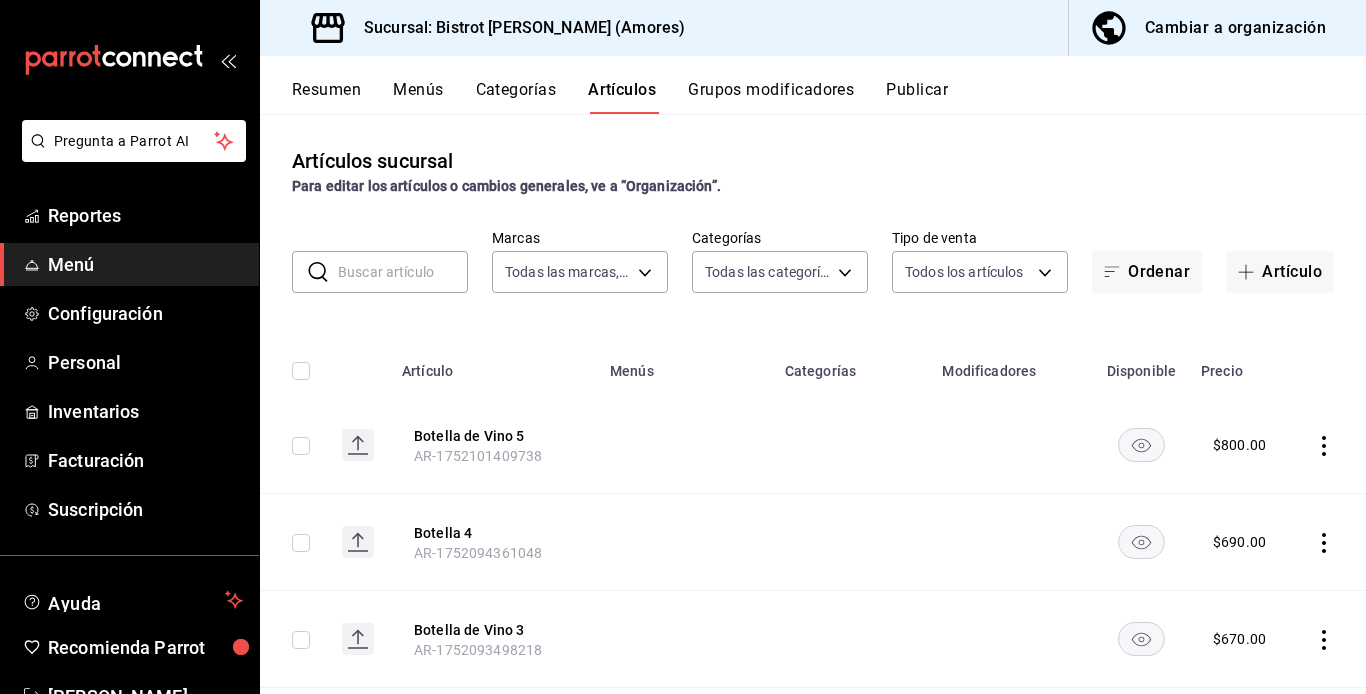 scroll, scrollTop: 0, scrollLeft: 0, axis: both 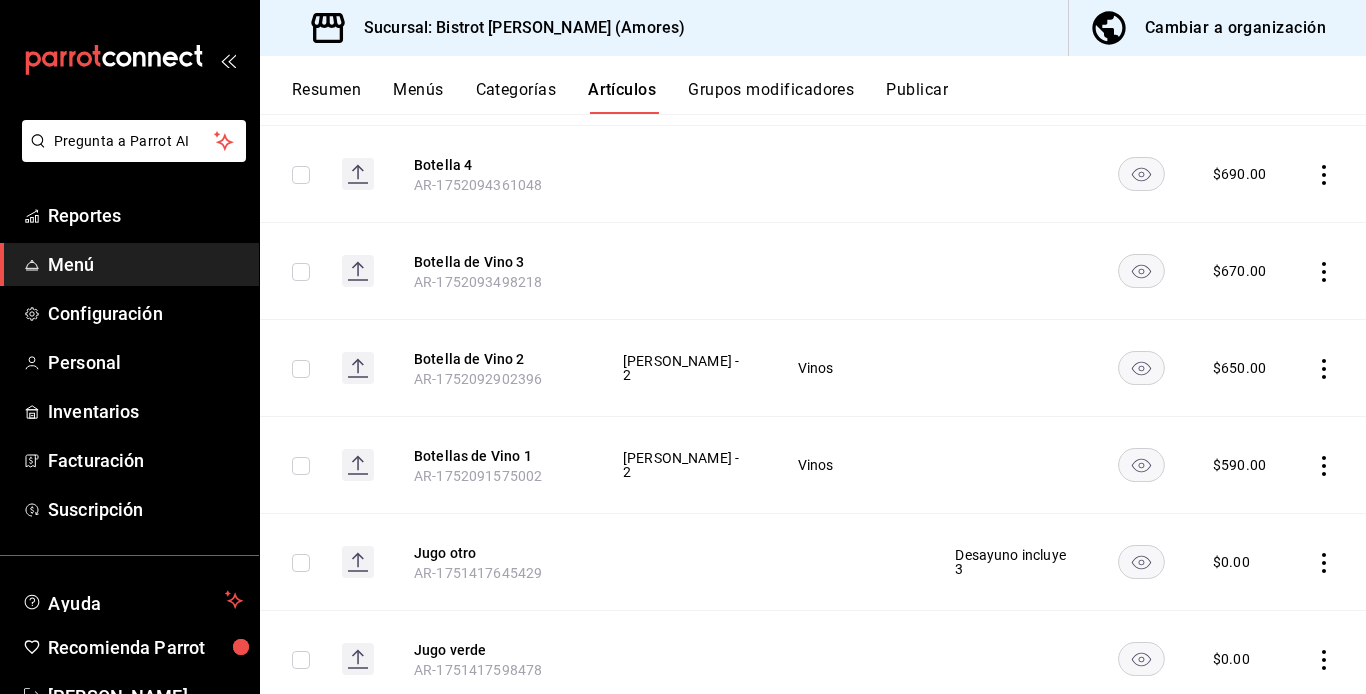 click 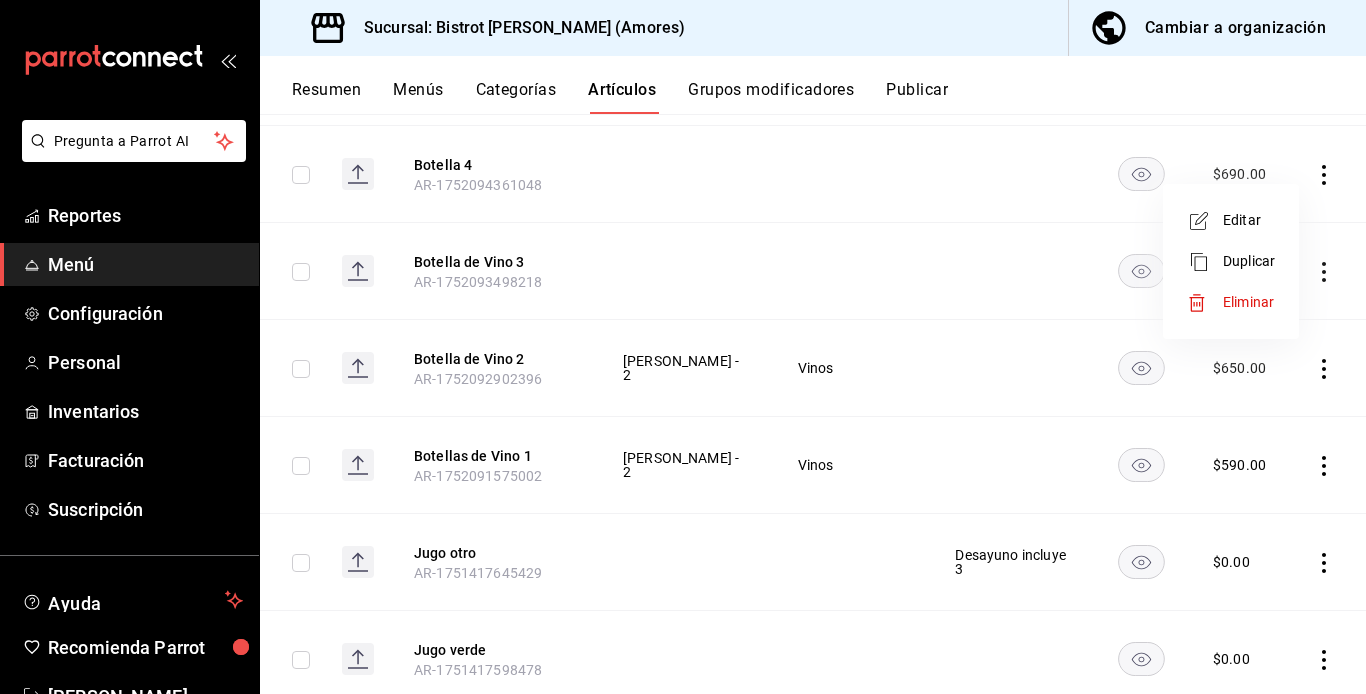 click at bounding box center [683, 347] 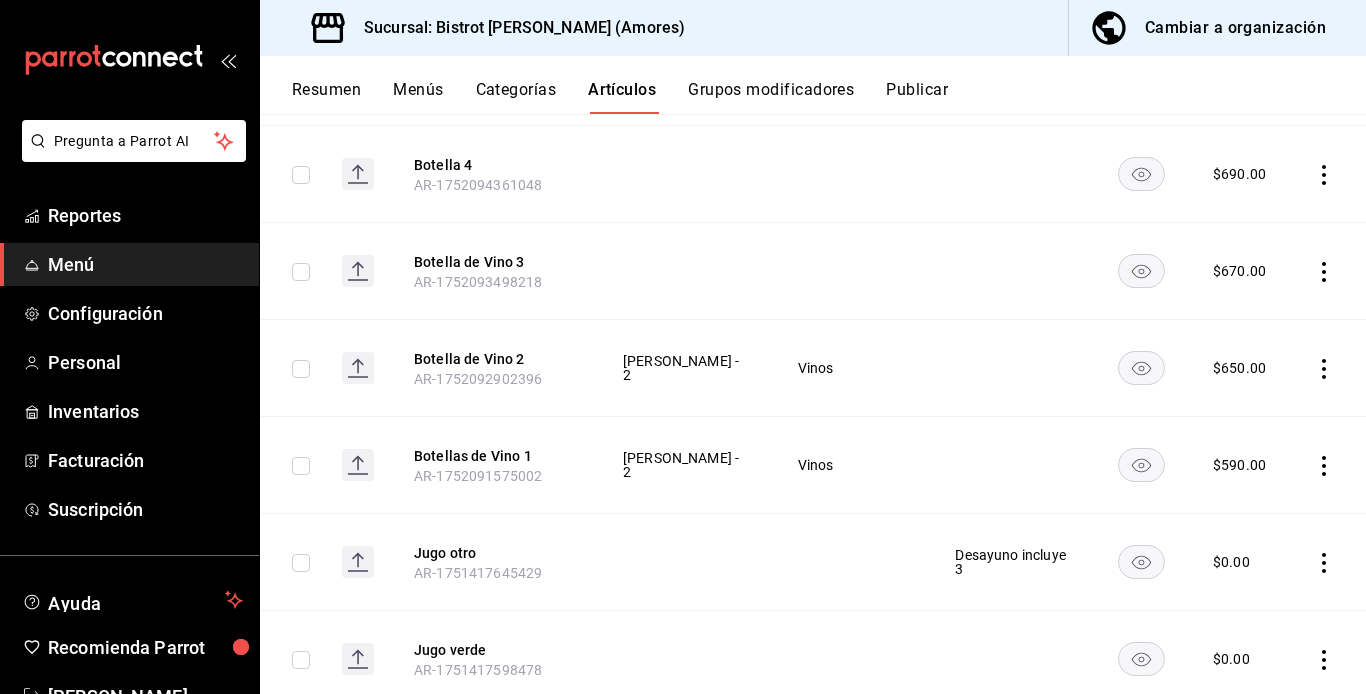 click 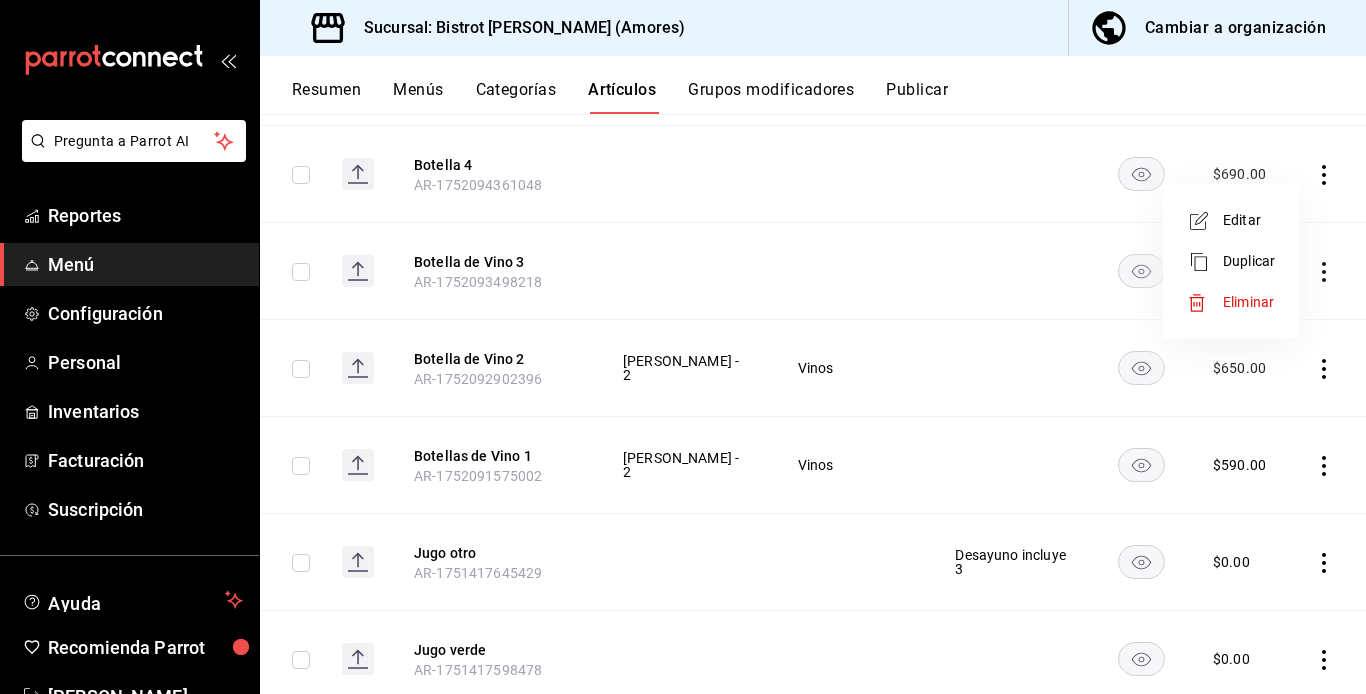 click on "Editar" at bounding box center [1249, 220] 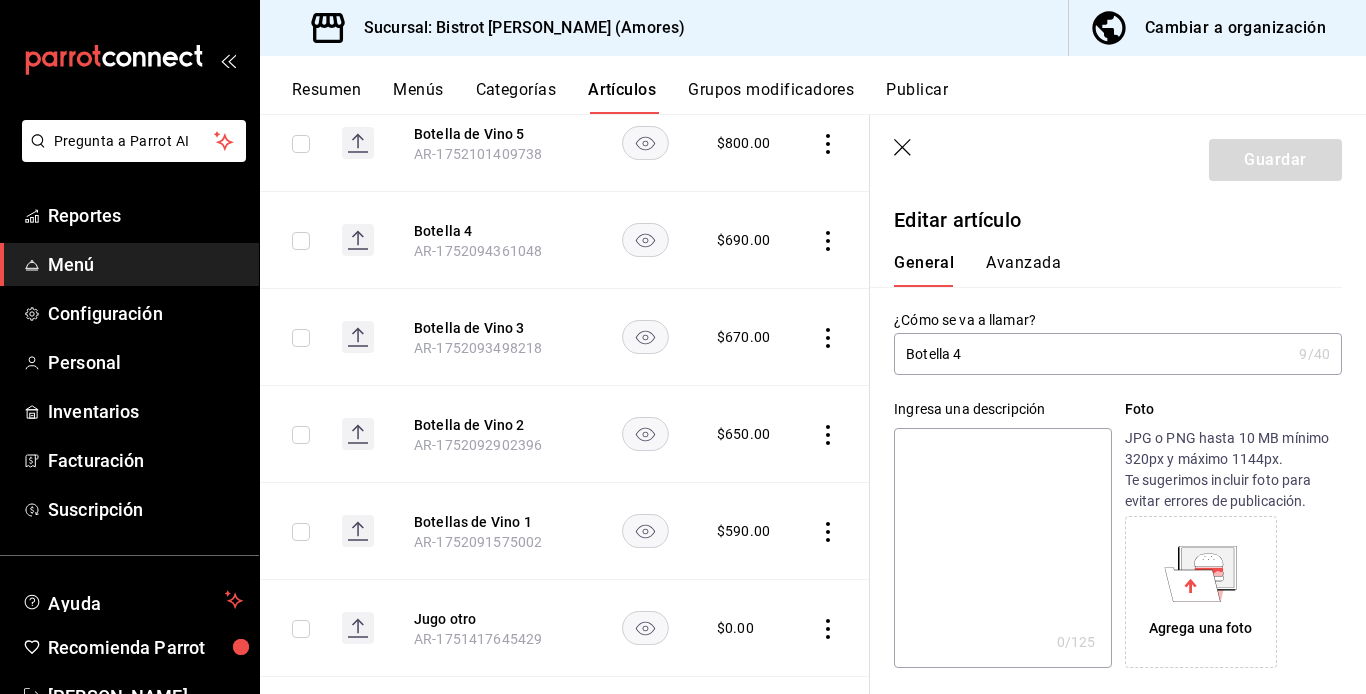 click on "Botella 4" at bounding box center (1092, 354) 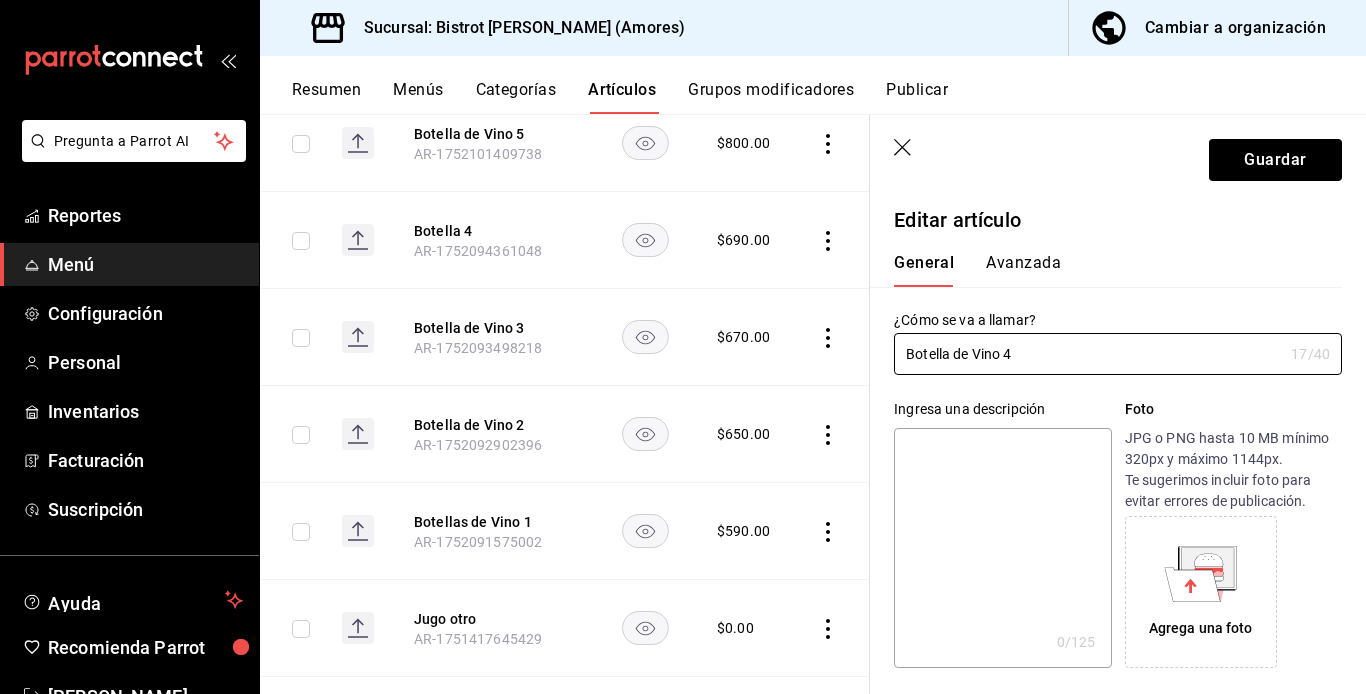 type on "Botella de Vino 4" 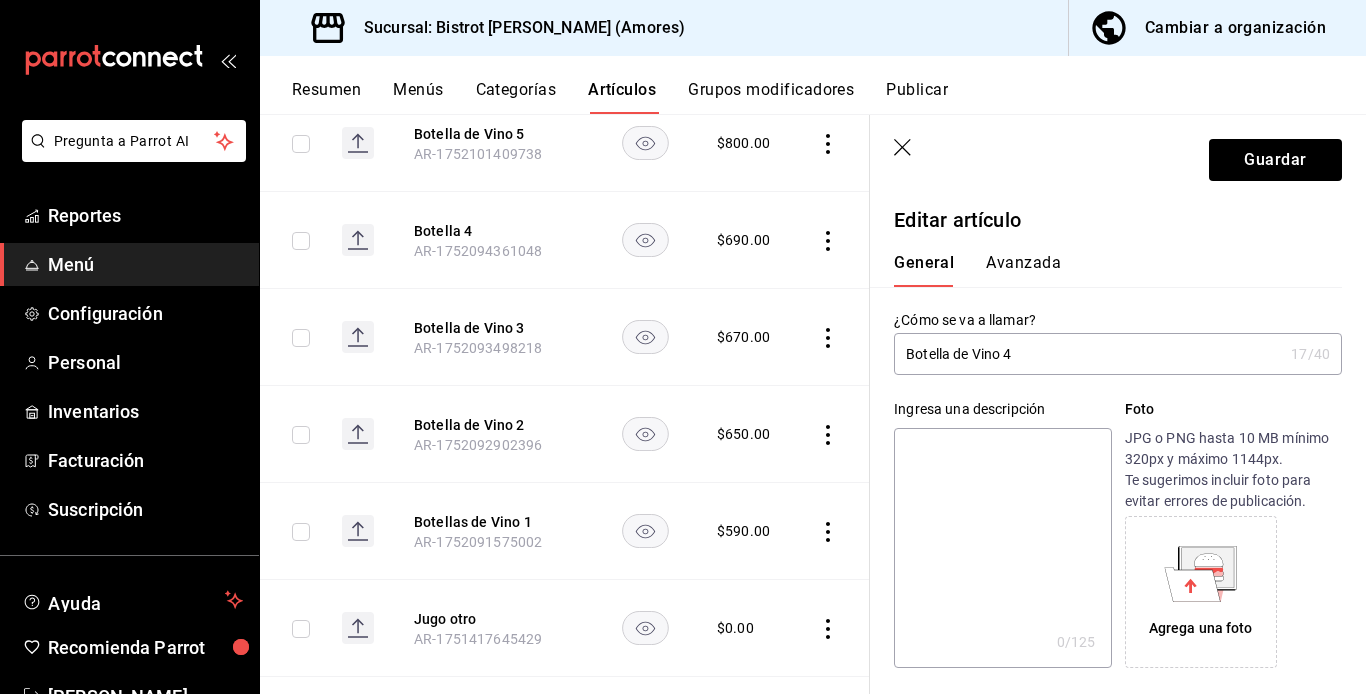click at bounding box center (1002, 548) 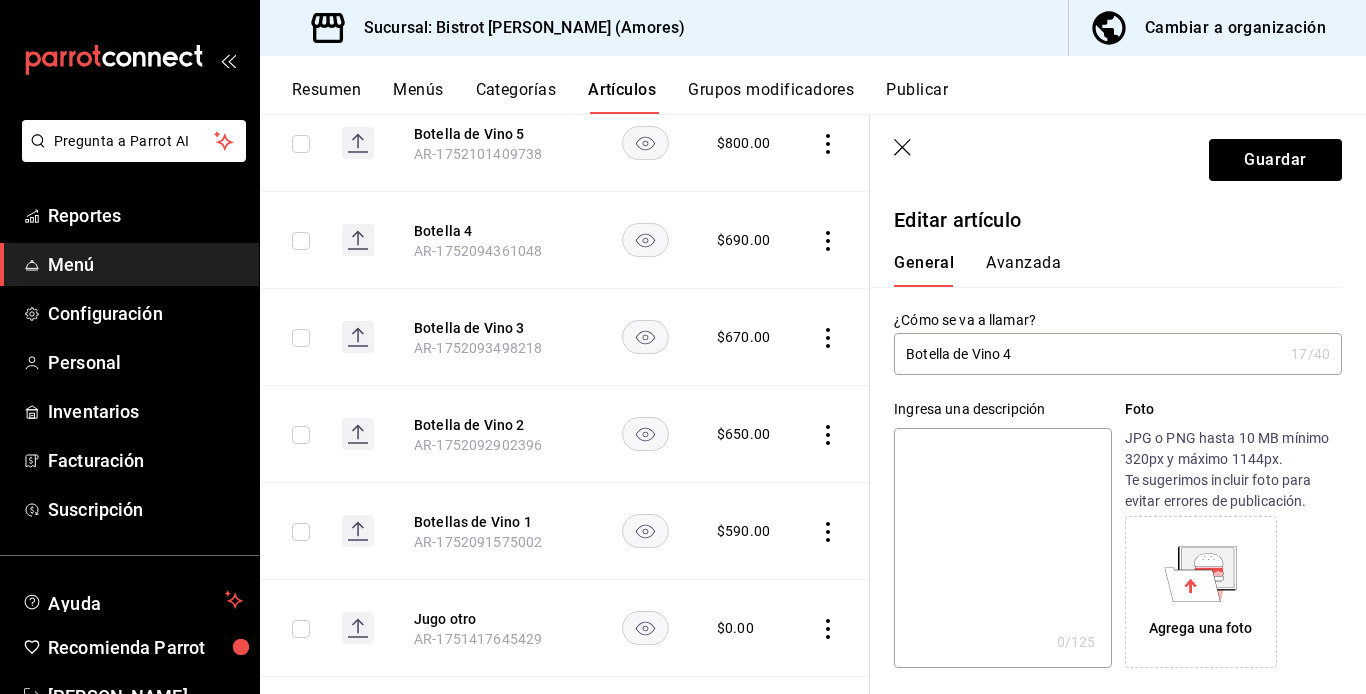 type on "T" 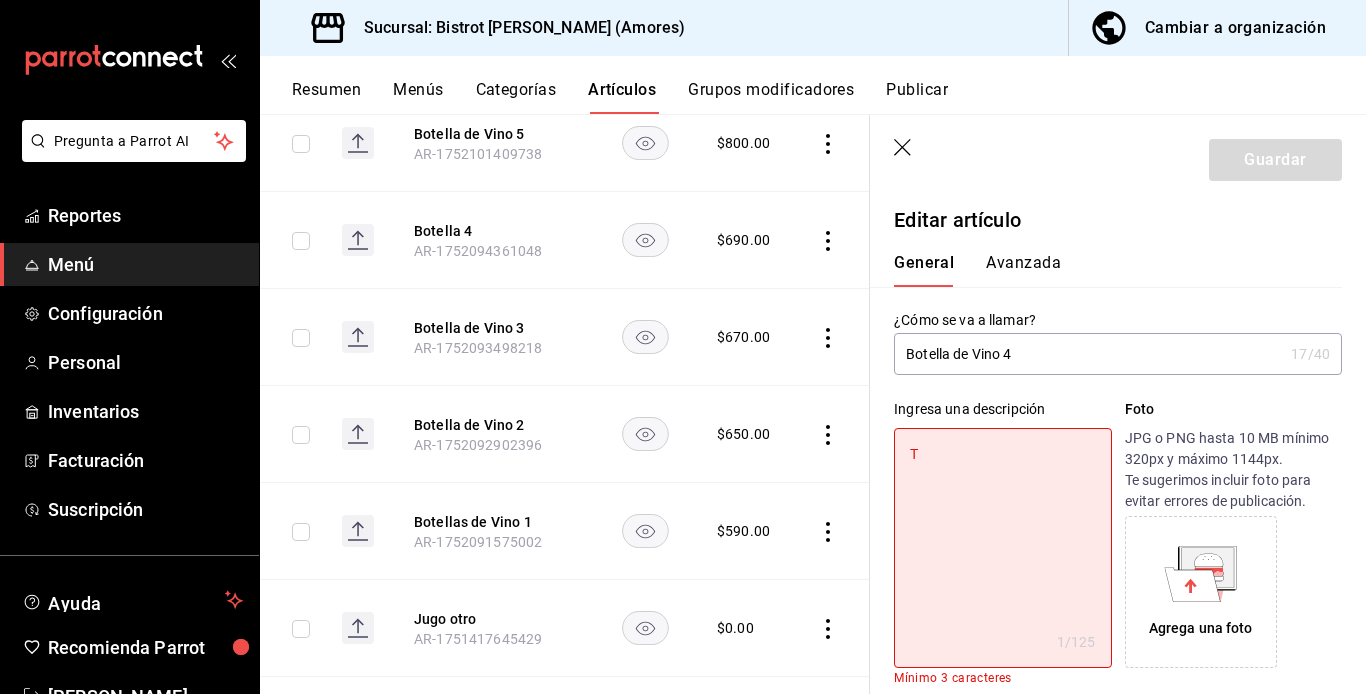 type on "Tu" 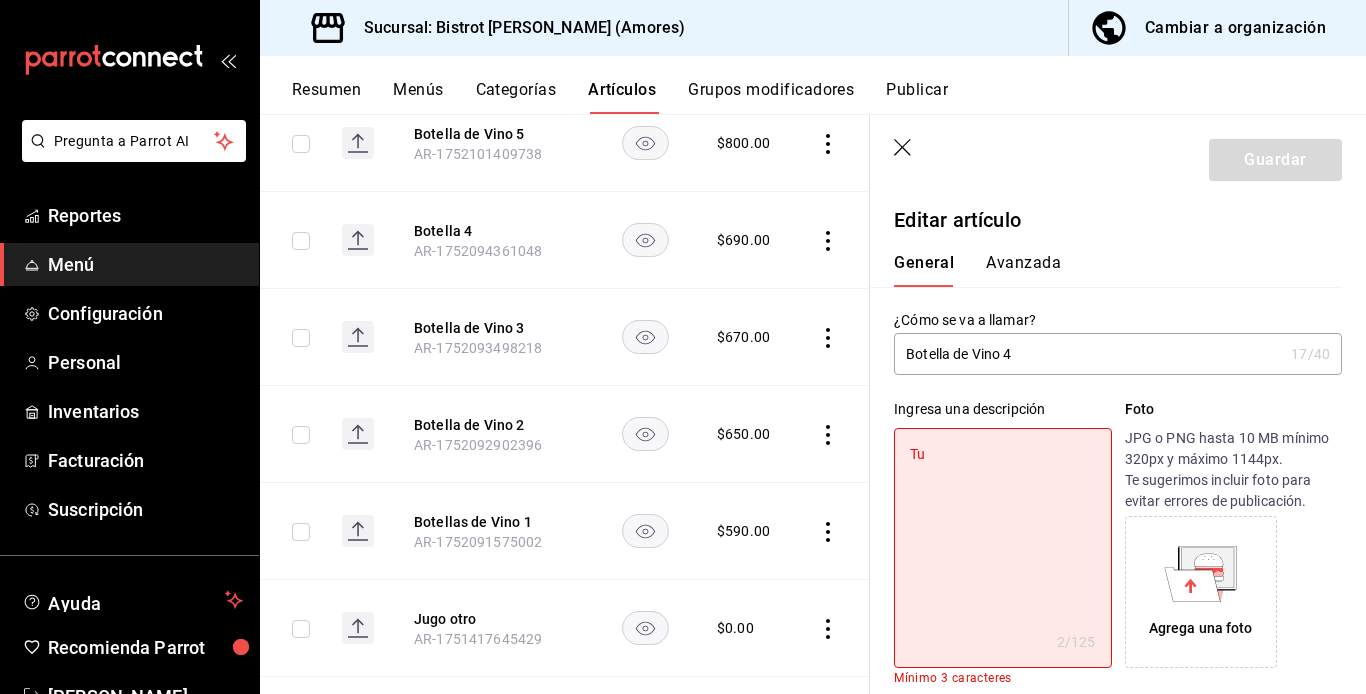 type on "Tu¿" 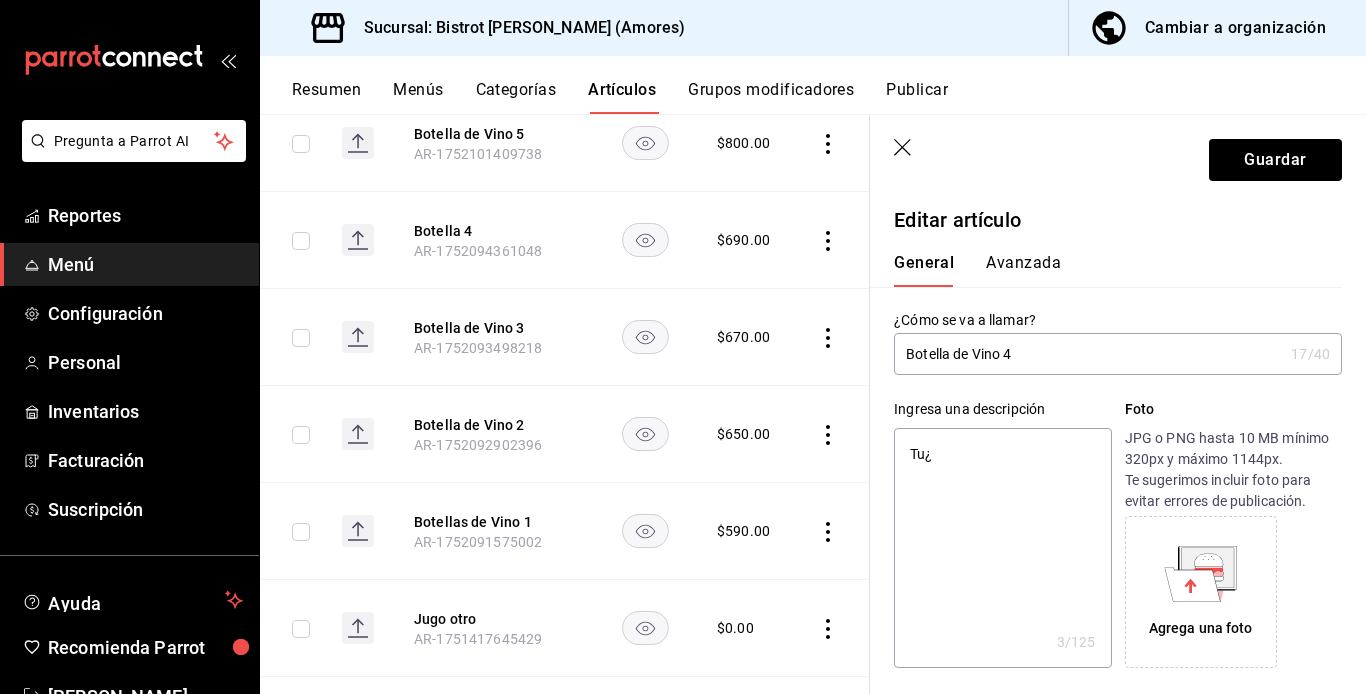 type on "Tu¿i" 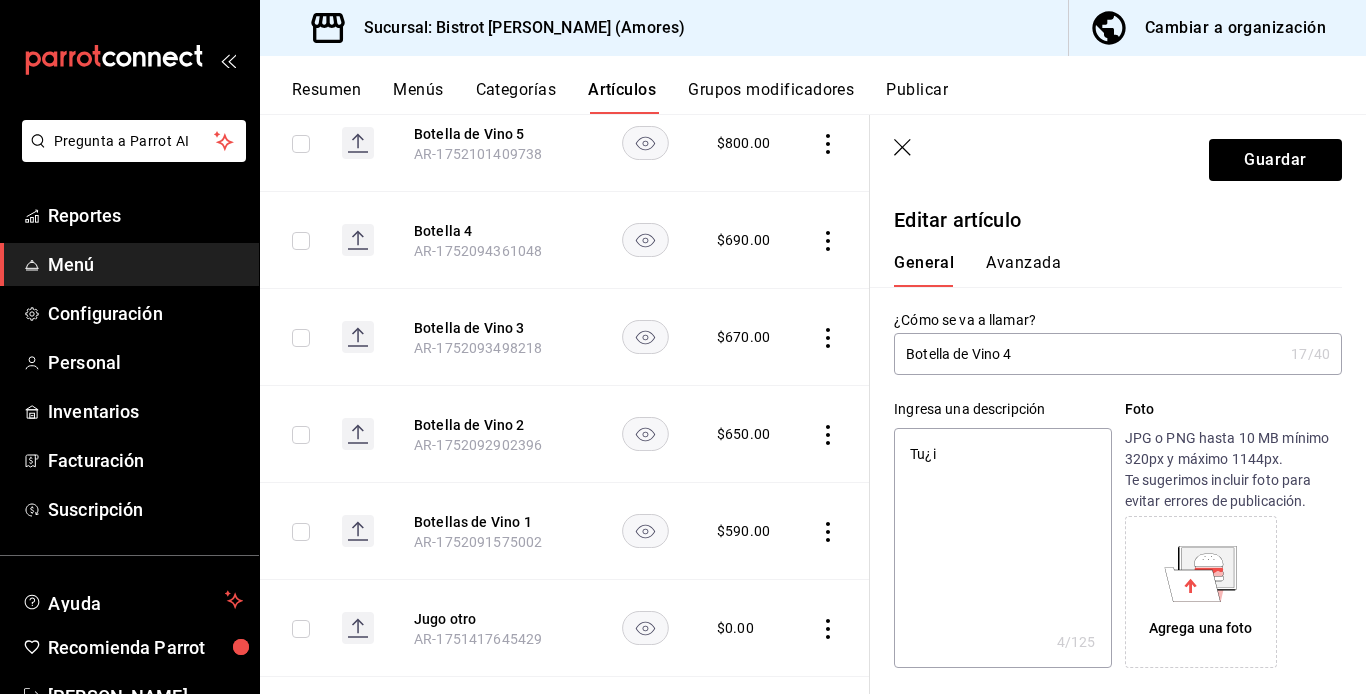 type on "Tu¿ie" 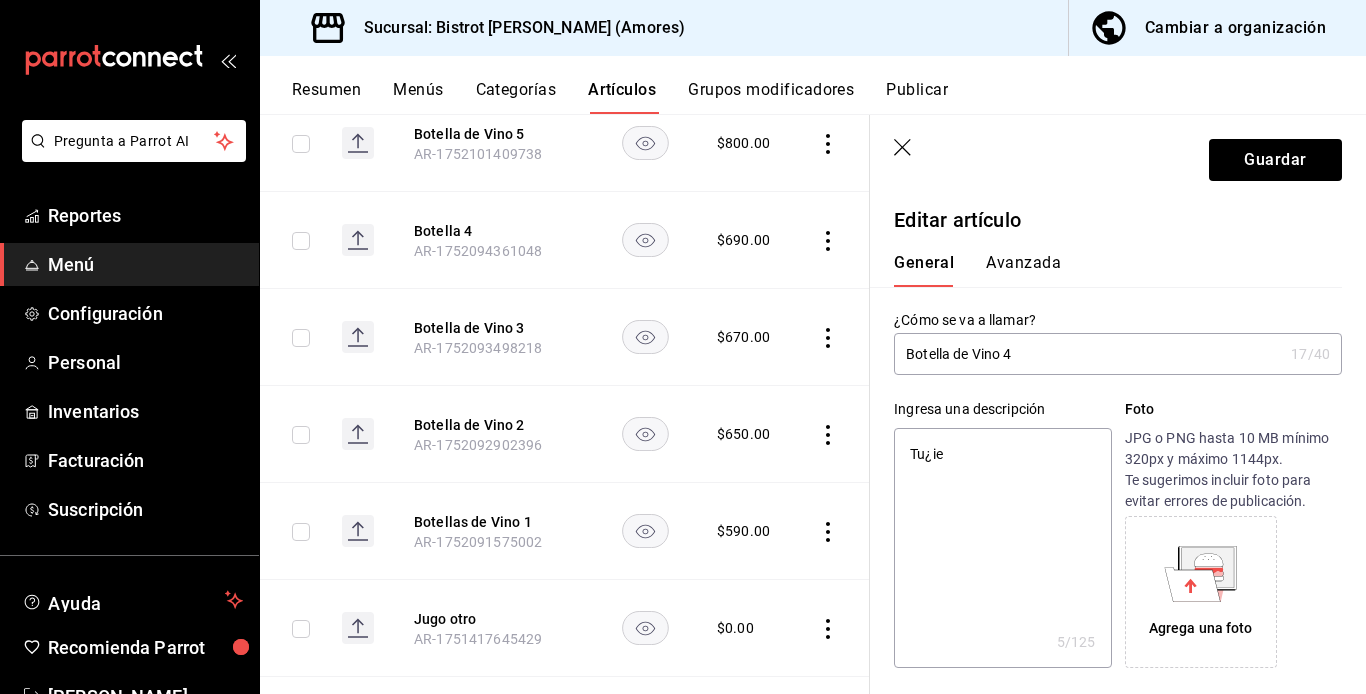 type on "Tu¿i" 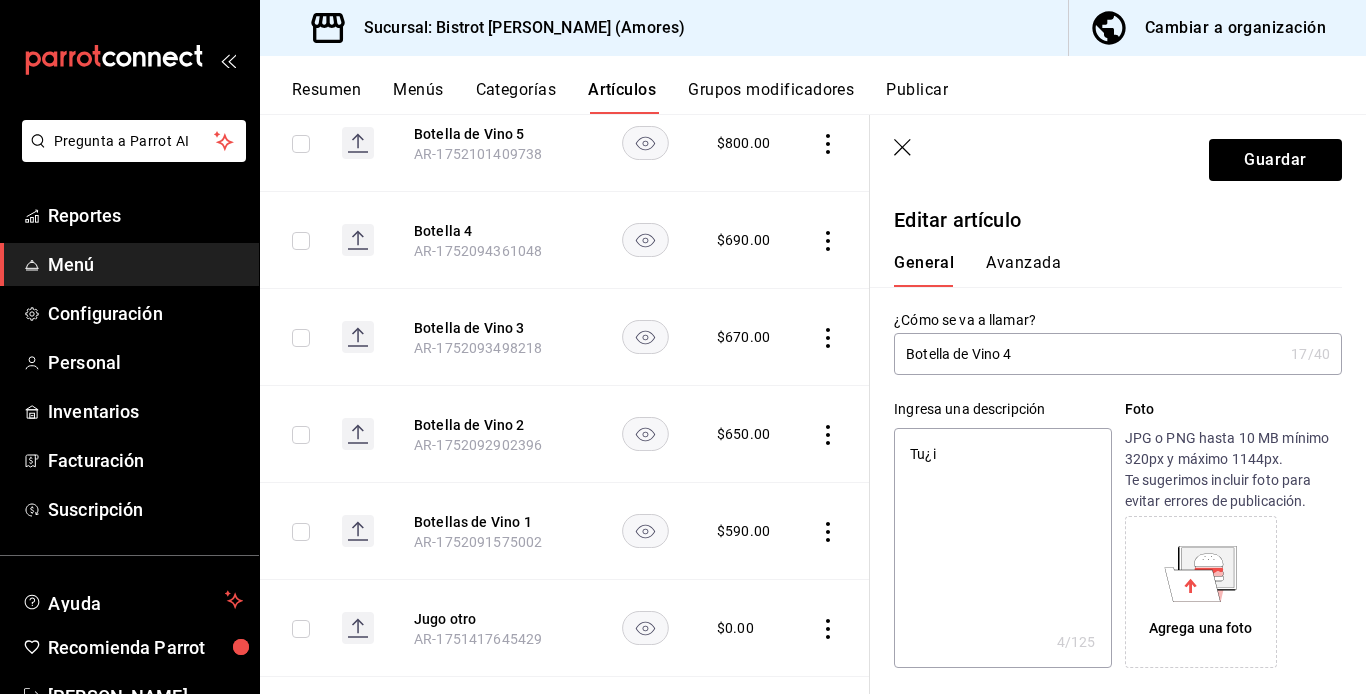 type on "Tu¿" 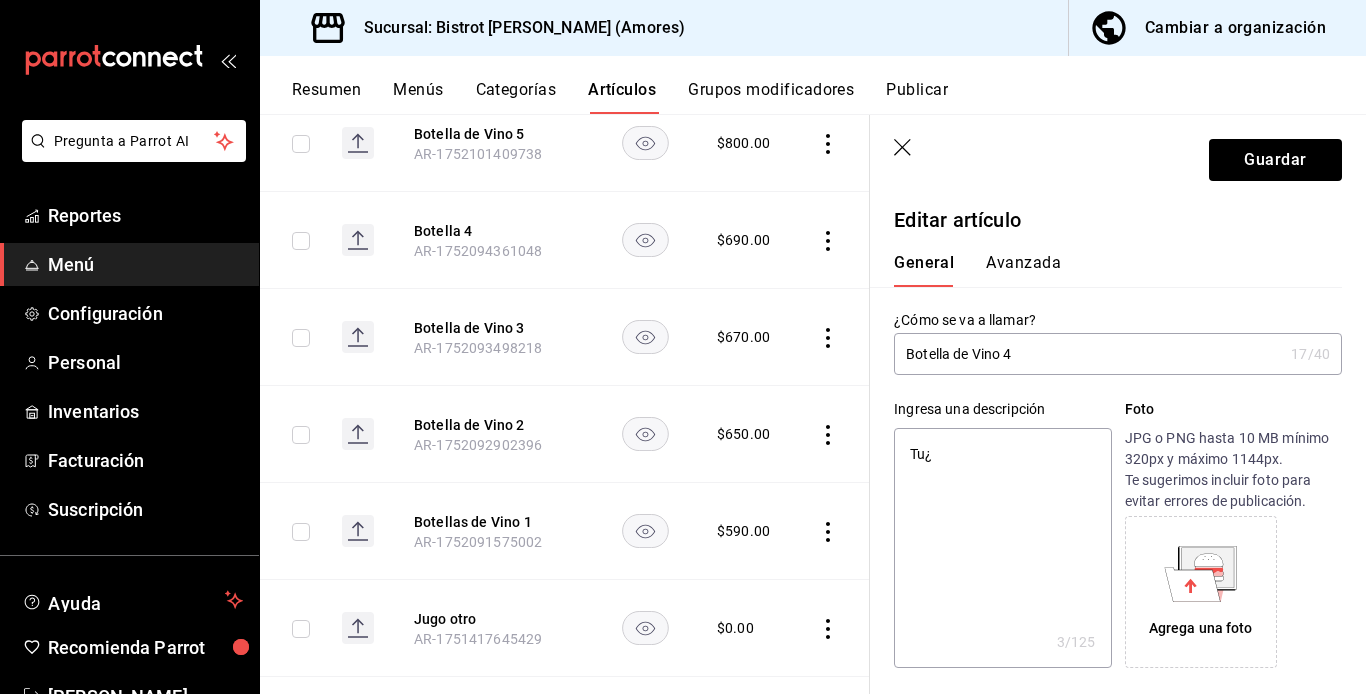 type on "Tu" 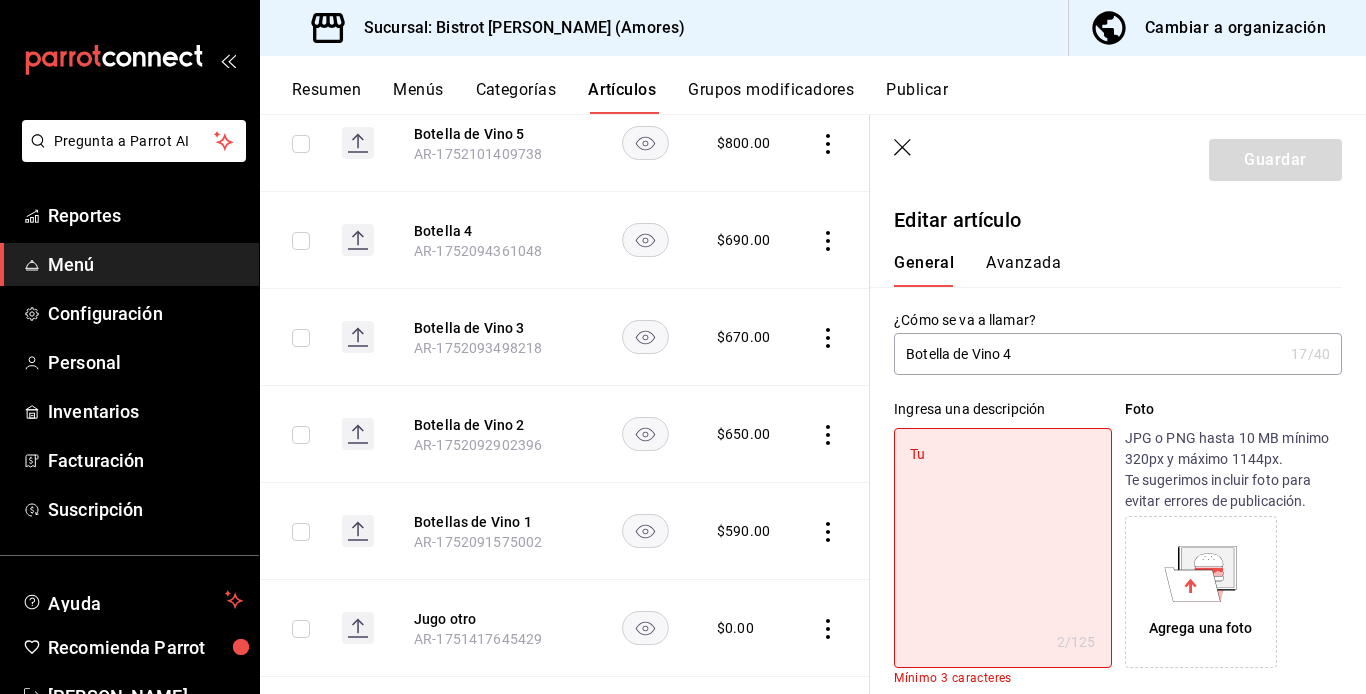 type on "T" 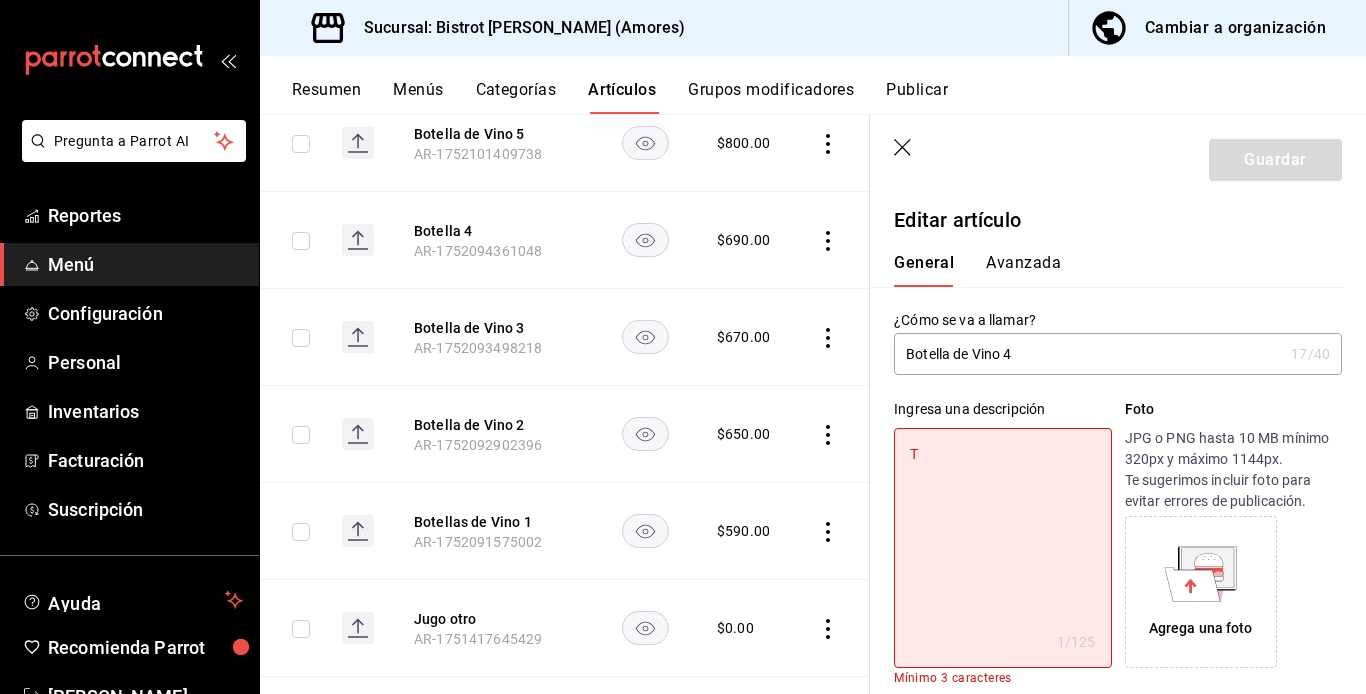 type on "Ti" 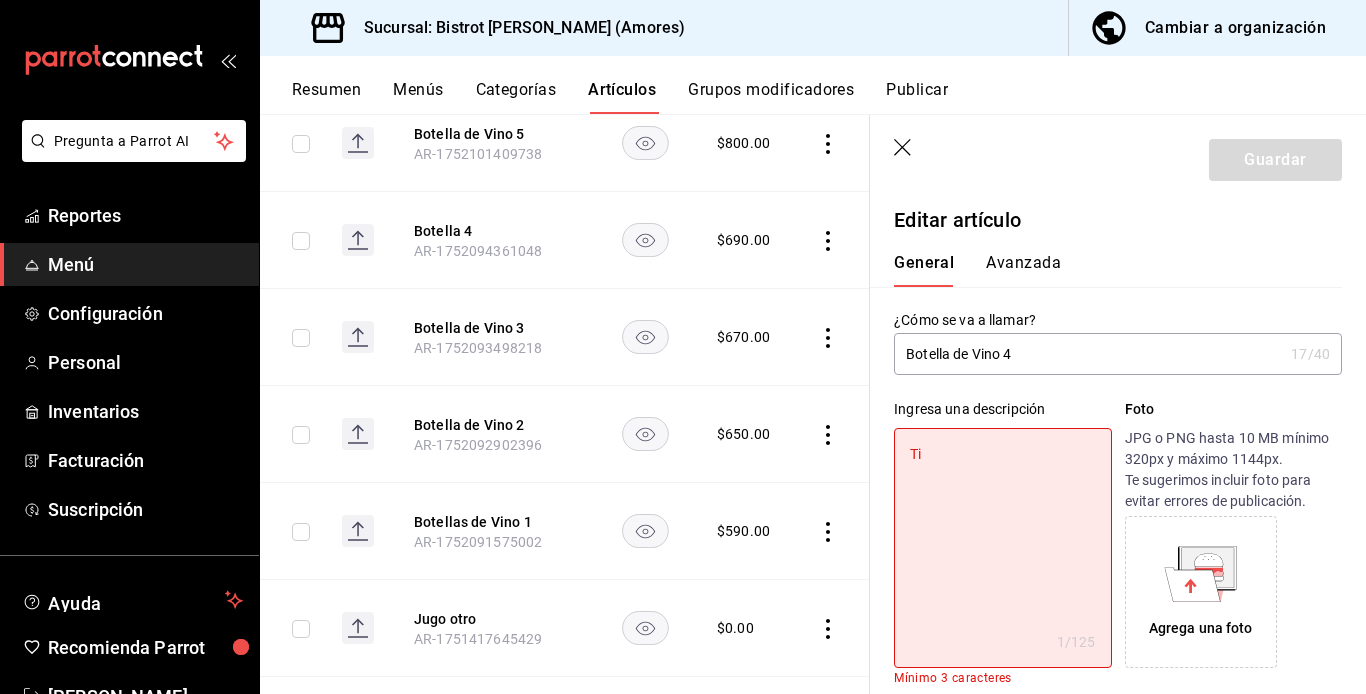 type on "x" 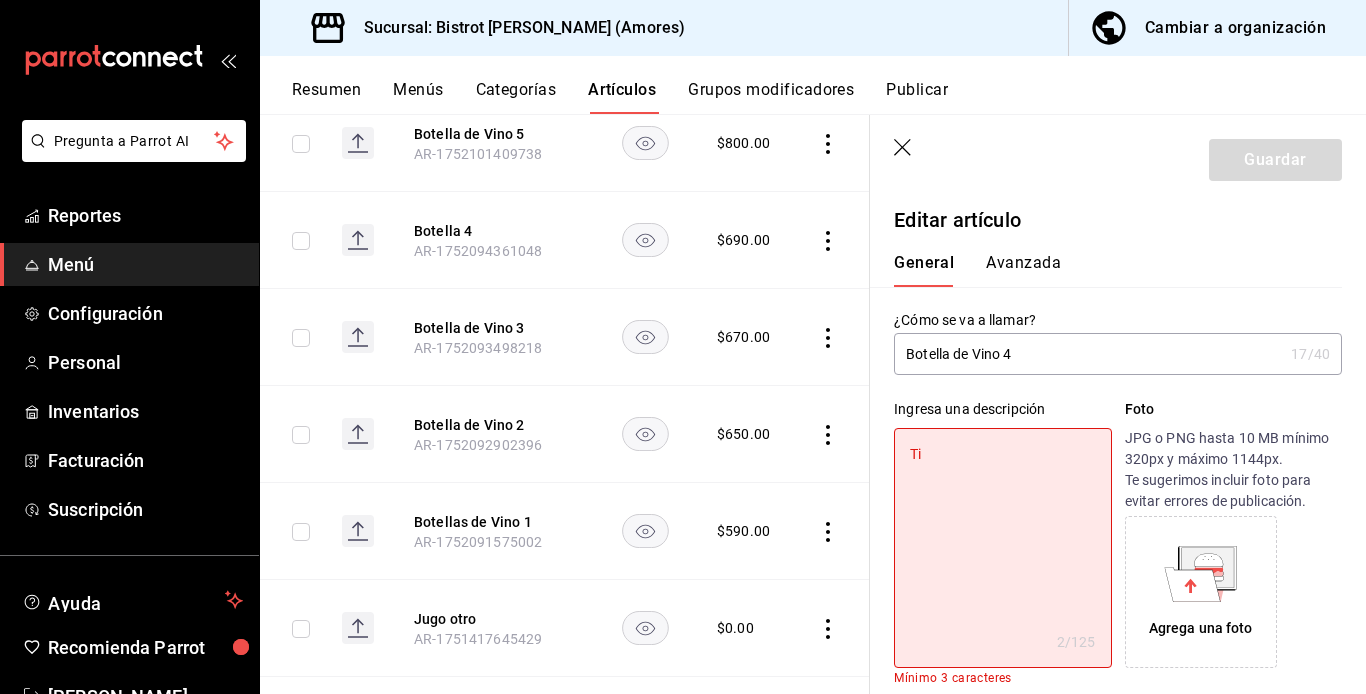 type on "Tie" 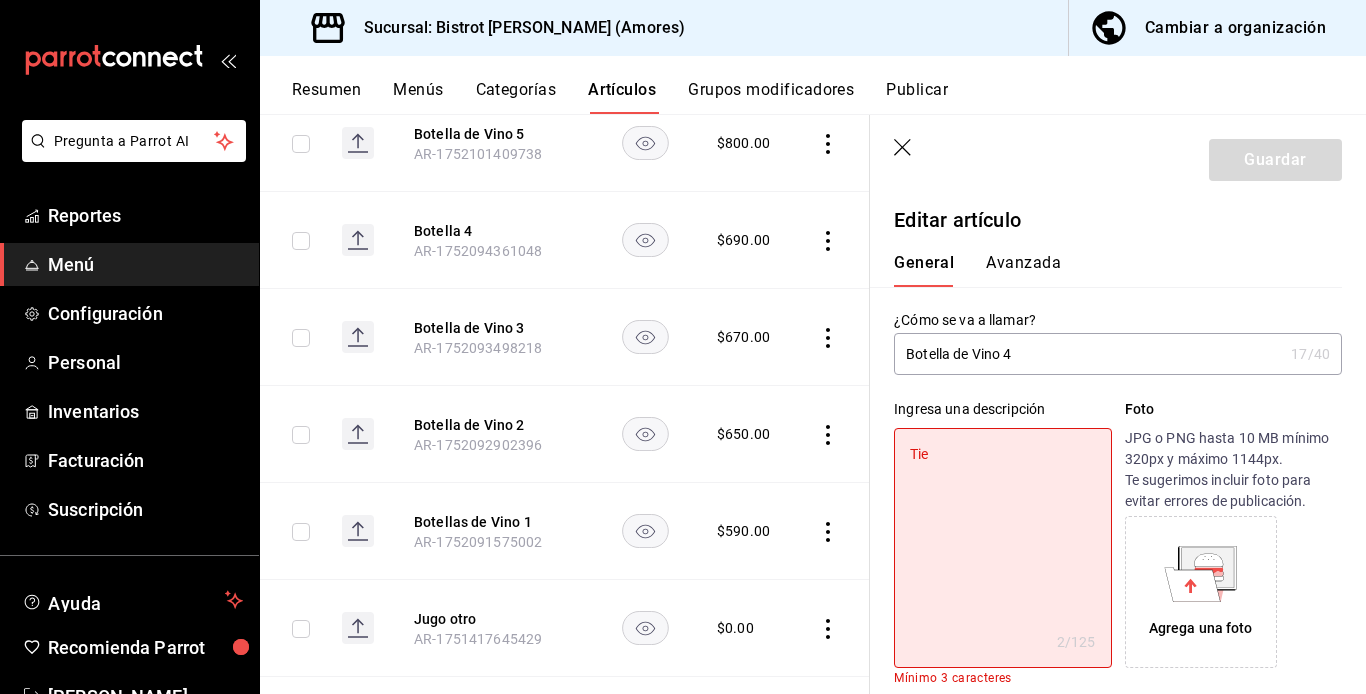 type on "x" 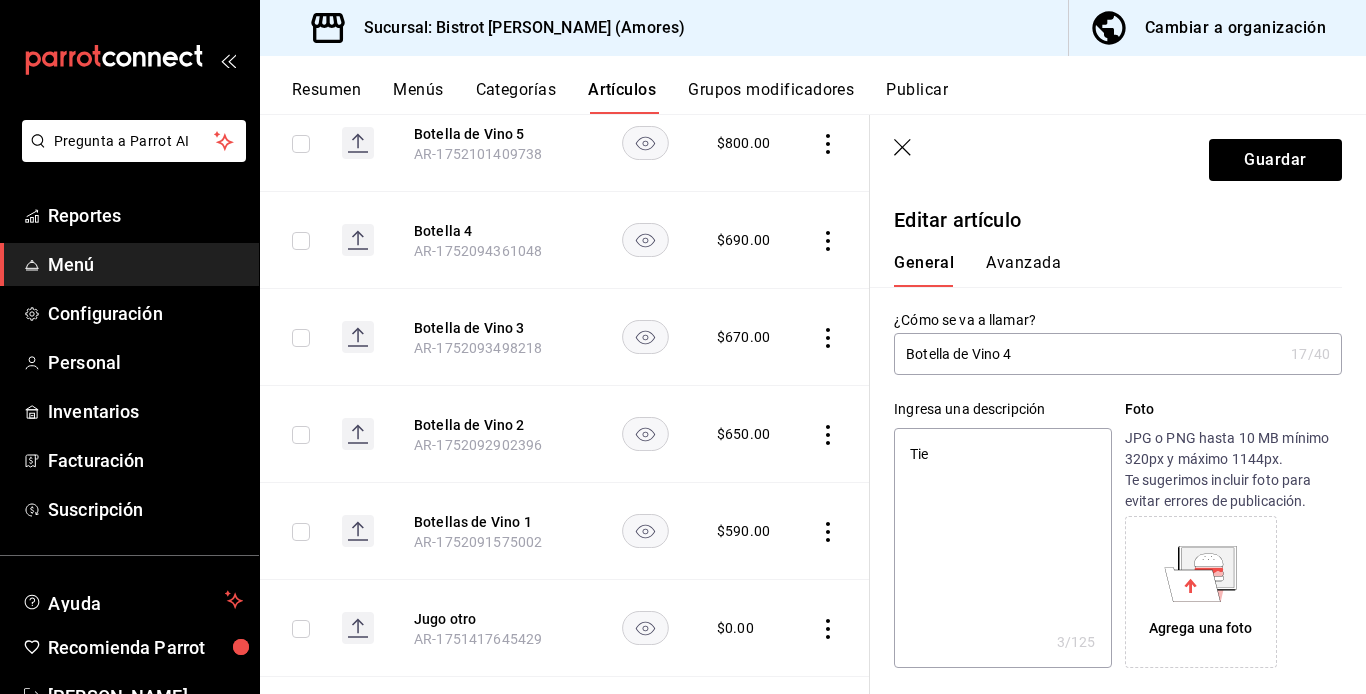 type on "Tier" 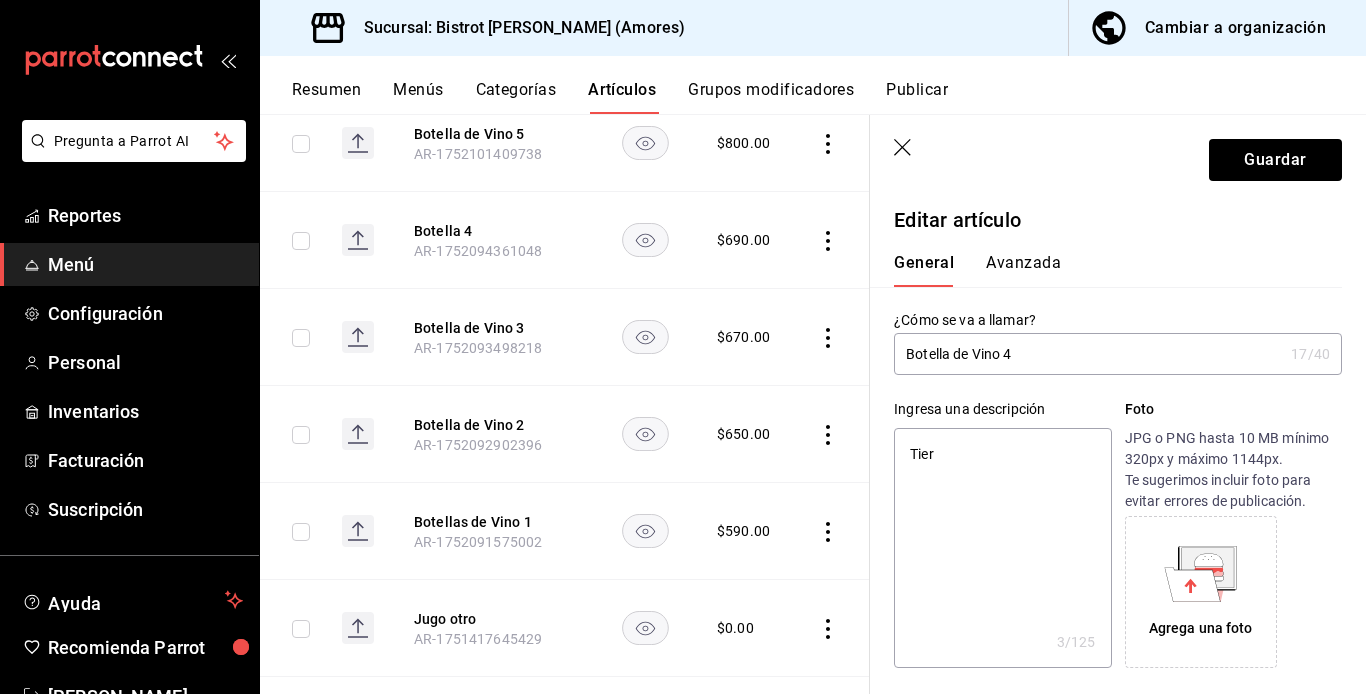 type on "Tierr" 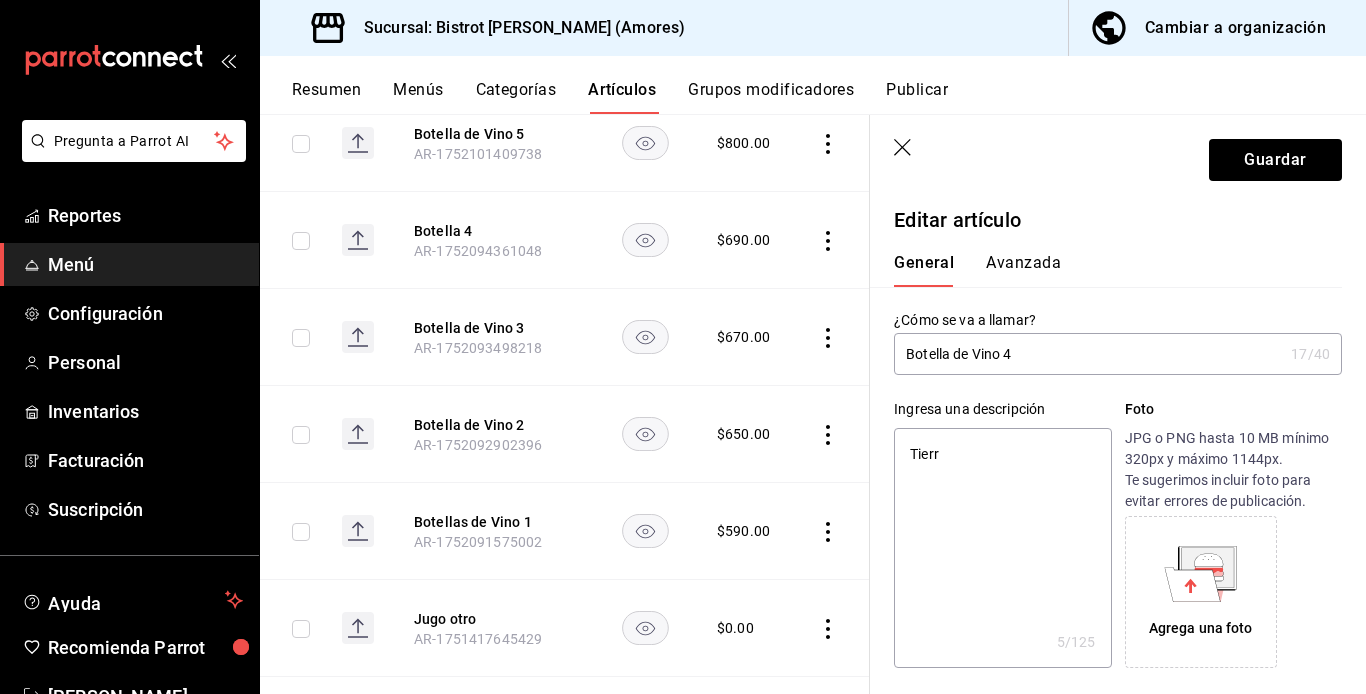 type on "Tierra" 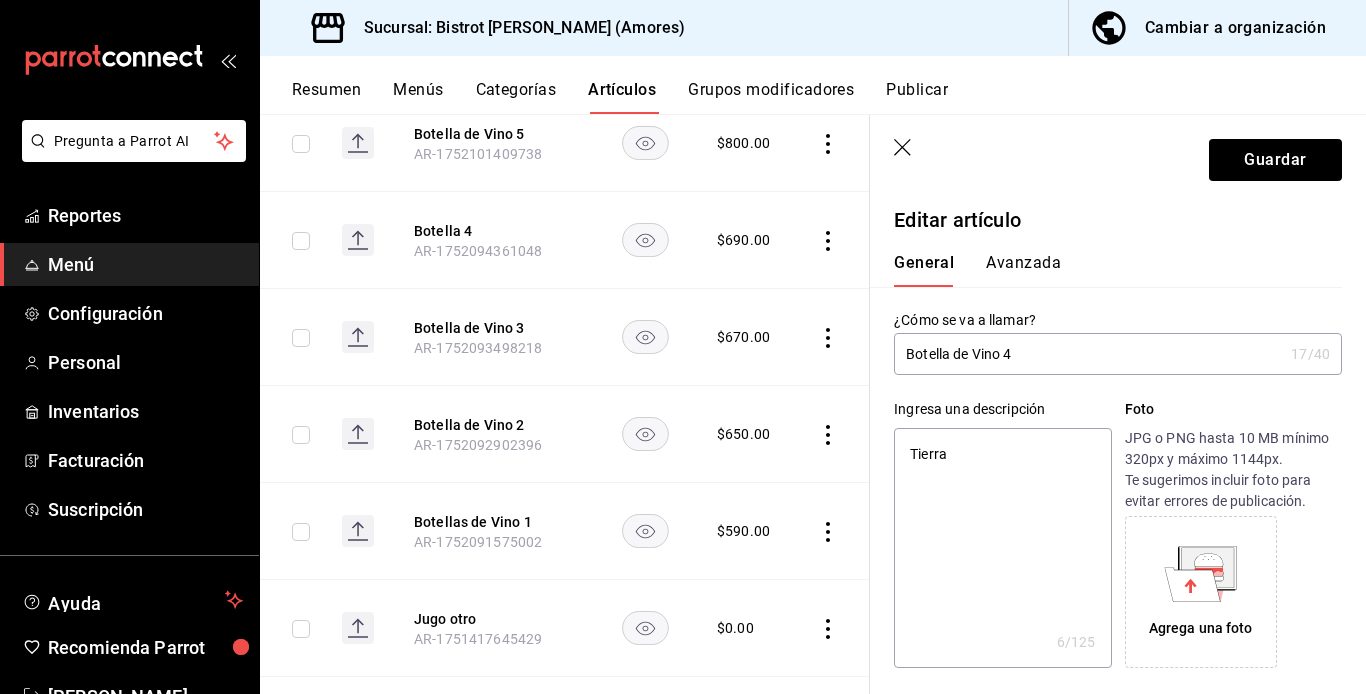 type on "Tierra" 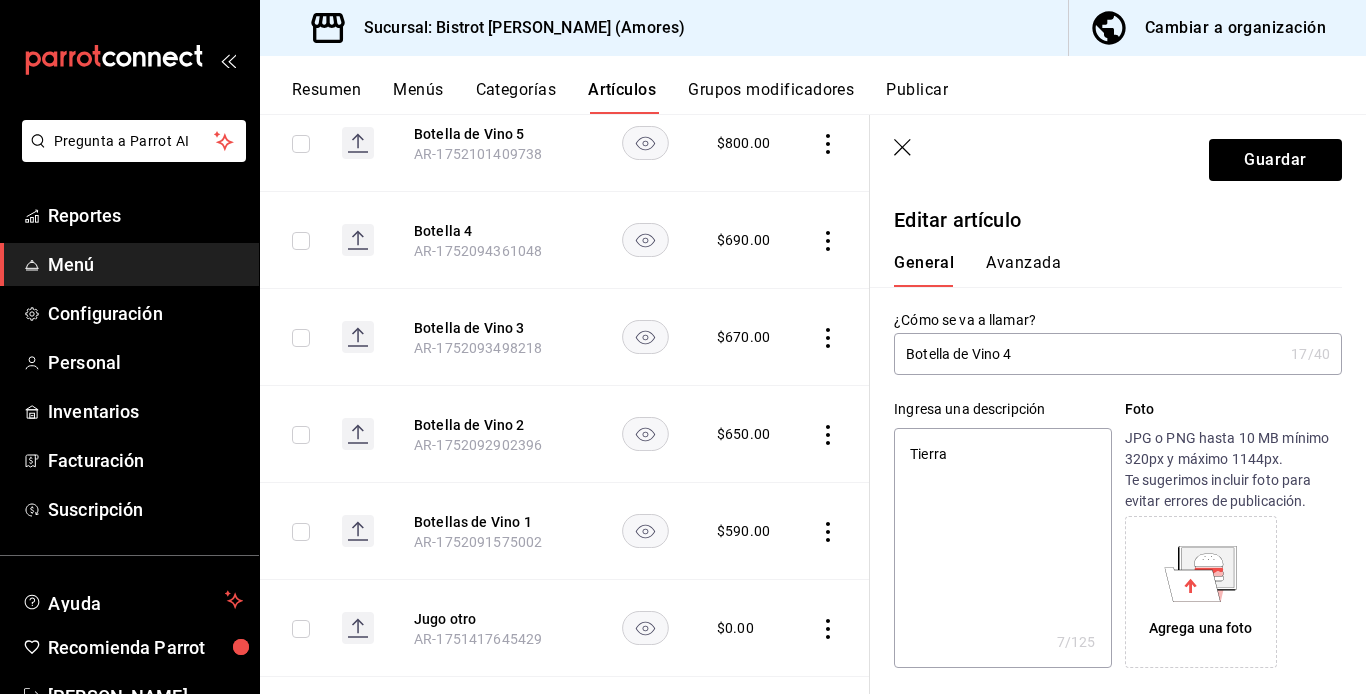 type on "Tierra A" 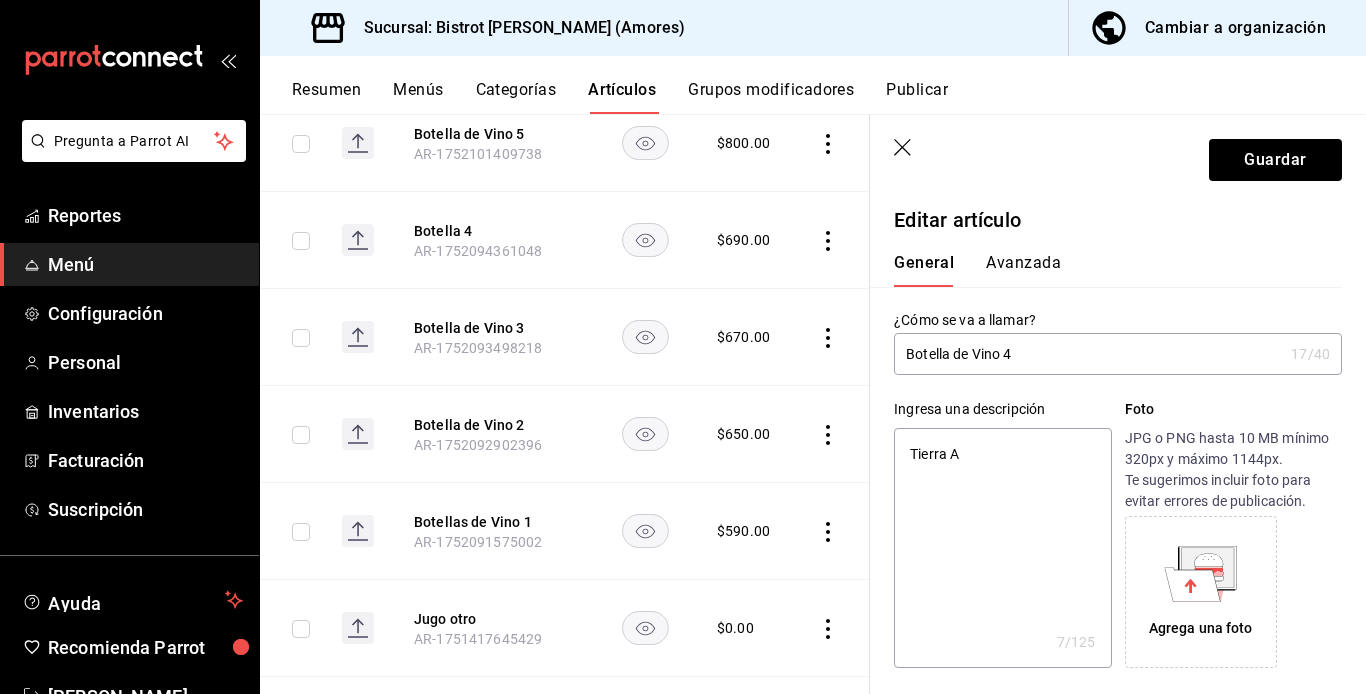type on "x" 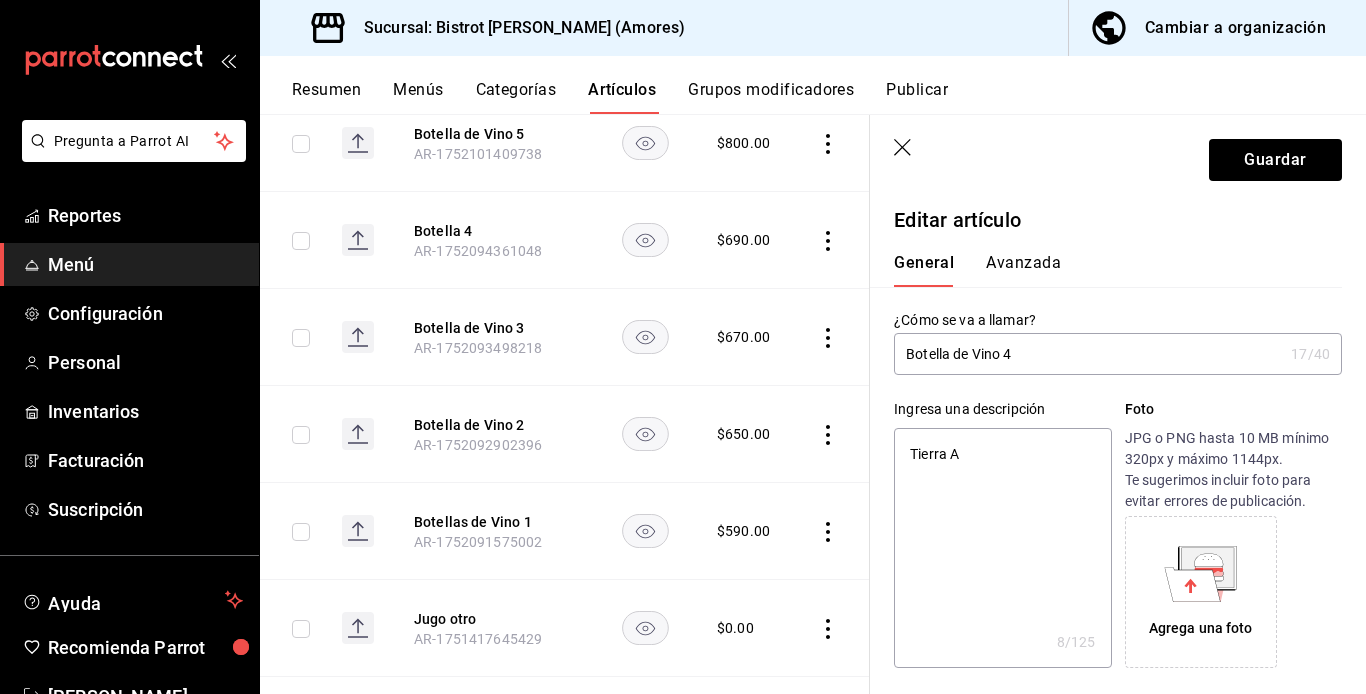type on "Tierra Ad" 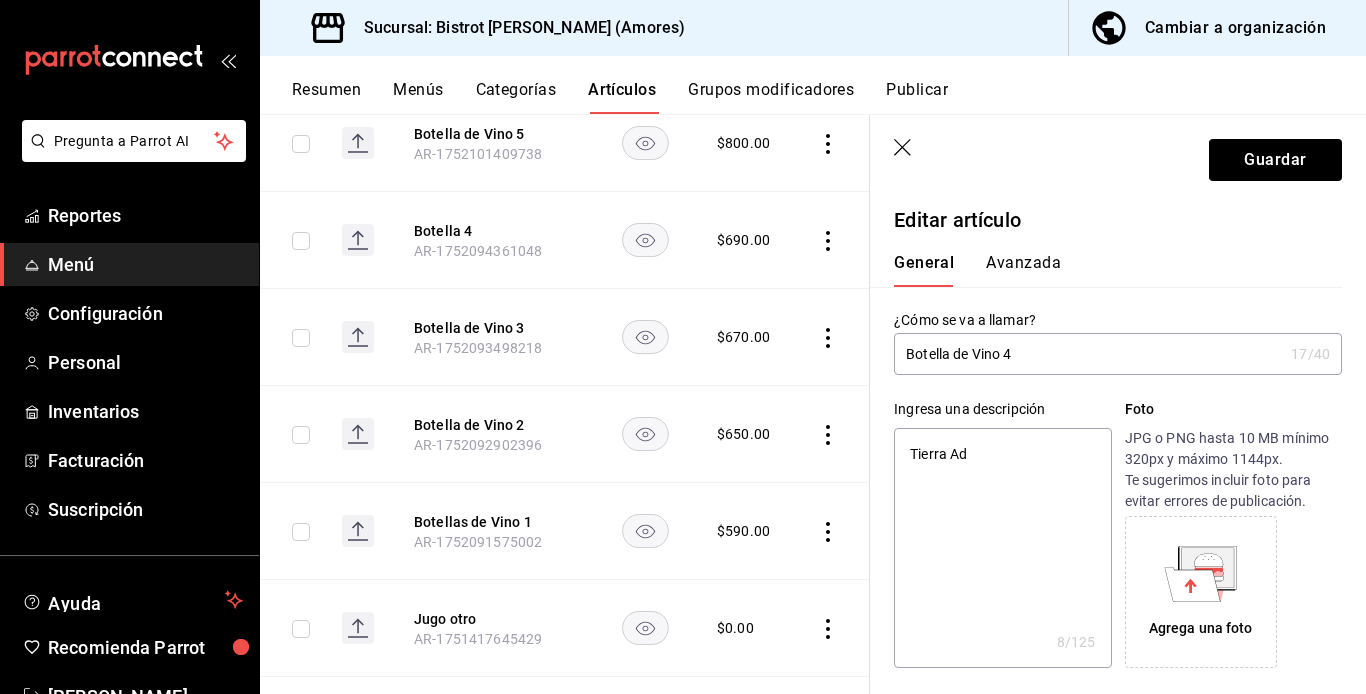 type on "x" 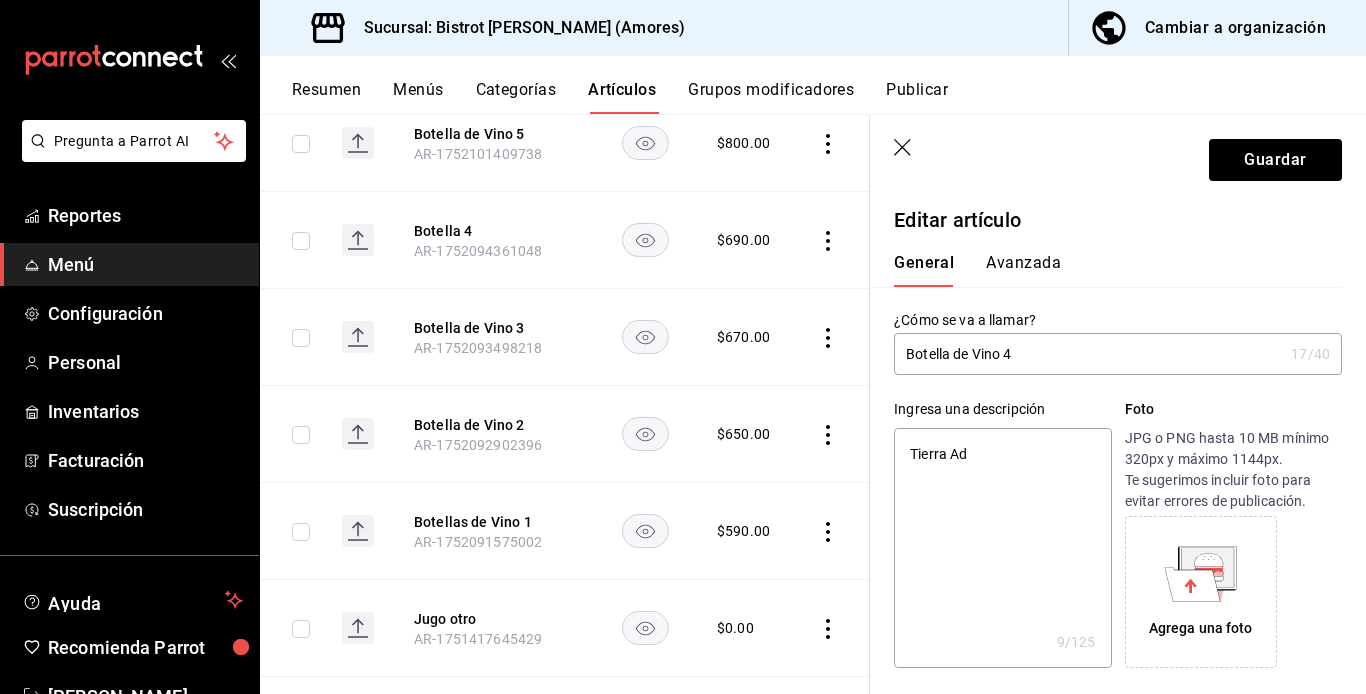 type on "Tierra Ade" 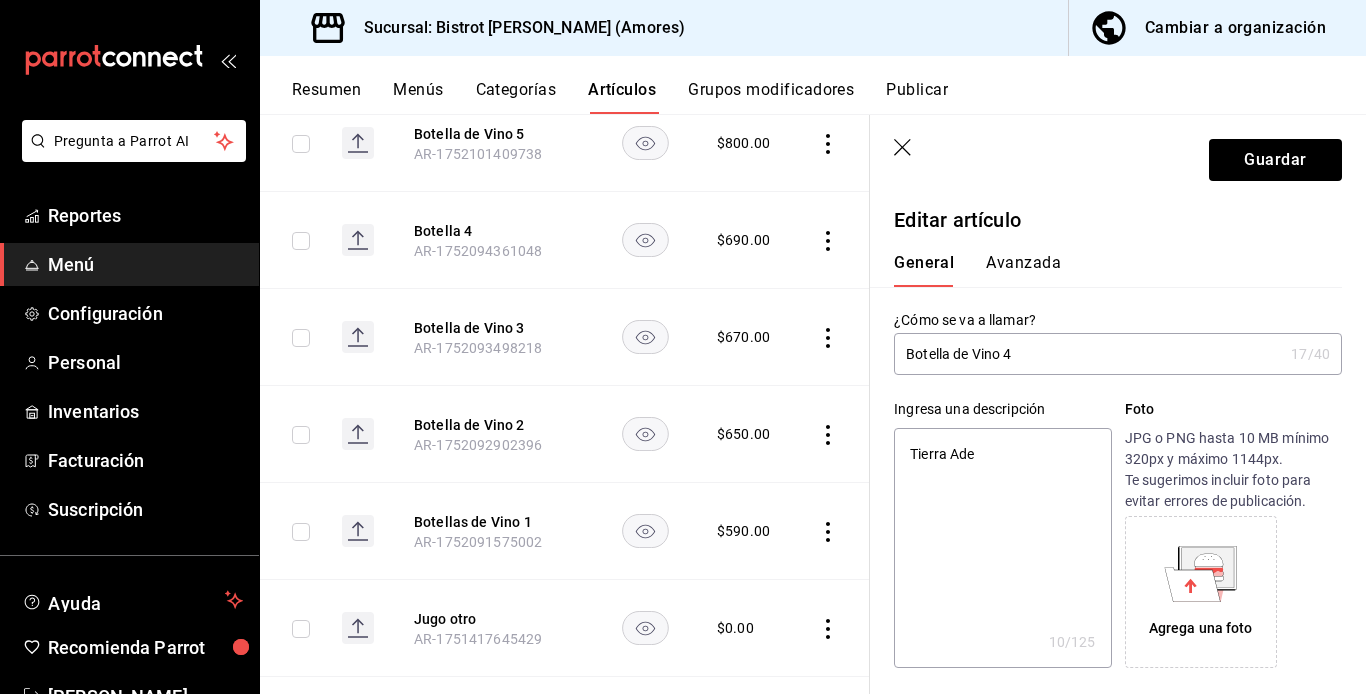 type on "[PERSON_NAME]" 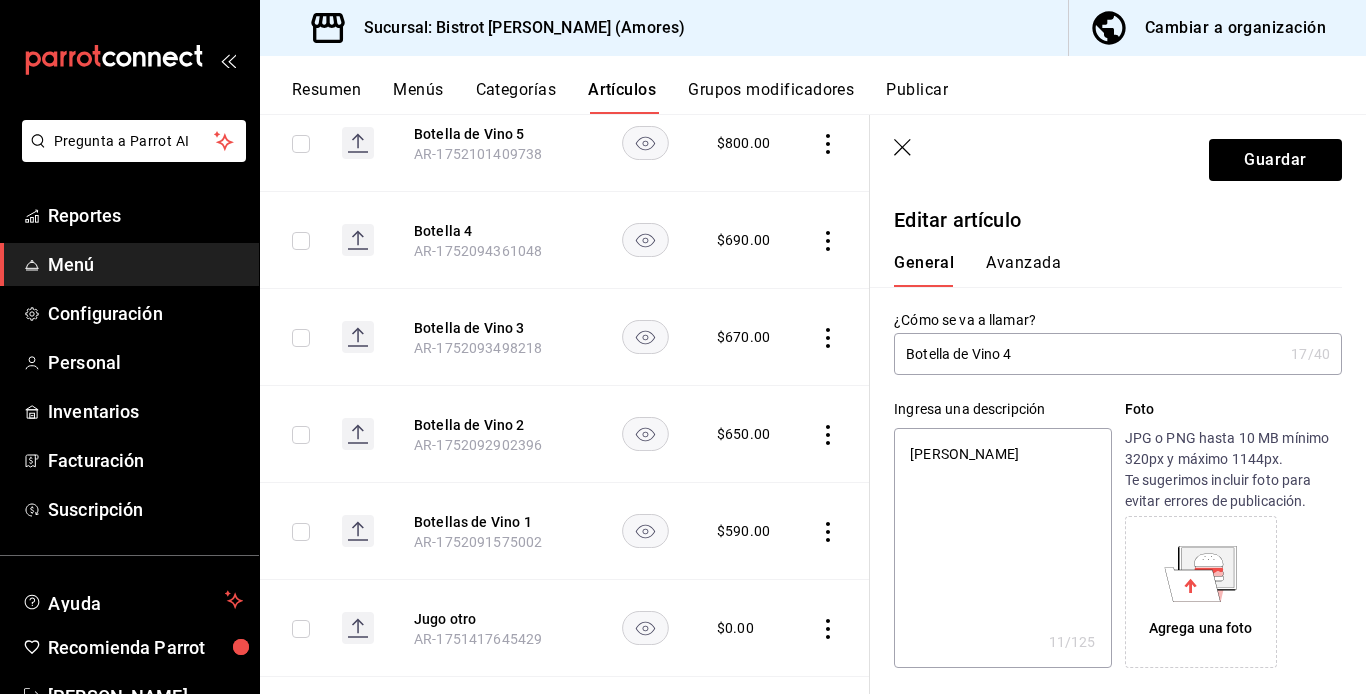 type on "[PERSON_NAME]" 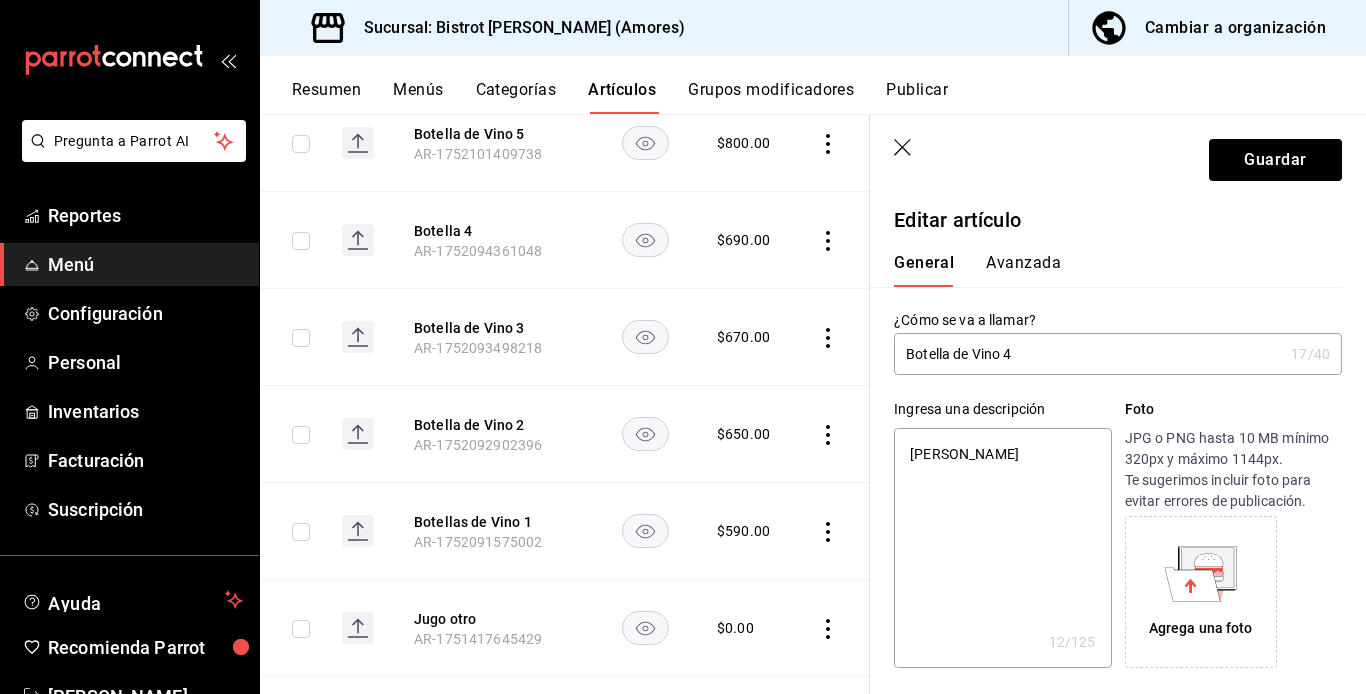 type on "Tierra Adentr" 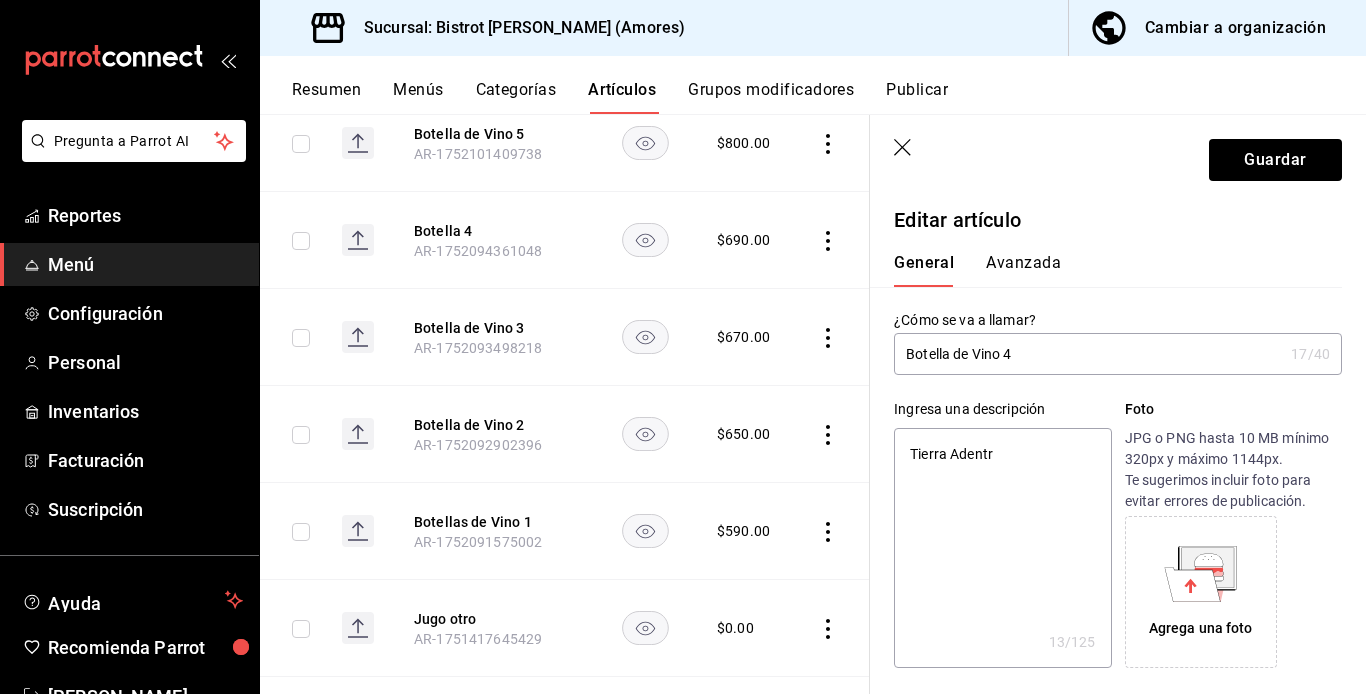 type on "Tierra Adentro" 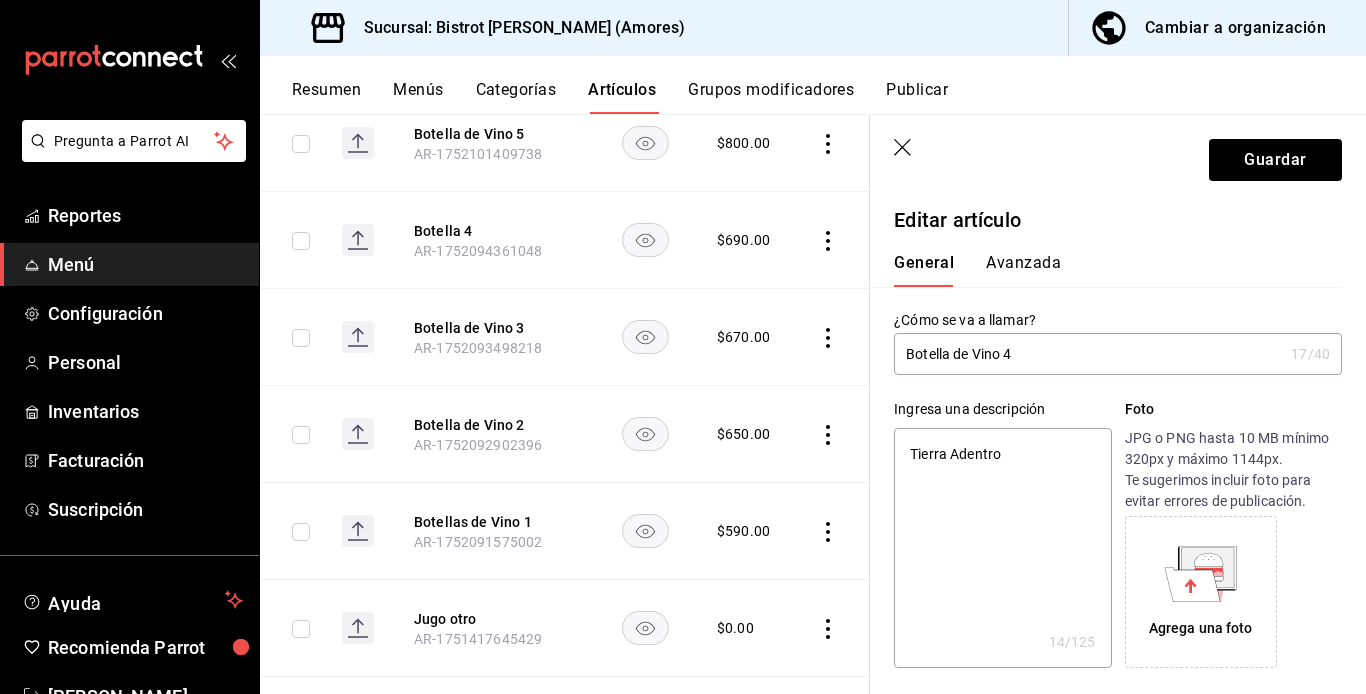 type on "Tierra Adentro," 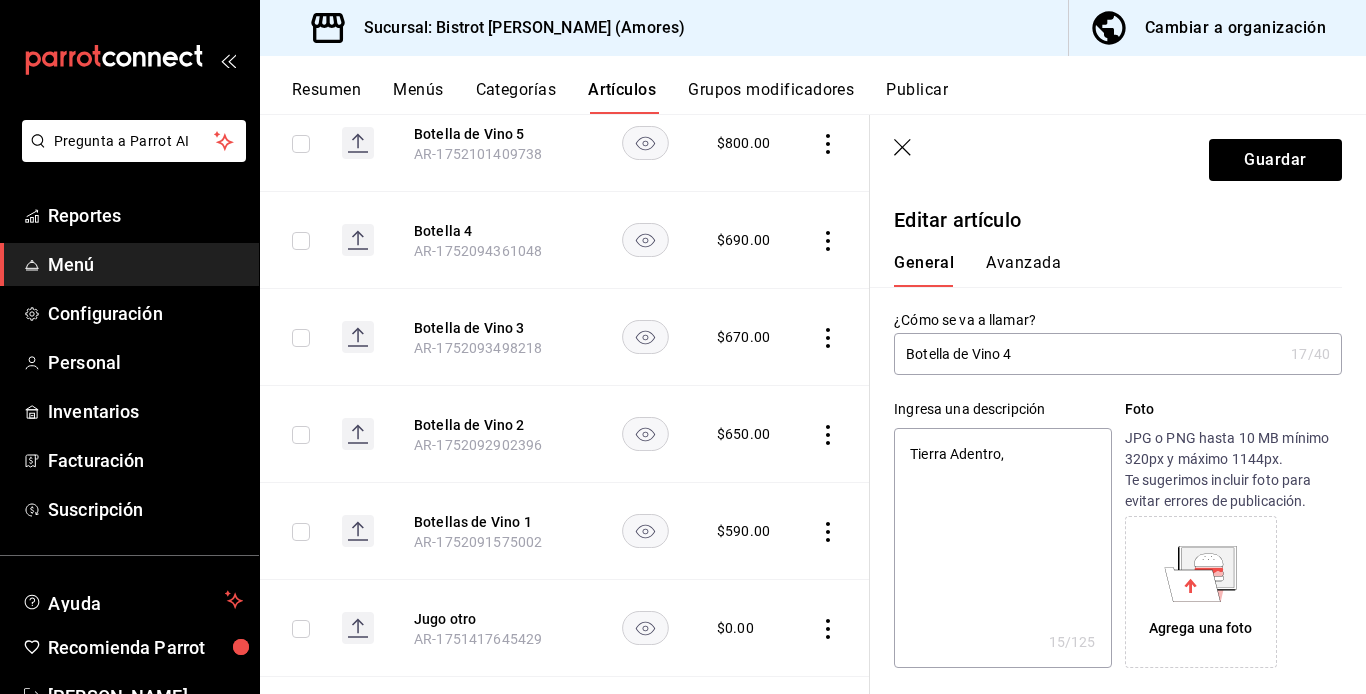 type on "Tierra Adentro," 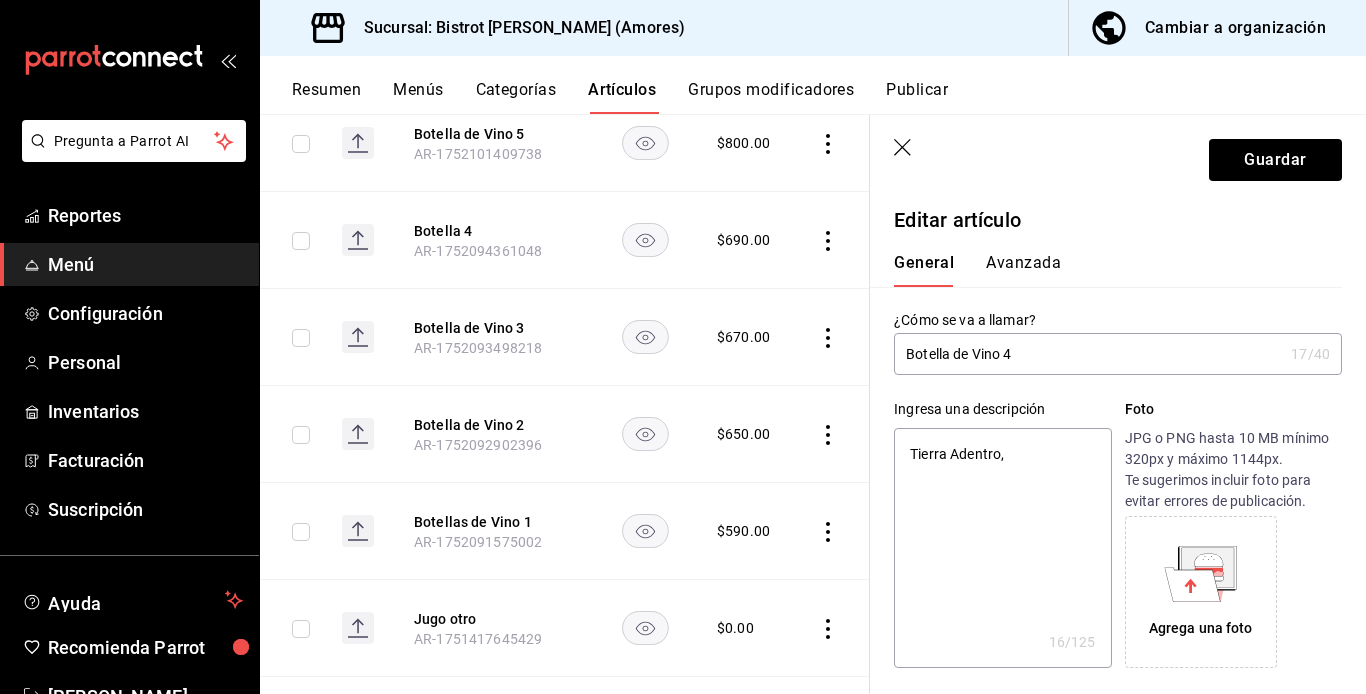 type on "Tierra Adentro, s" 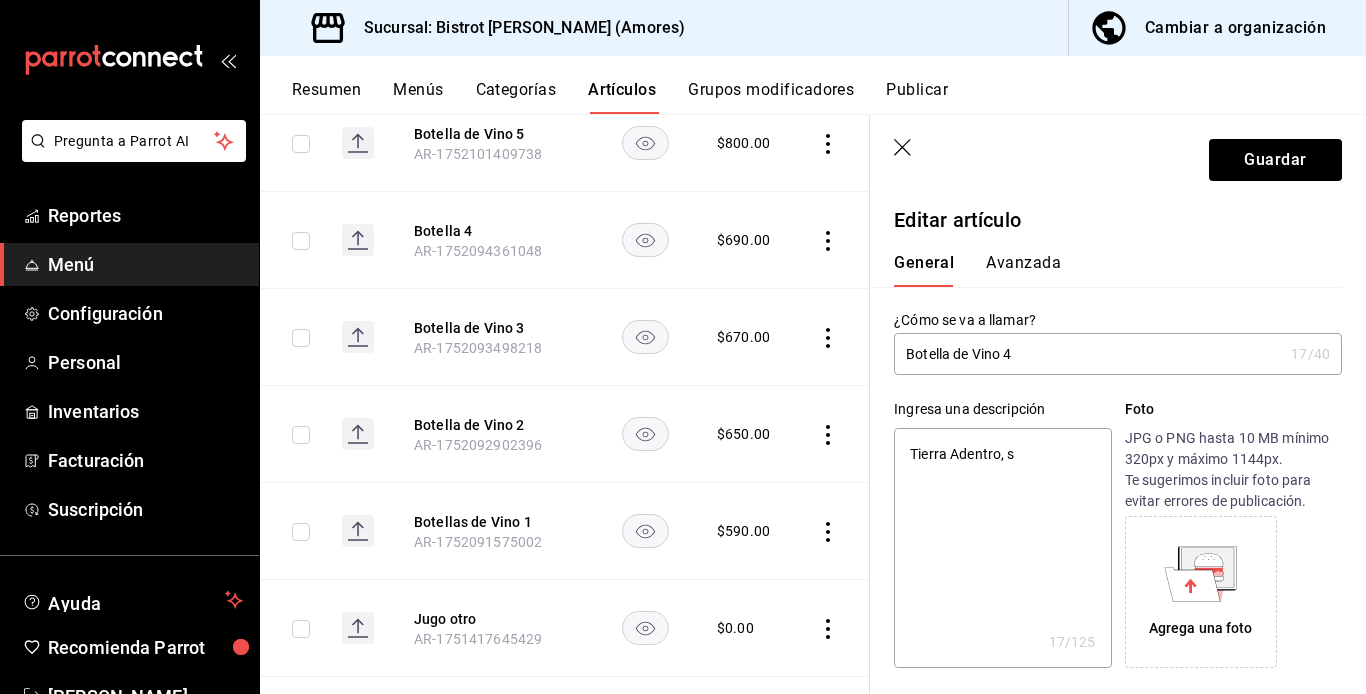 type on "Tierra Adentro," 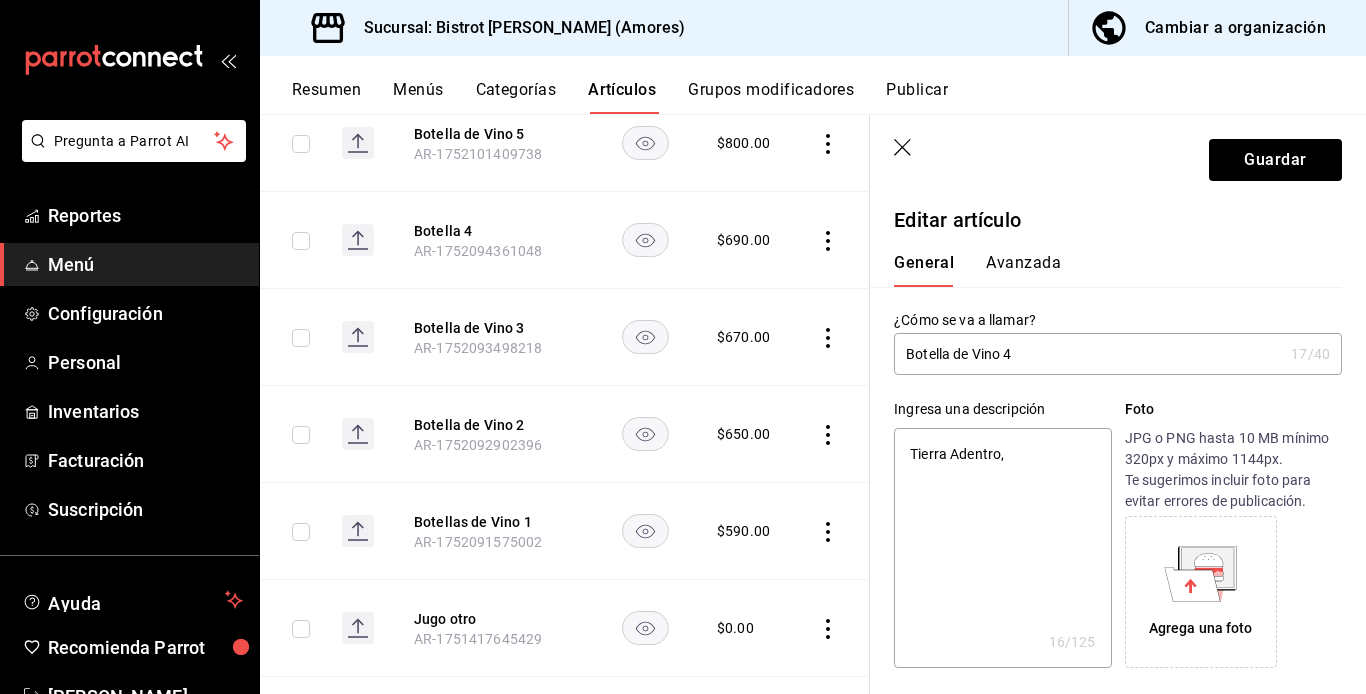 type on "Tierra Adentro, S" 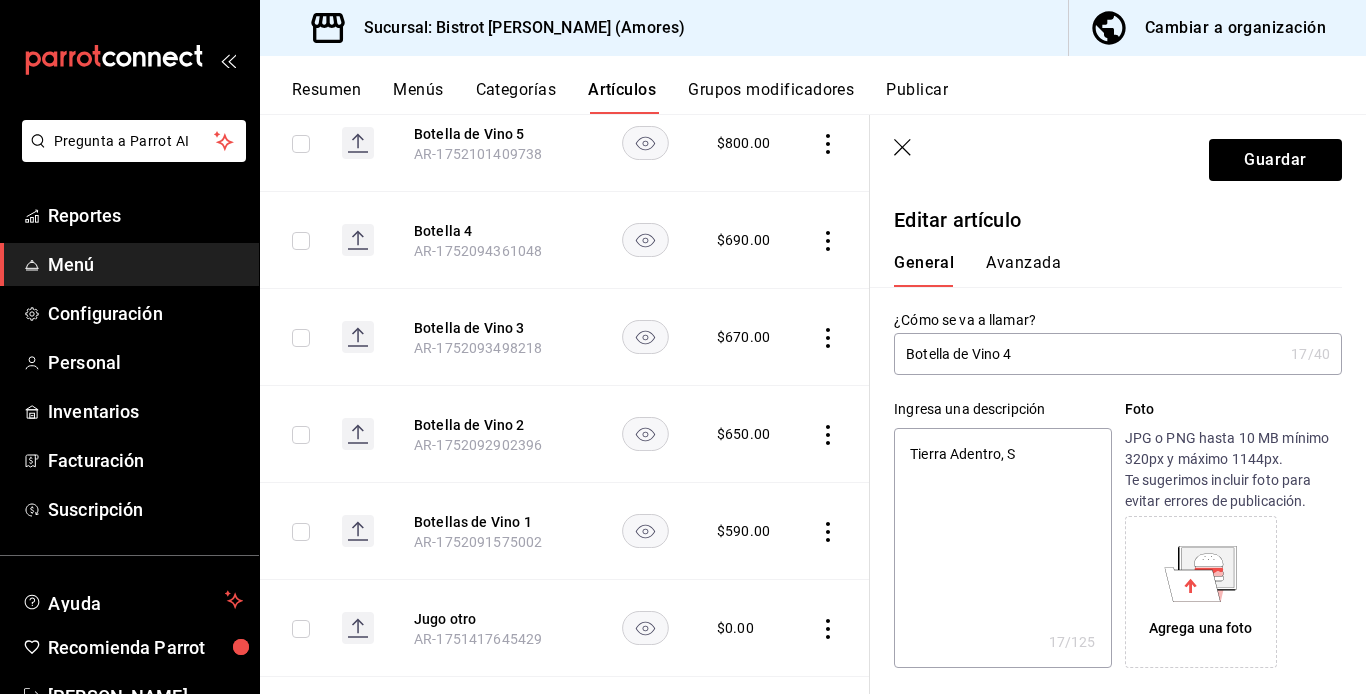type on "Tierra Adentro, Su" 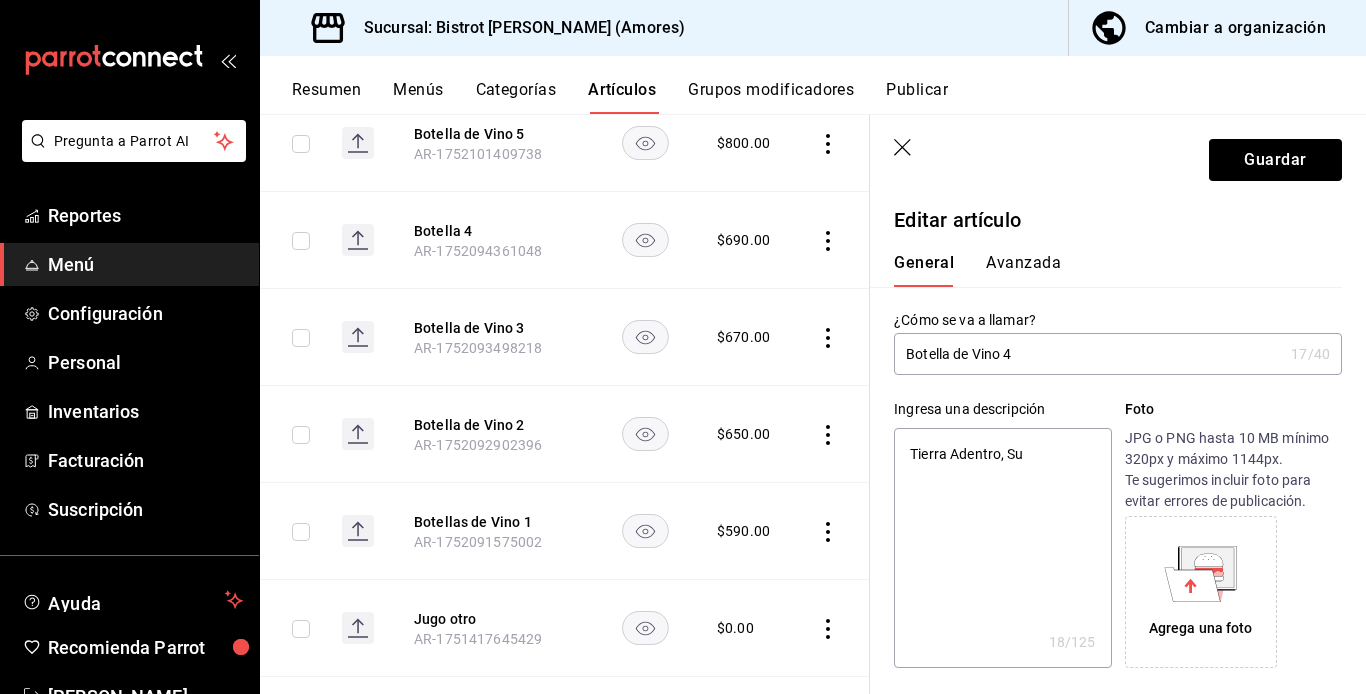 type on "Tierra Adentro, [GEOGRAPHIC_DATA]" 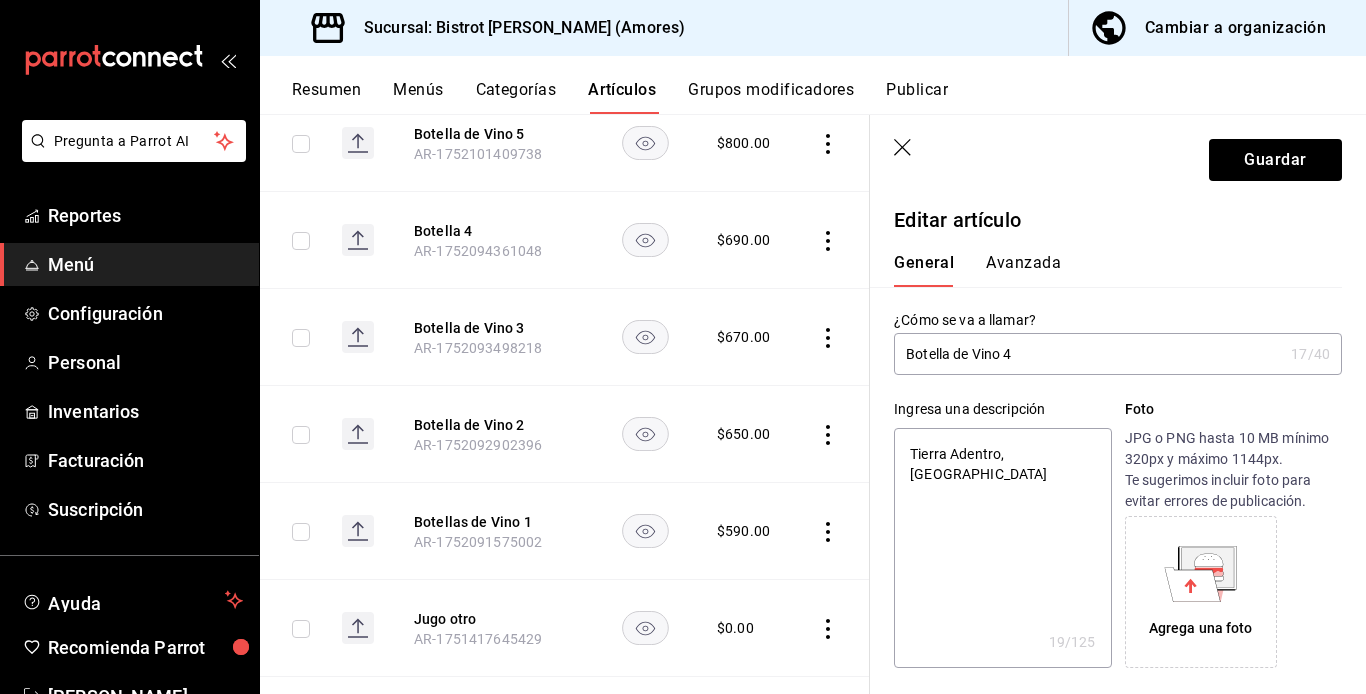 type on "Tierra Adentro, [GEOGRAPHIC_DATA]" 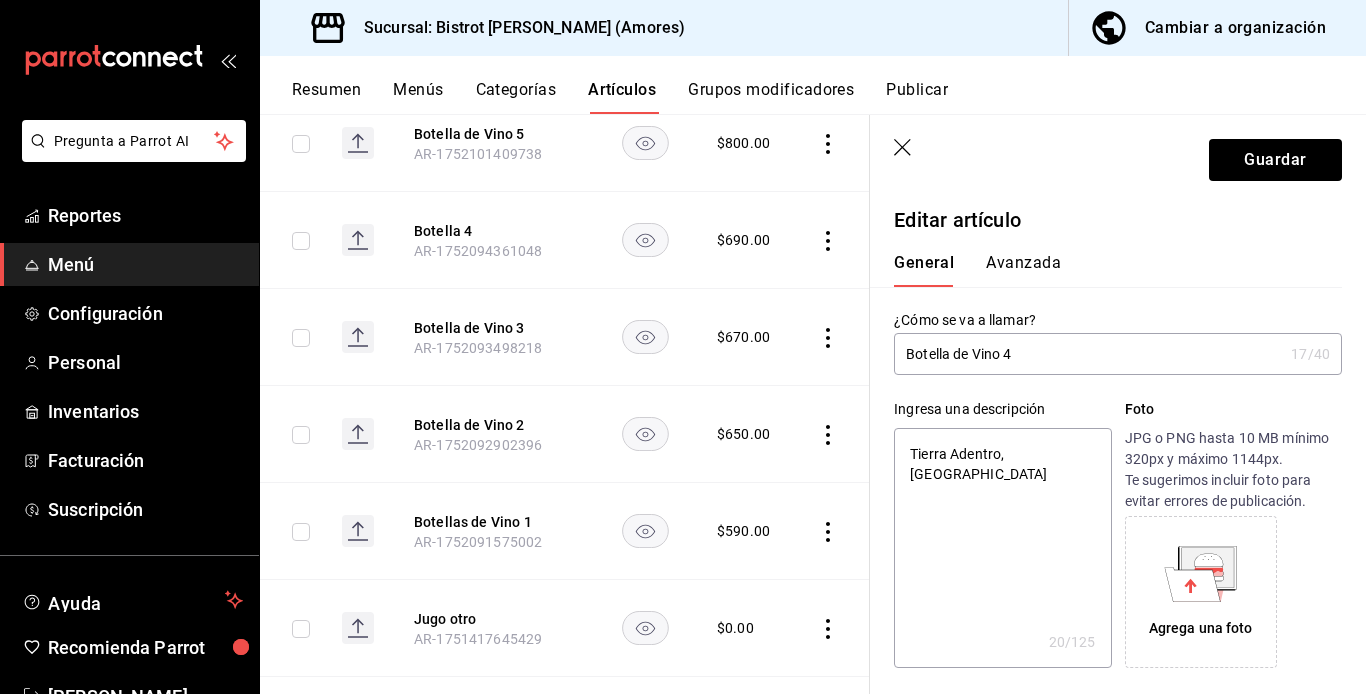 type on "Tierra Adentro, Sul S" 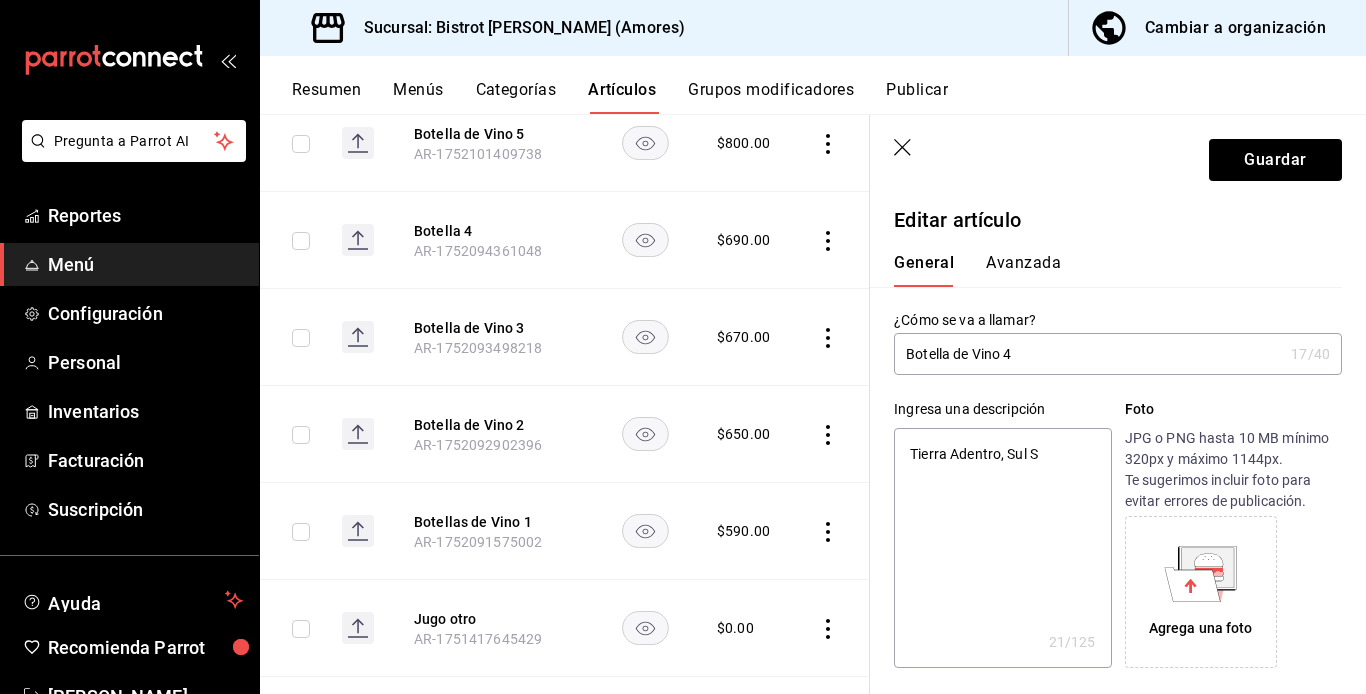 type on "Tierra Adentro, Sul Se" 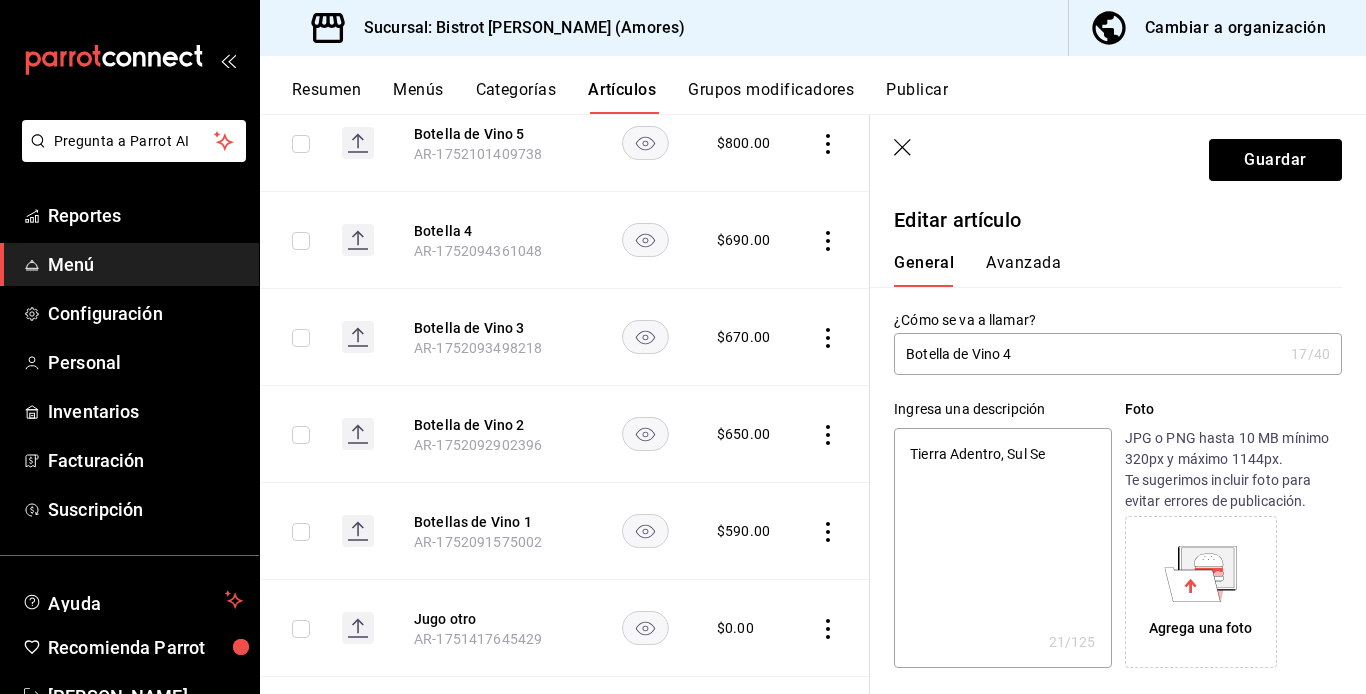 type on "x" 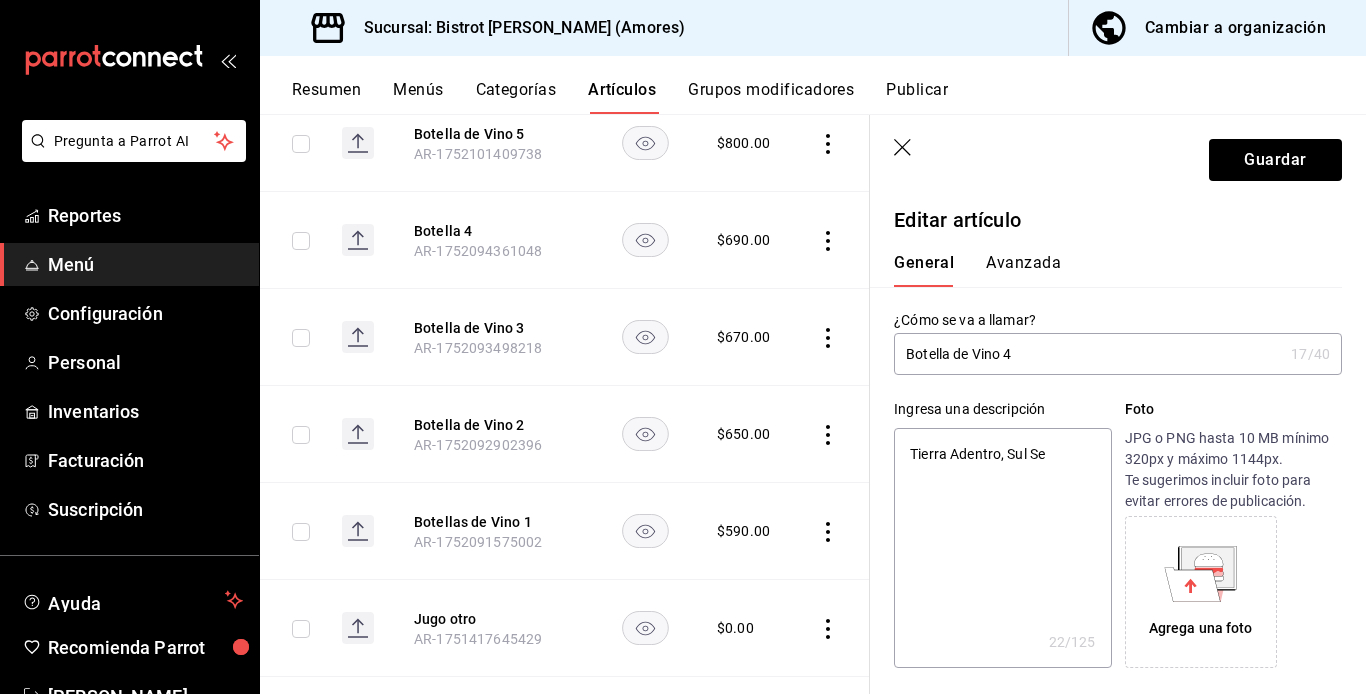 type on "Tierra Adentro, Sul Ser" 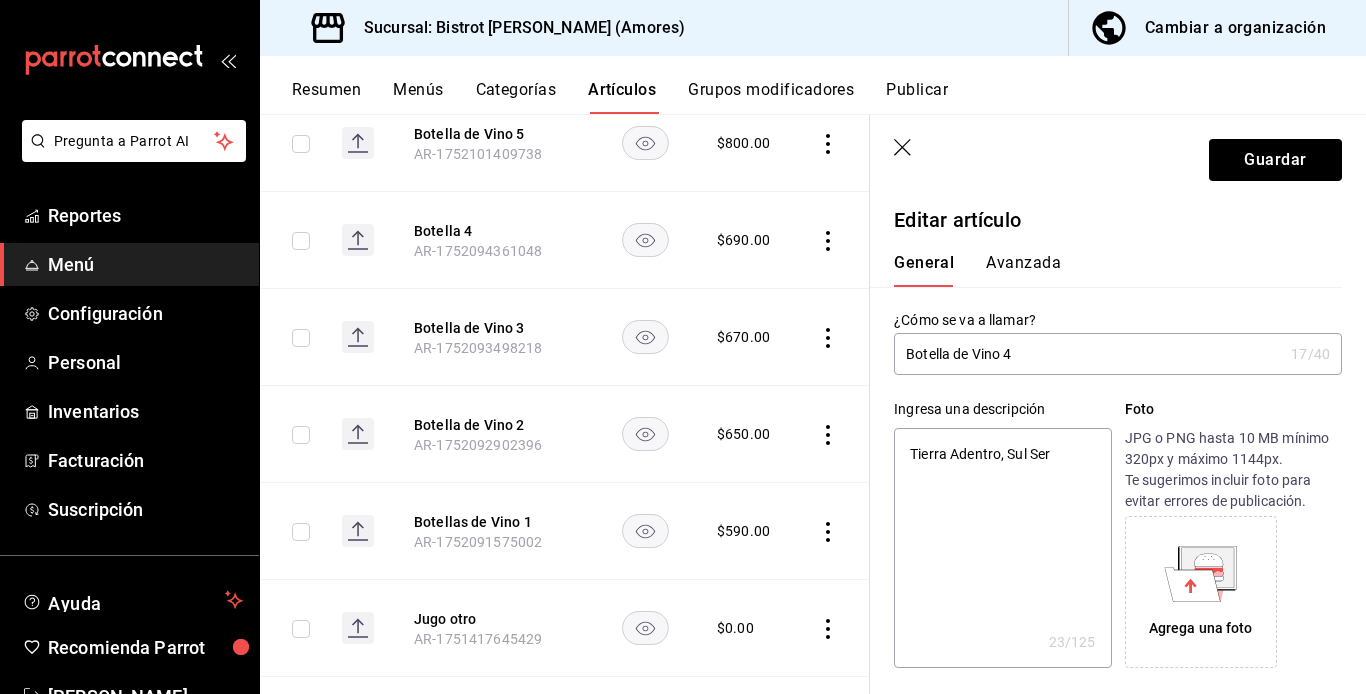 type on "Tierra Adentro, Sul Seri" 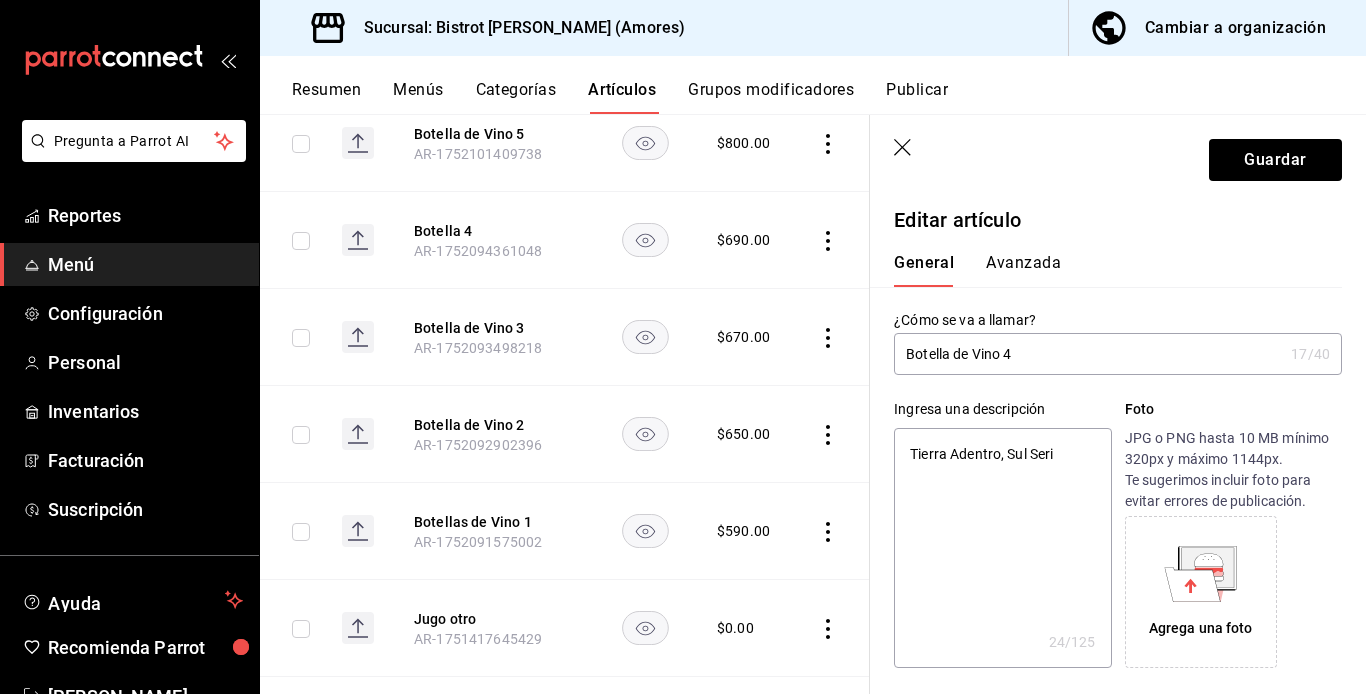 type on "Tierra Adentro, Sul Serio" 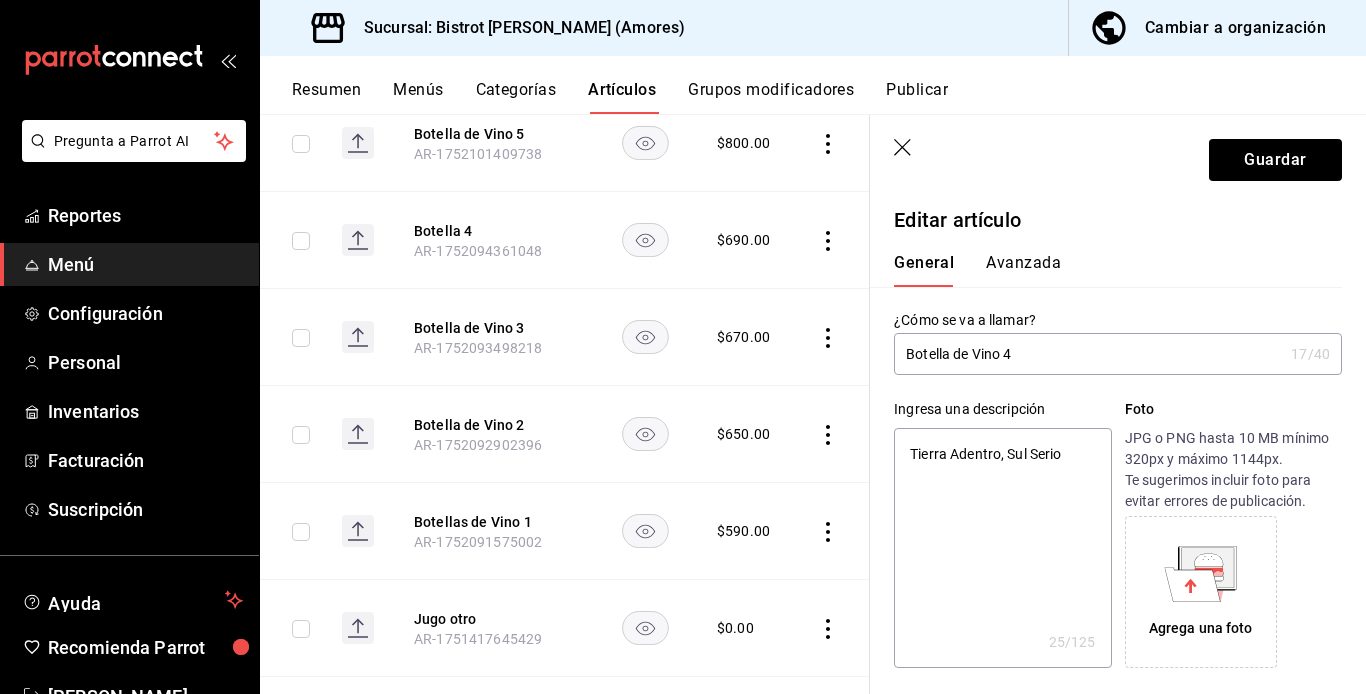 type on "Tierra Adentro, Sul Serio," 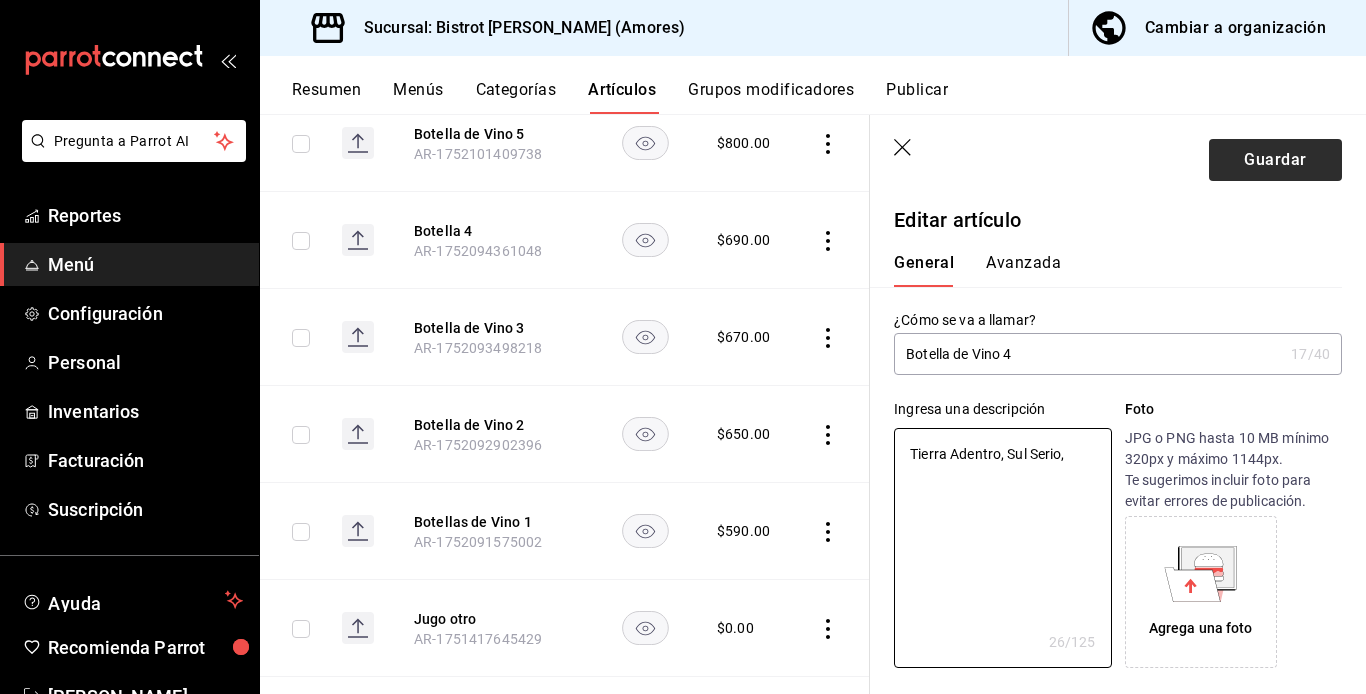 type on "Tierra Adentro, Sul Serio," 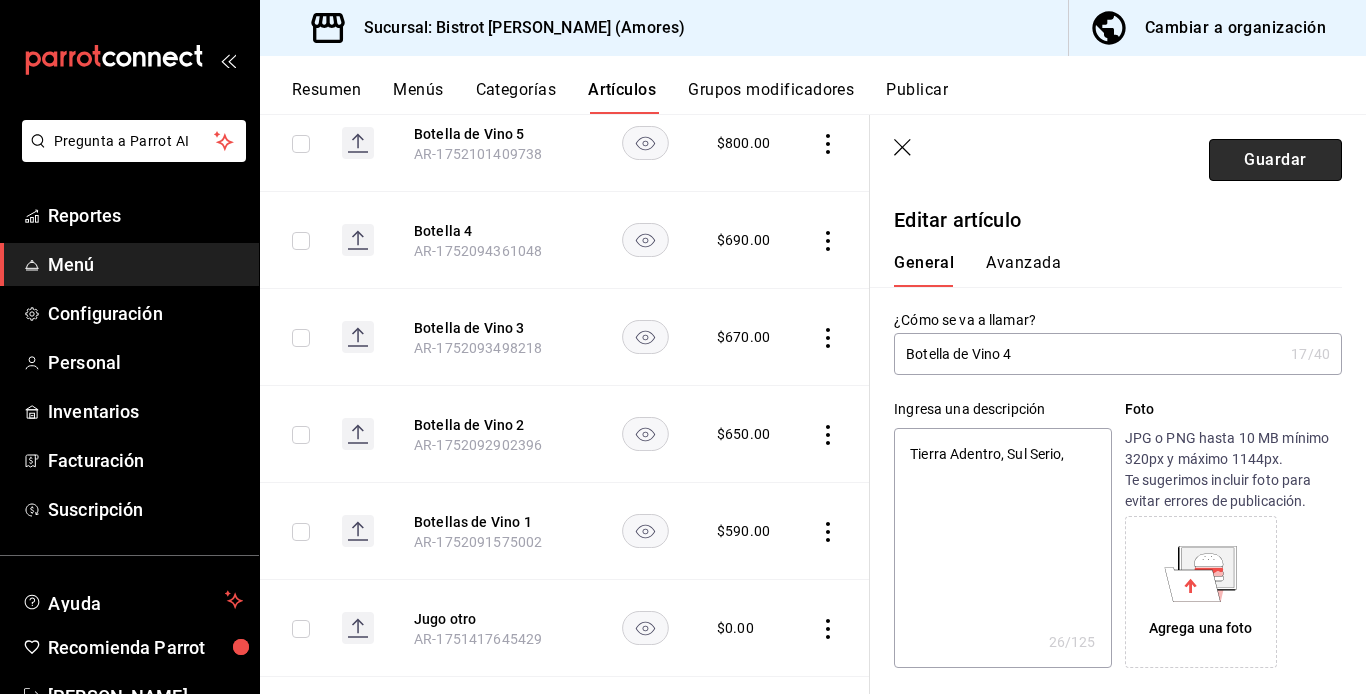 click on "Guardar" at bounding box center (1275, 160) 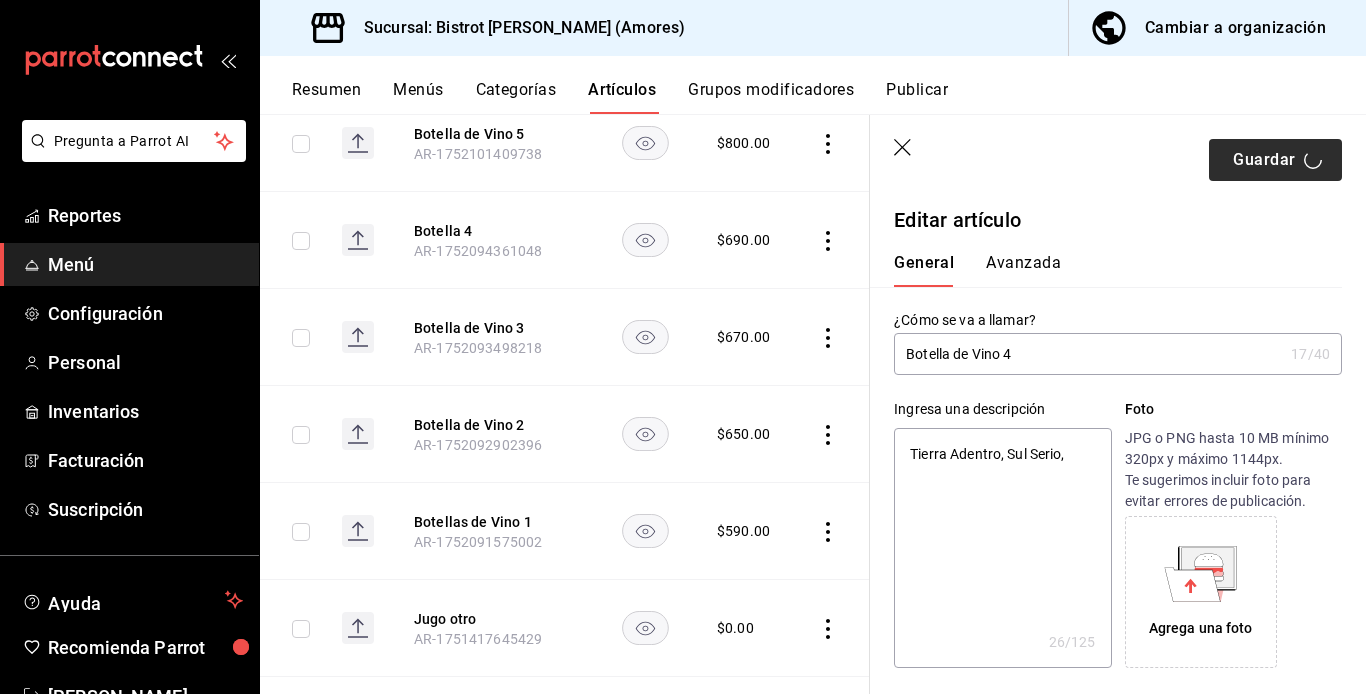 type on "x" 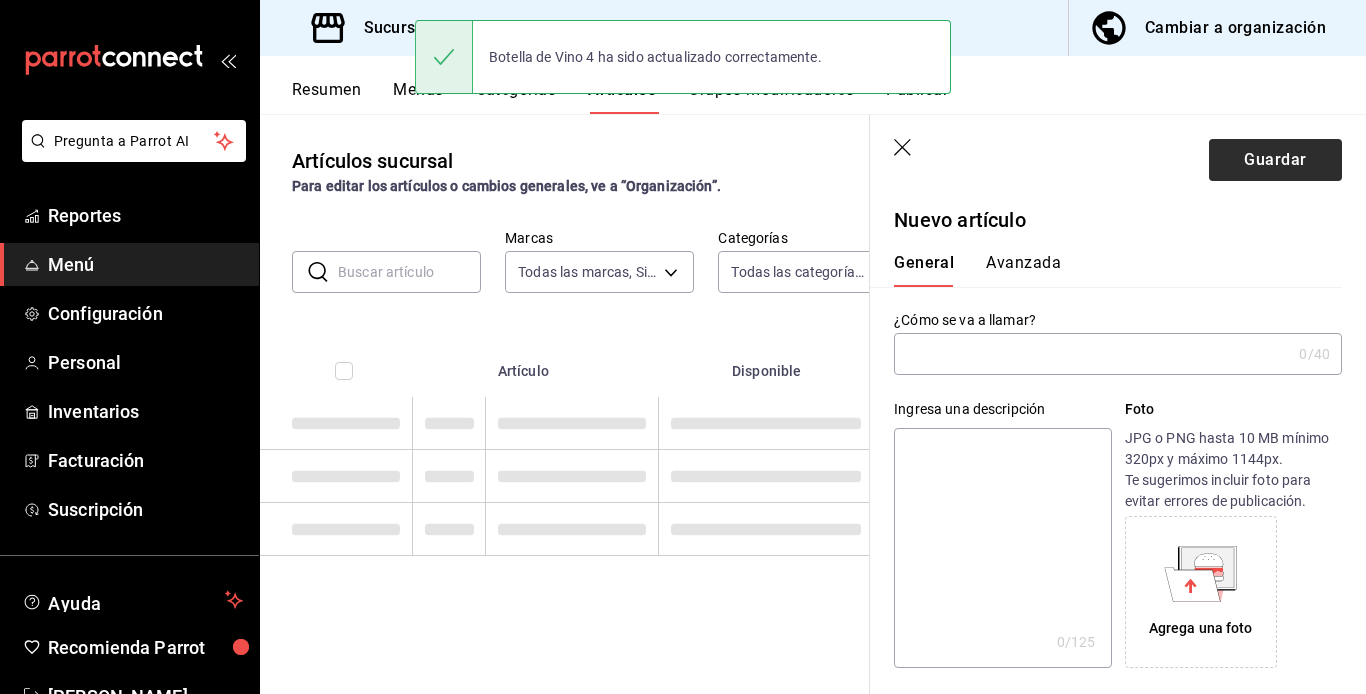 scroll, scrollTop: 0, scrollLeft: 0, axis: both 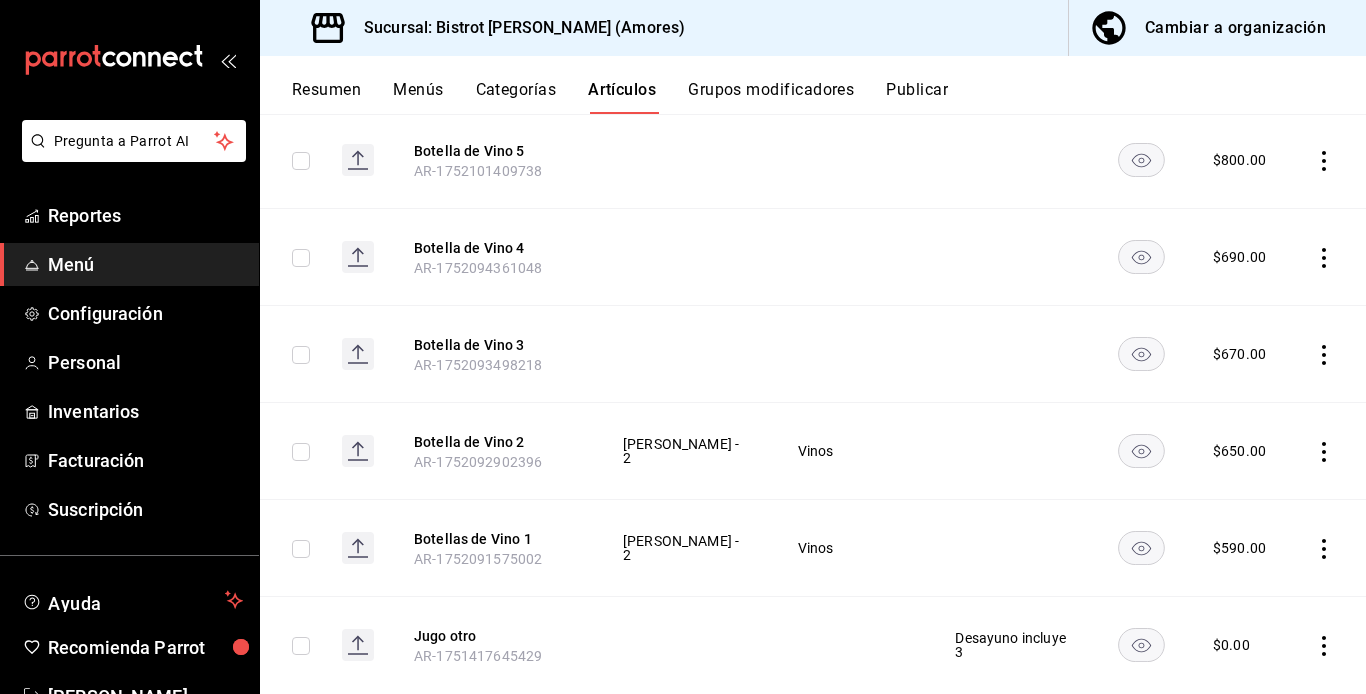 click 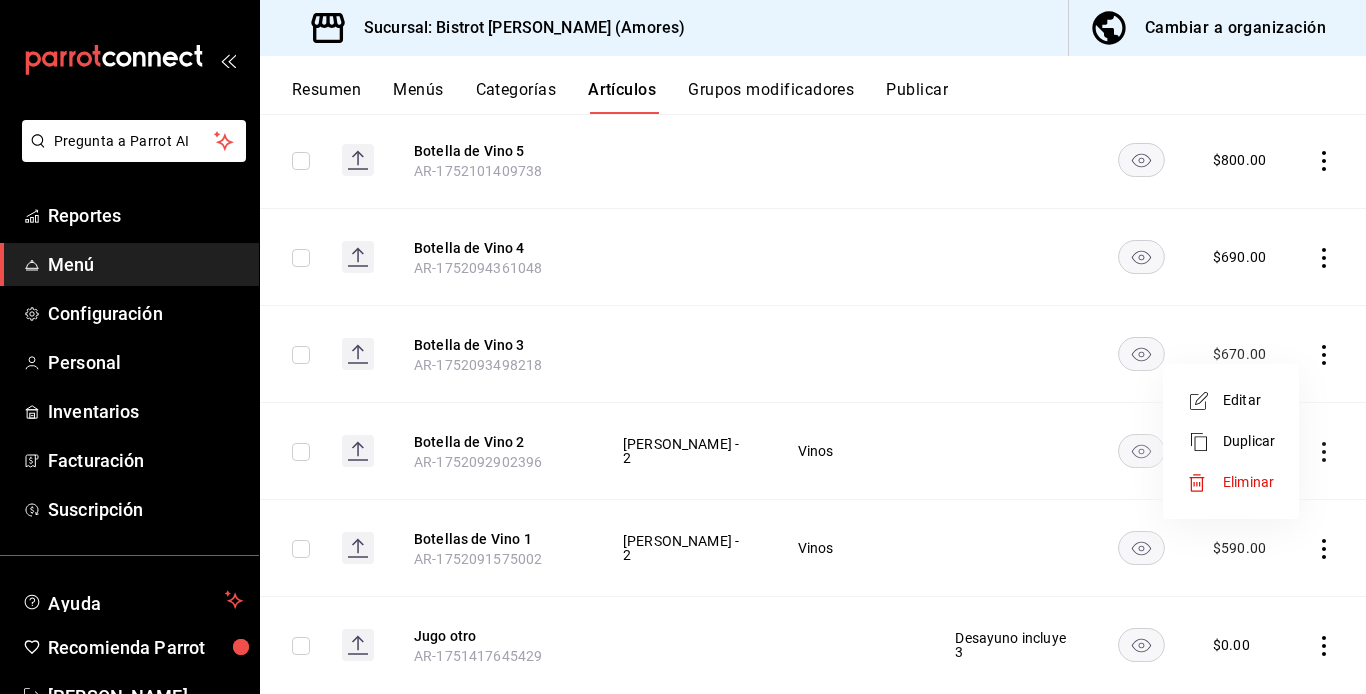 drag, startPoint x: 1309, startPoint y: 256, endPoint x: 1319, endPoint y: 257, distance: 10.049875 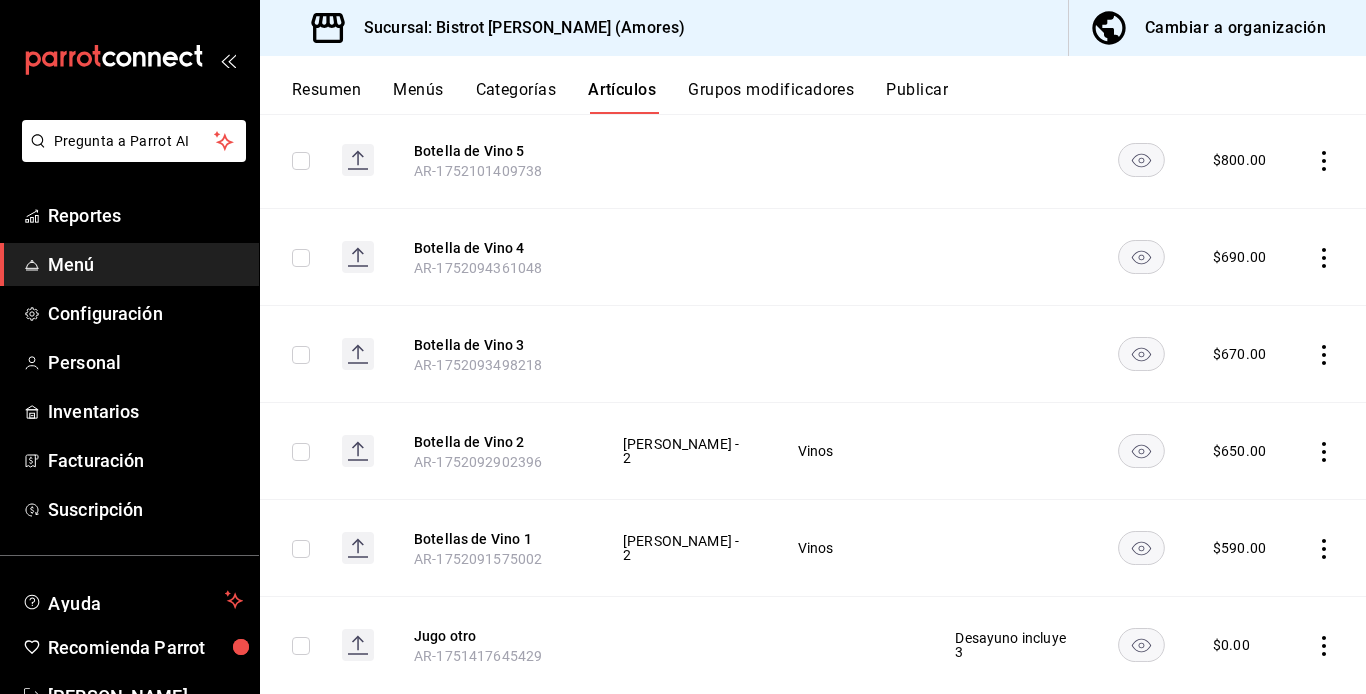 click 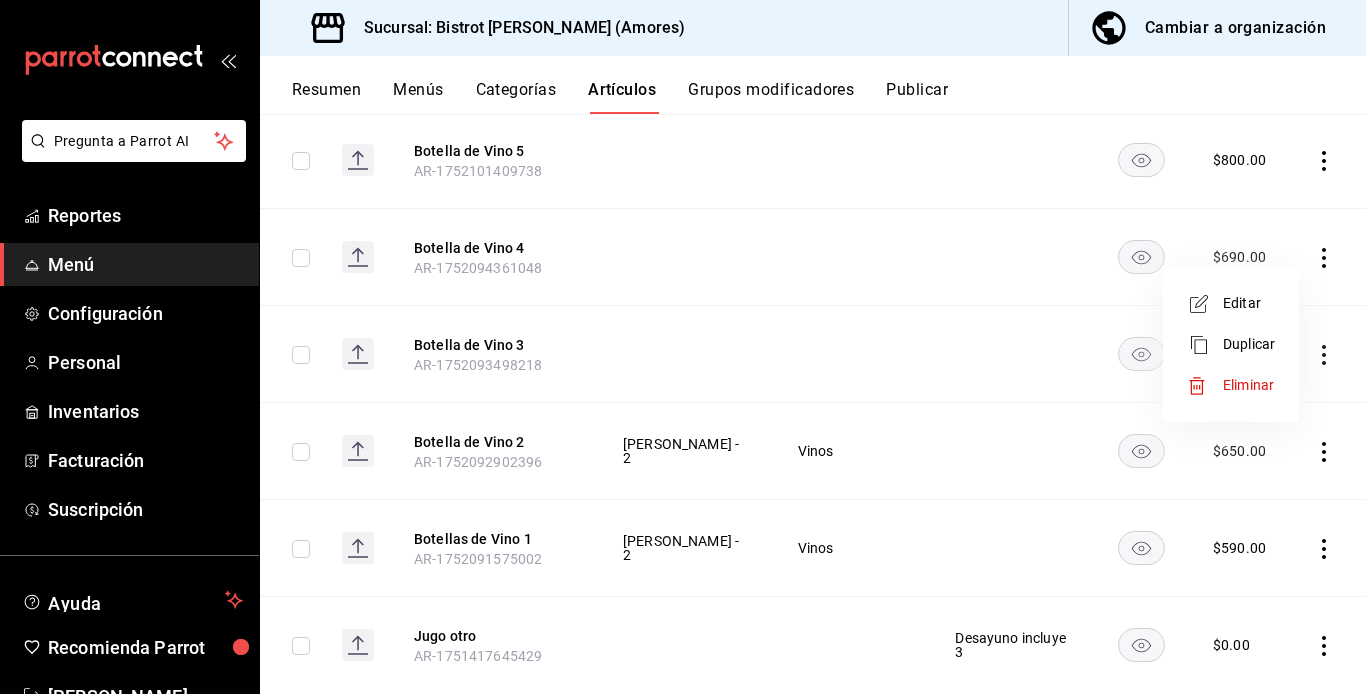 click on "Editar" at bounding box center (1249, 303) 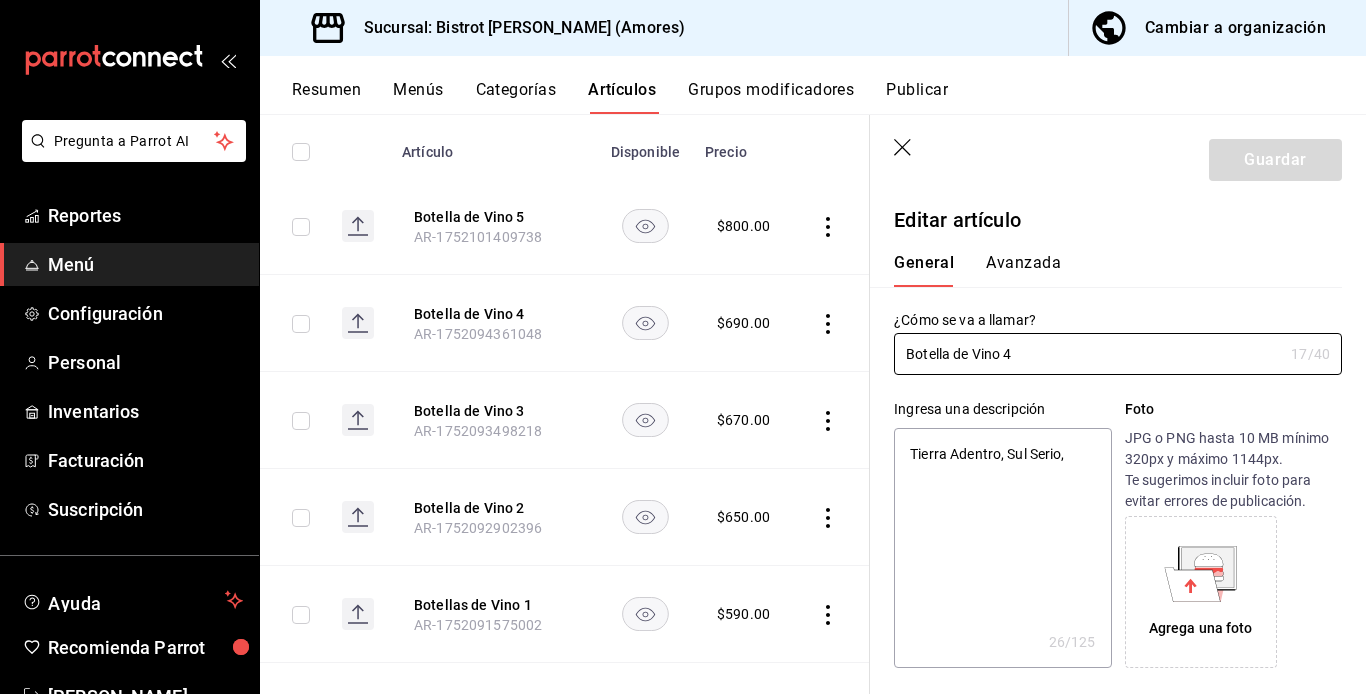 type on "x" 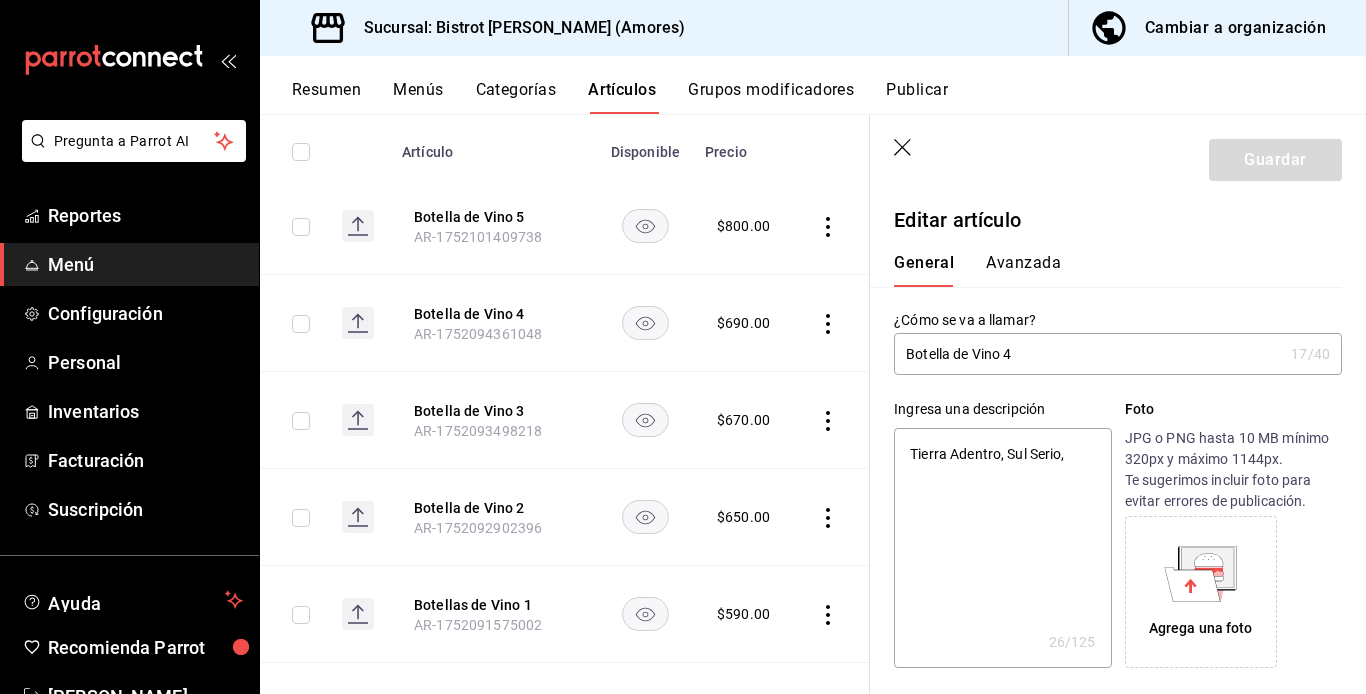 click on "Tierra Adentro, Sul Serio," at bounding box center (1002, 548) 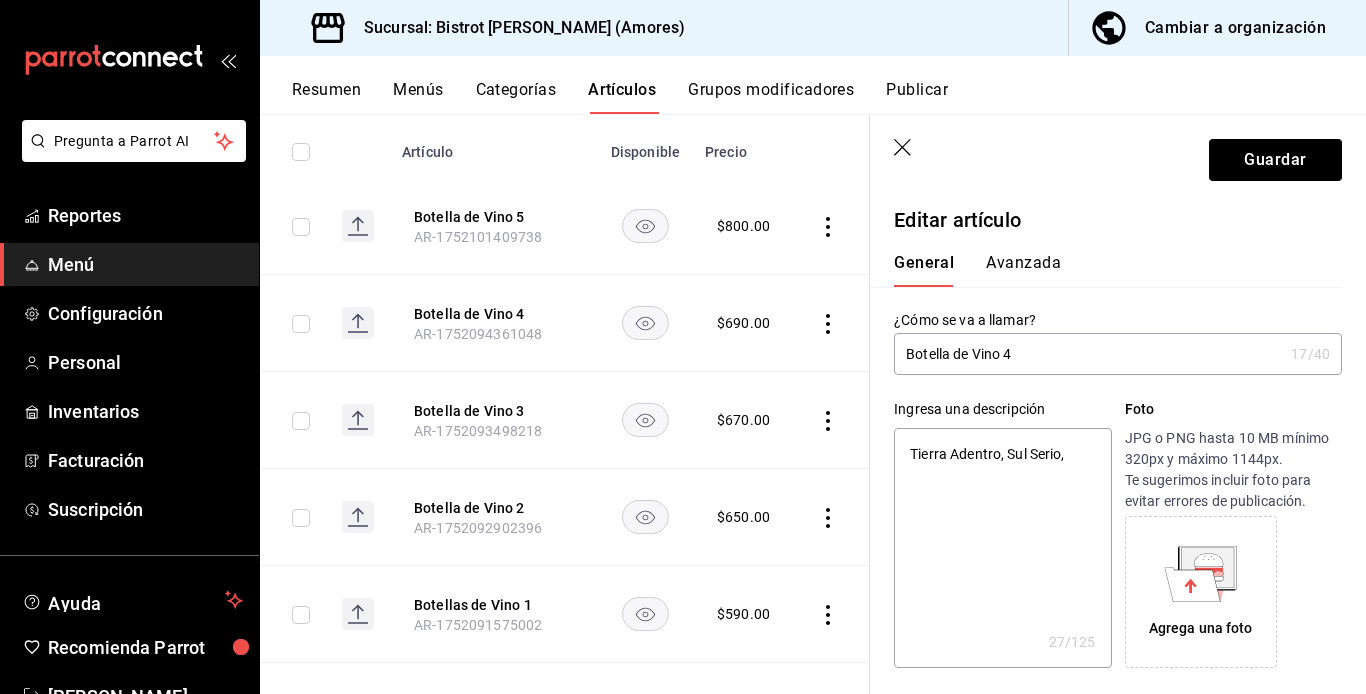 type on "x" 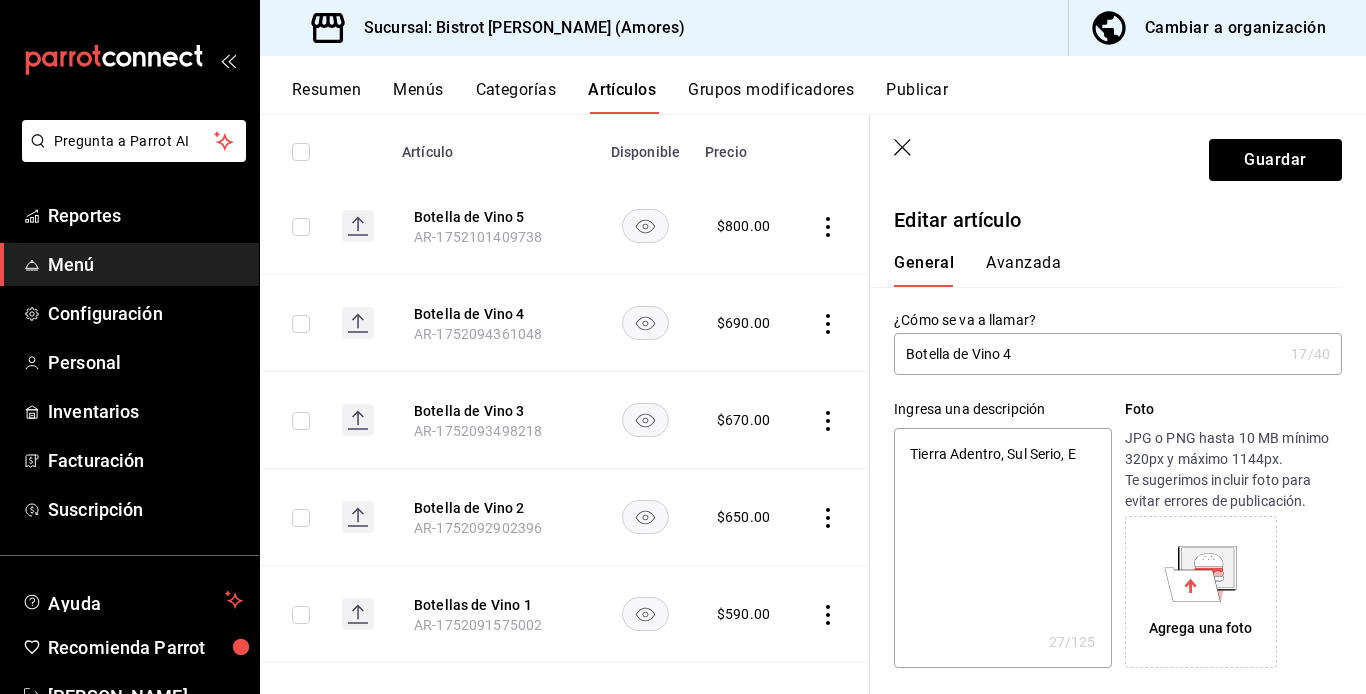 type on "x" 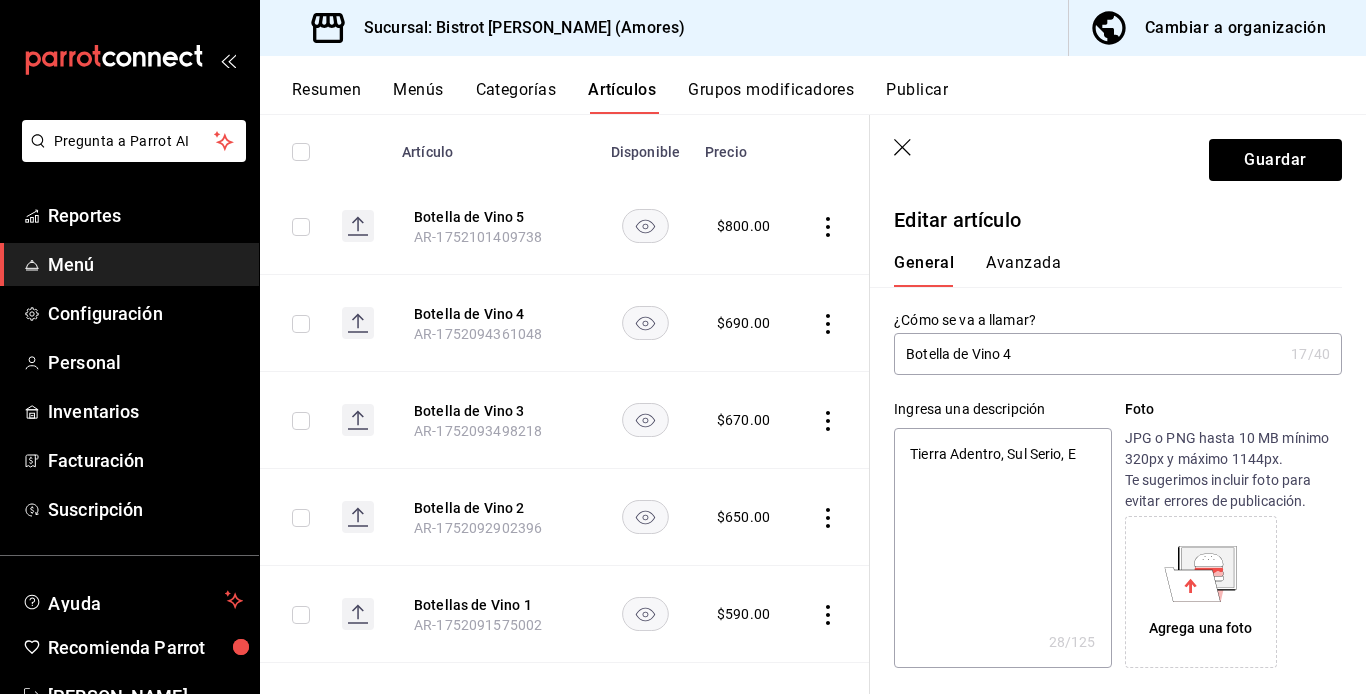 type on "Tierra Adentro, Sul Serio, Ex" 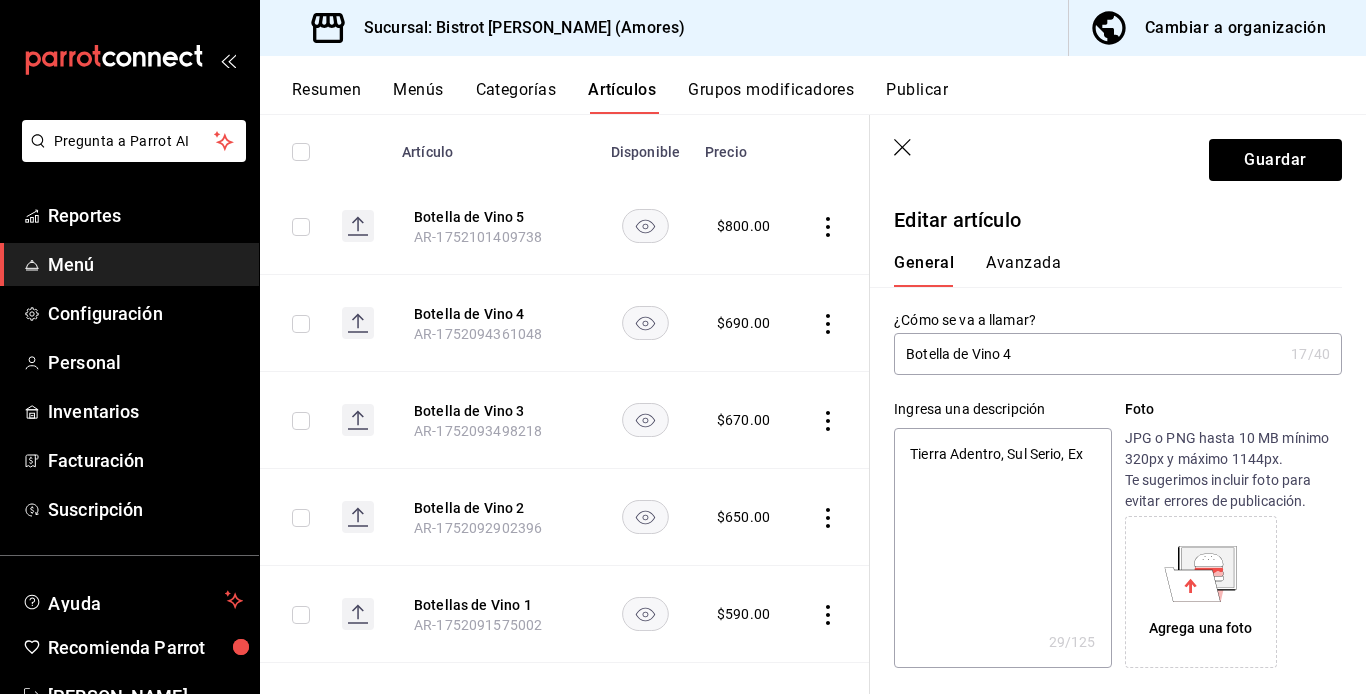type on "Tierra Adentro, Sul Serio, Ext" 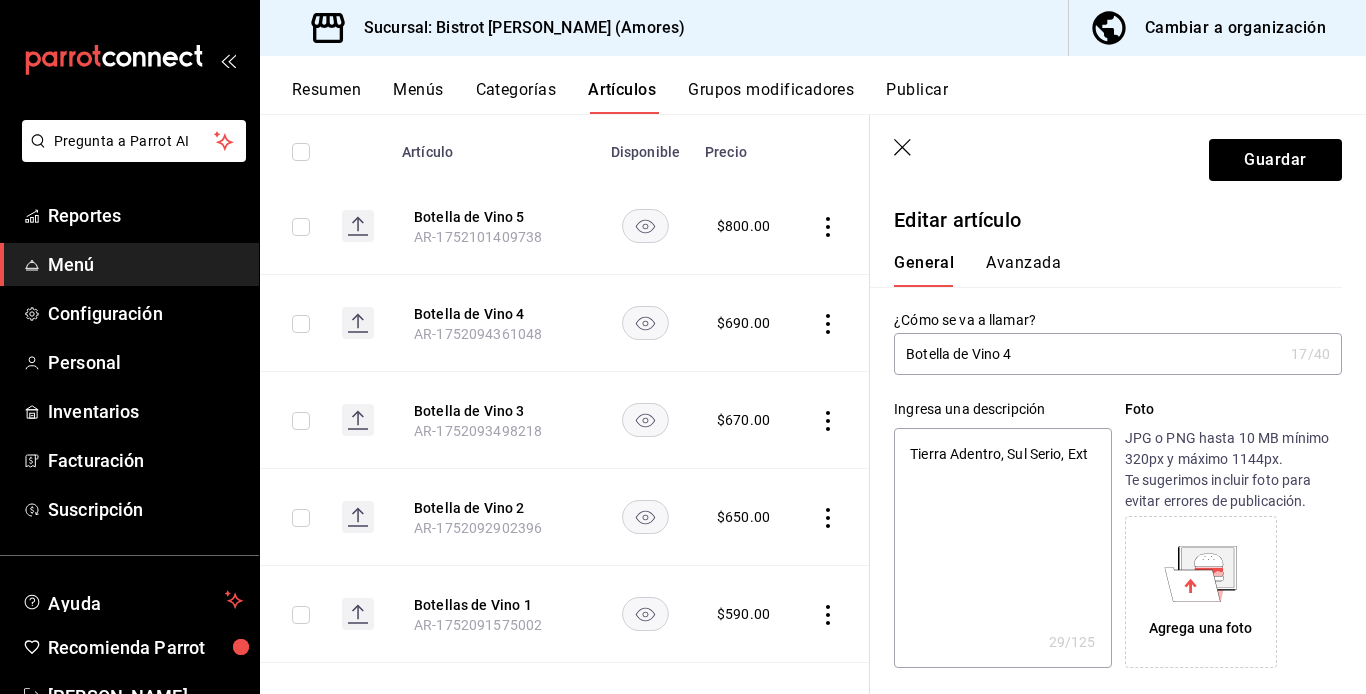 type on "x" 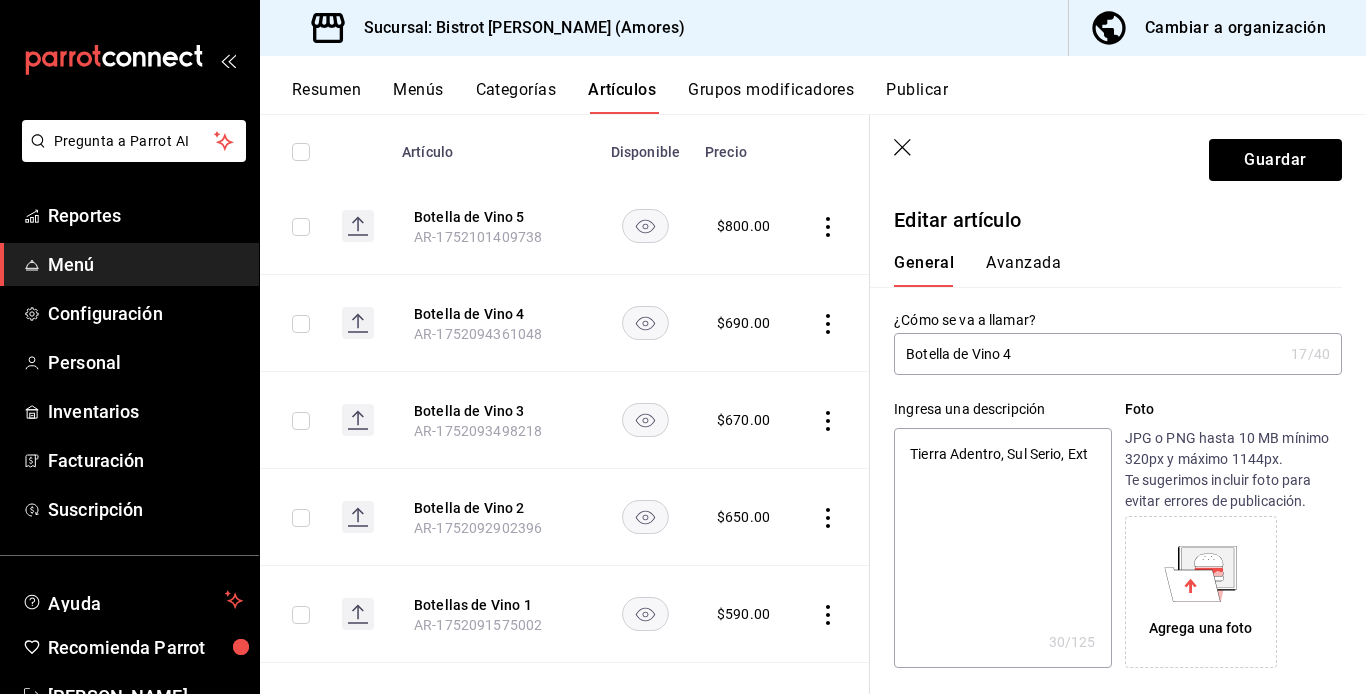 type on "Tierra Adentro, Sul Serio, Extr" 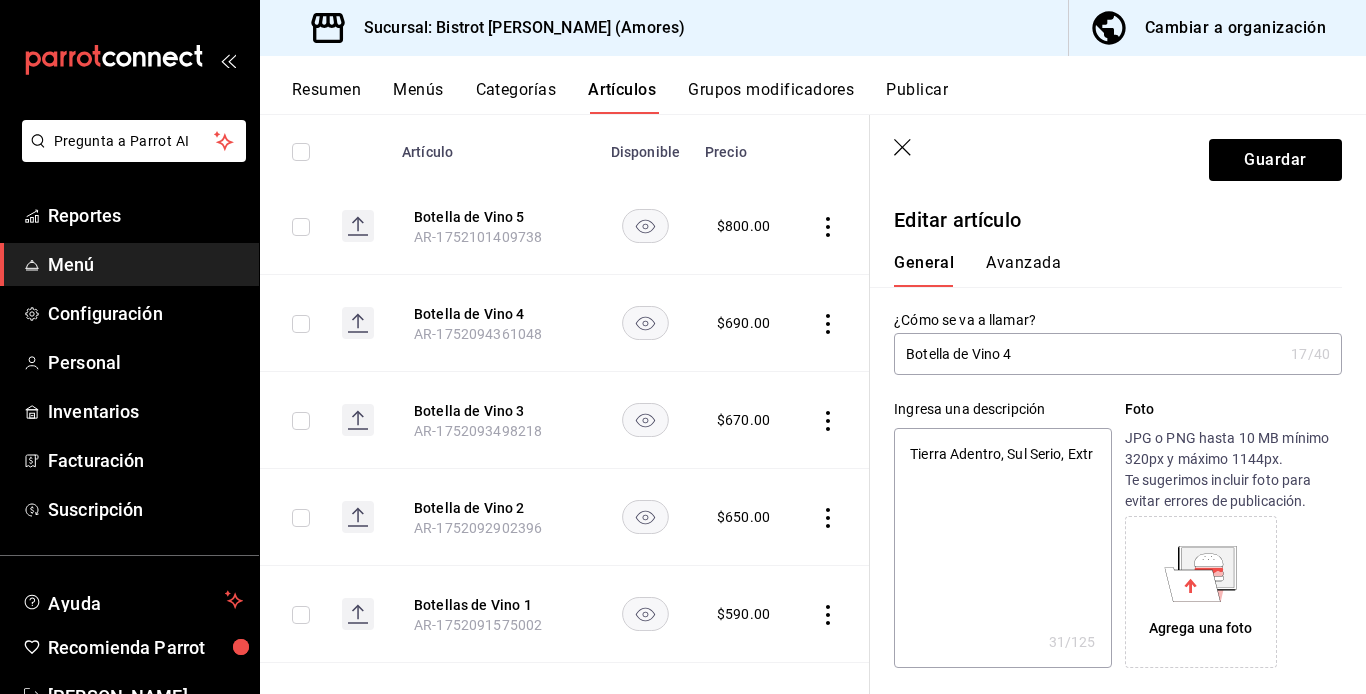 type on "Tierra Adentro, Sul Serio, Extro" 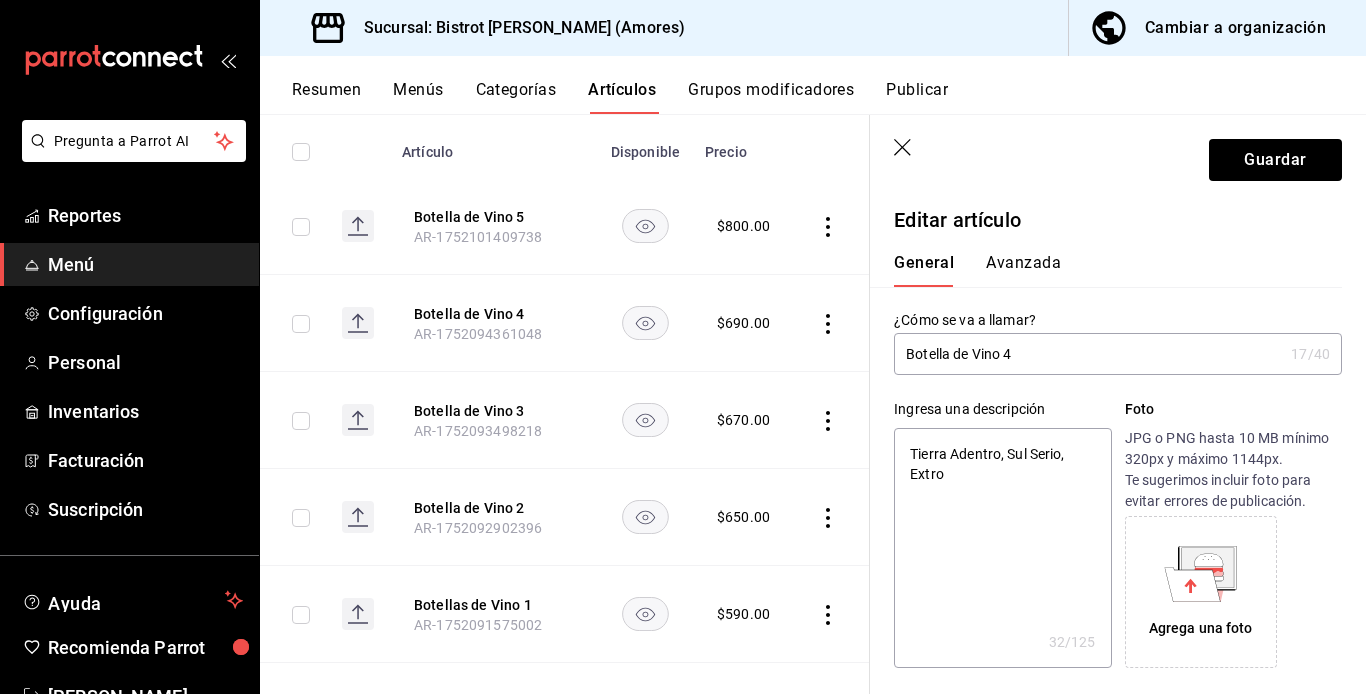 type on "Tierra Adentro, Sul Serio, Extros" 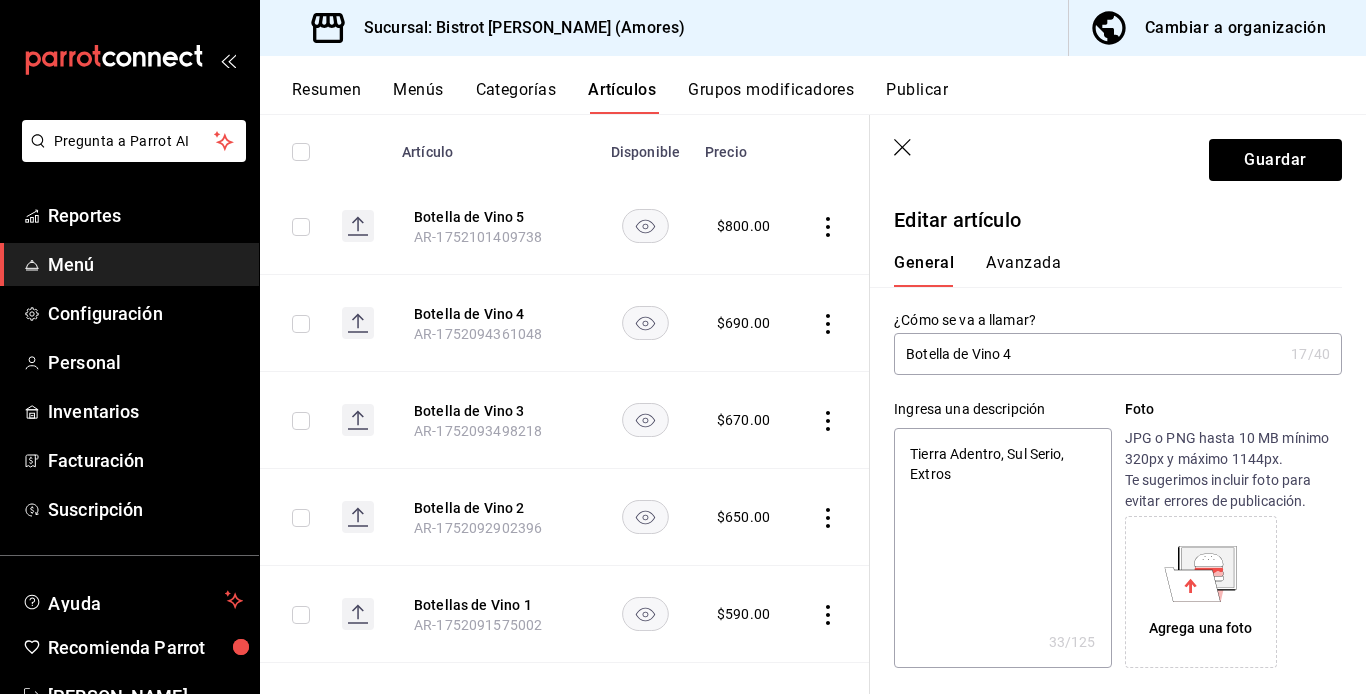 type on "Tierra Adentro, Sul Serio, Extroso" 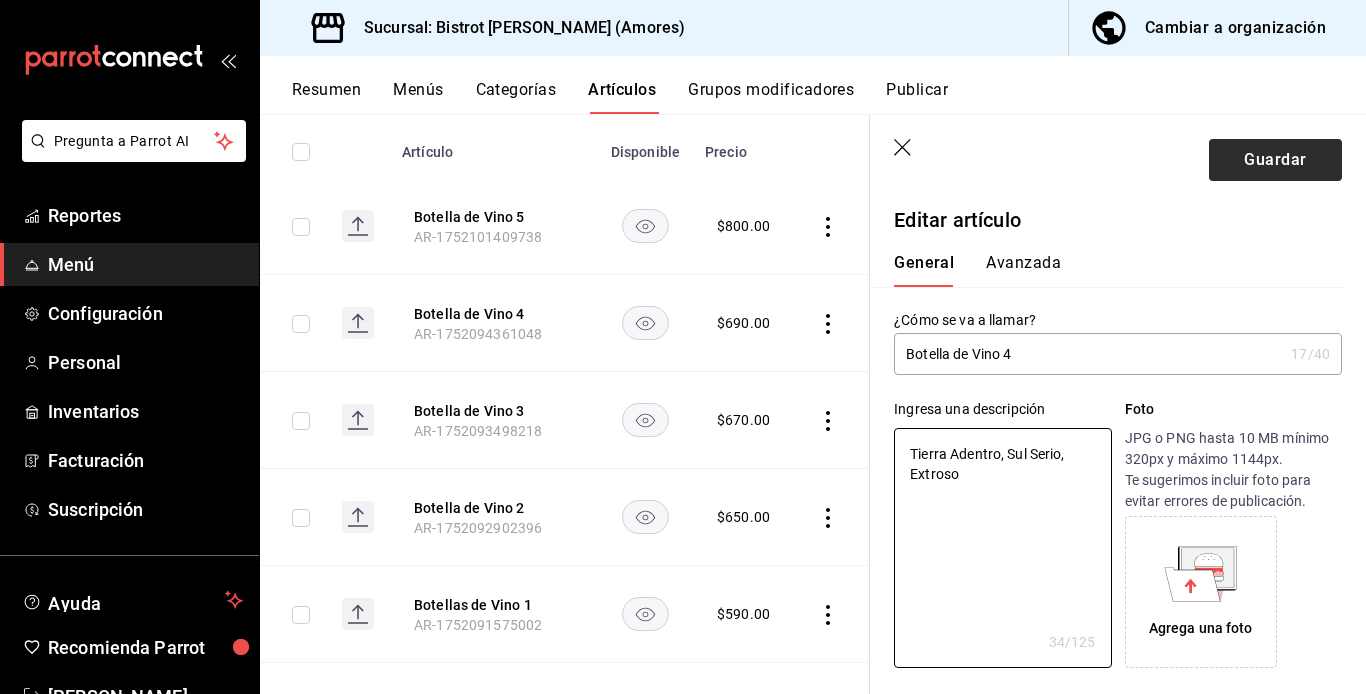 type on "Tierra Adentro, Sul Serio, Extroso" 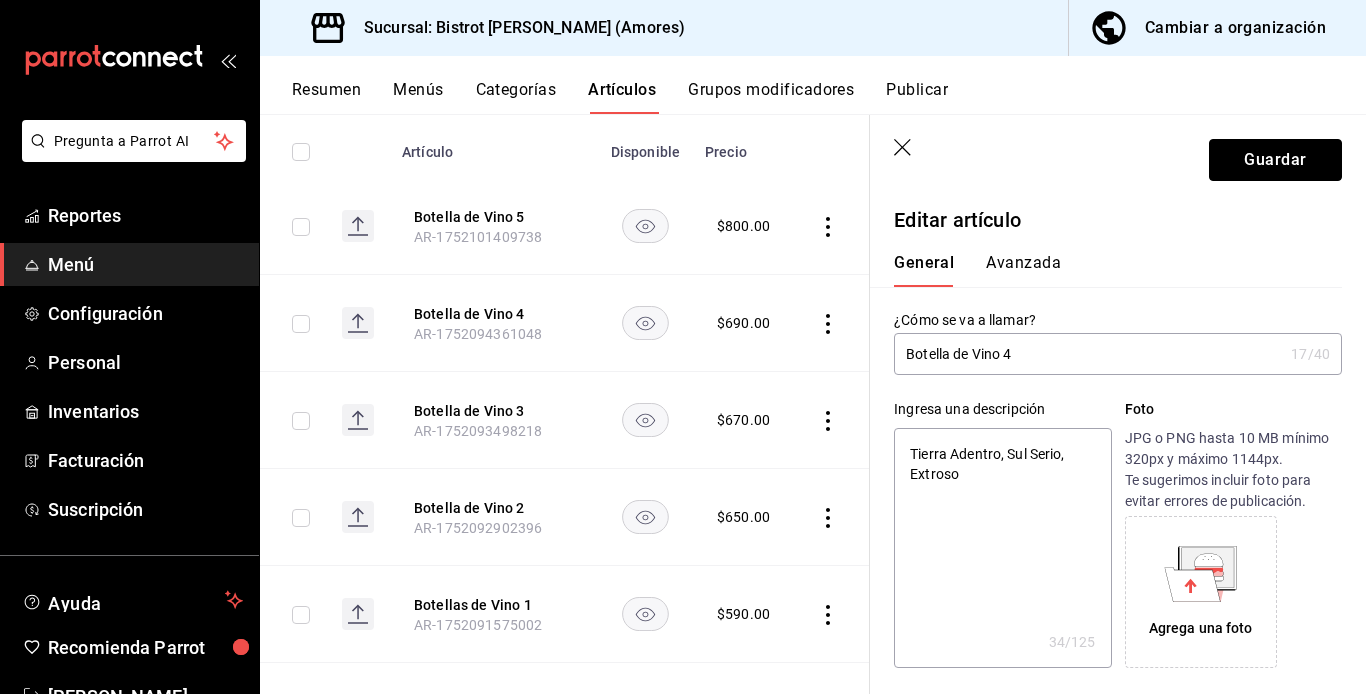 click on "Guardar" at bounding box center [1275, 160] 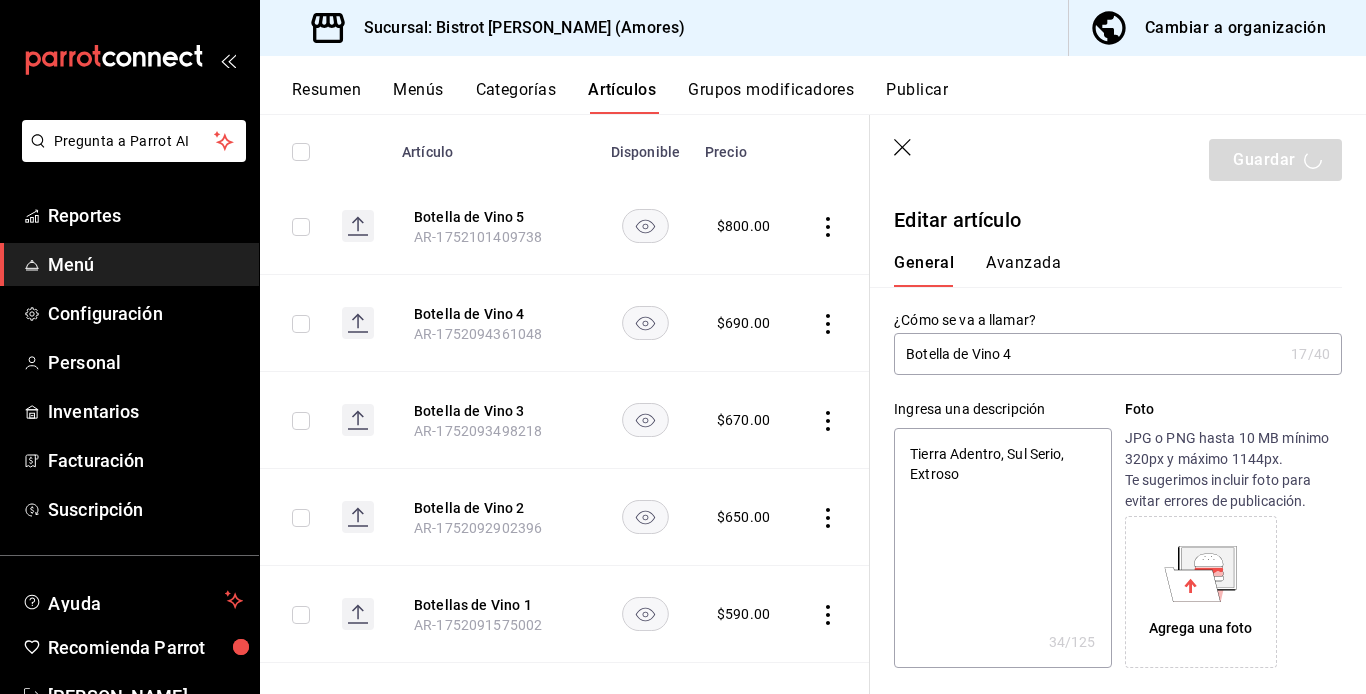 type on "x" 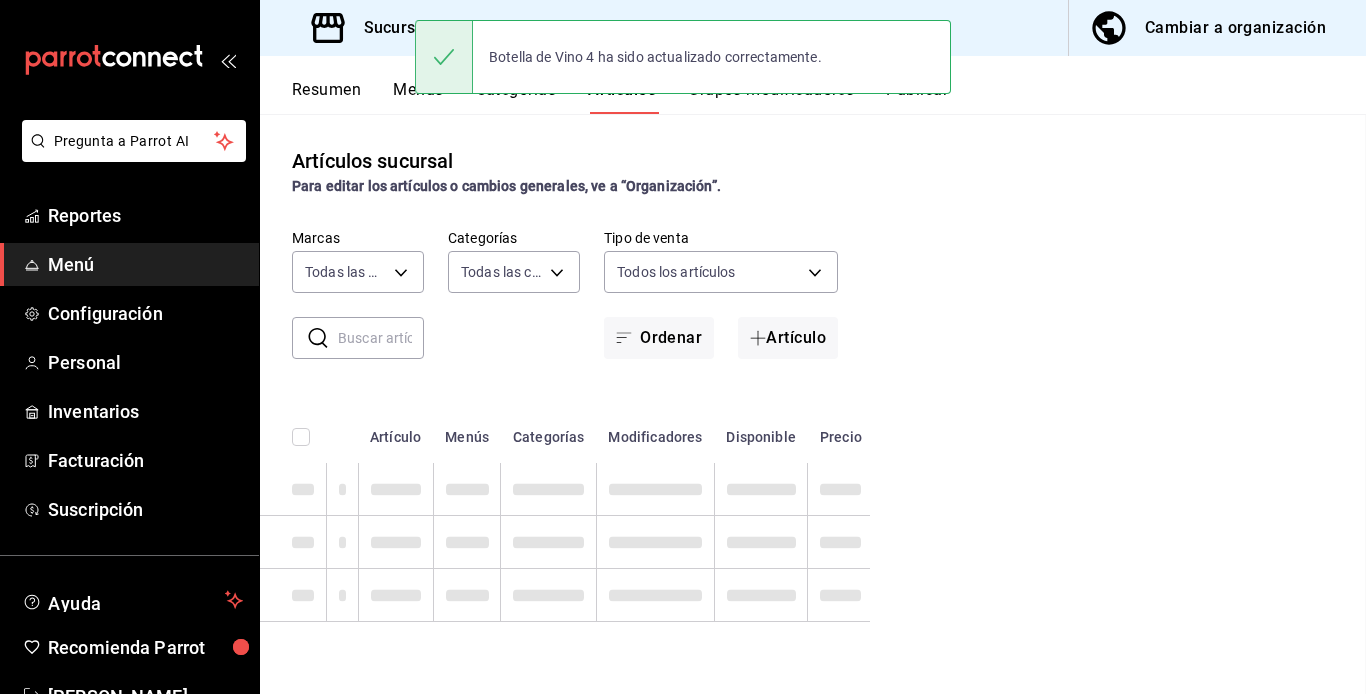 scroll, scrollTop: 0, scrollLeft: 0, axis: both 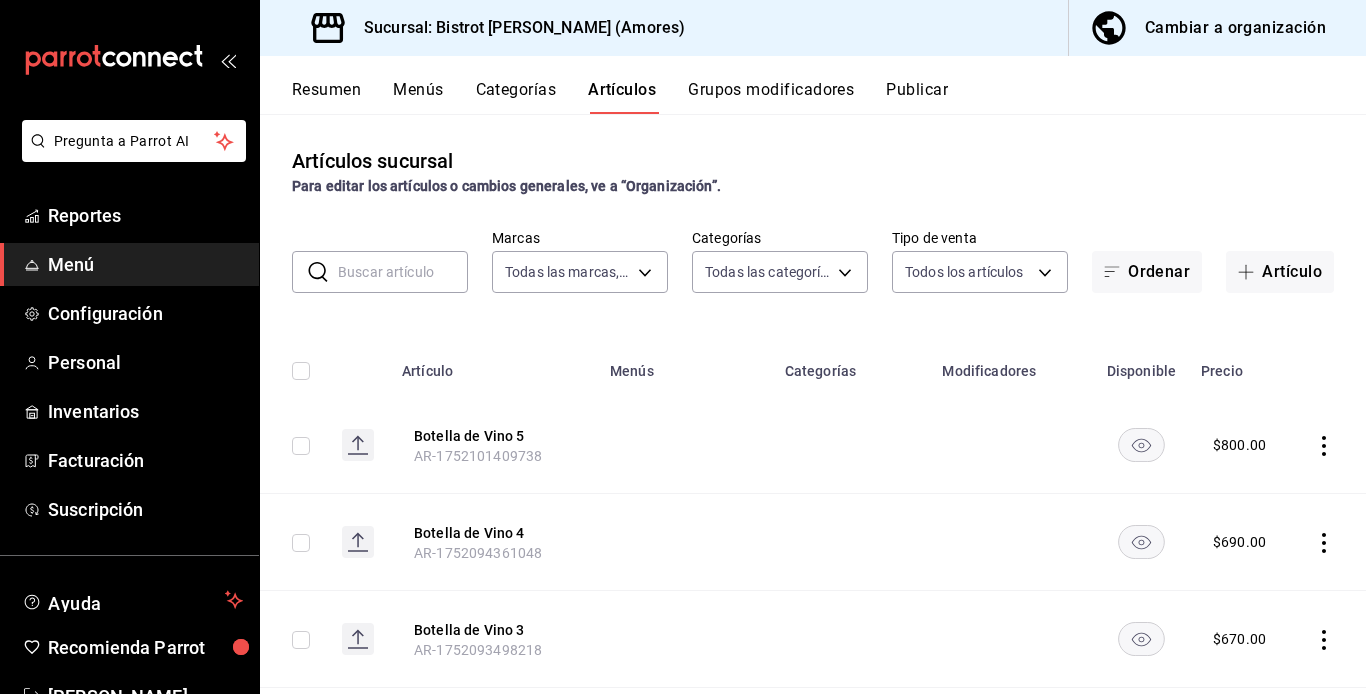 click 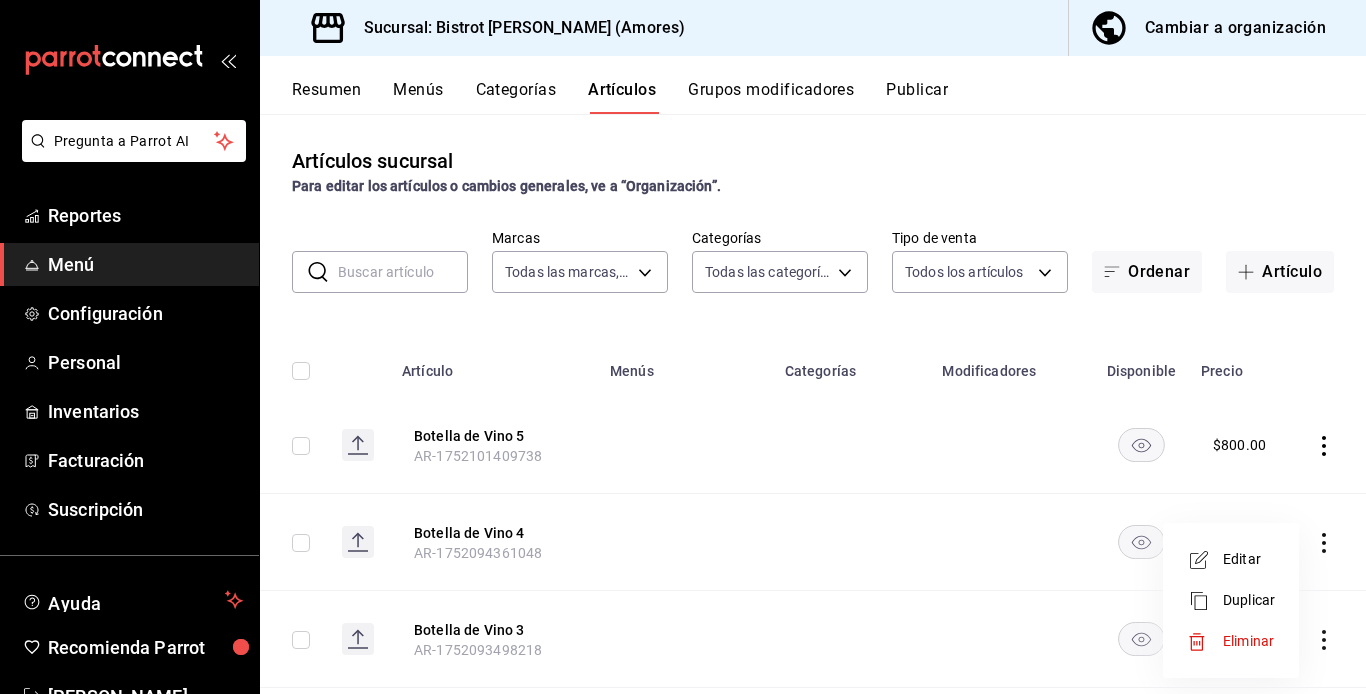 click on "Editar" at bounding box center (1249, 559) 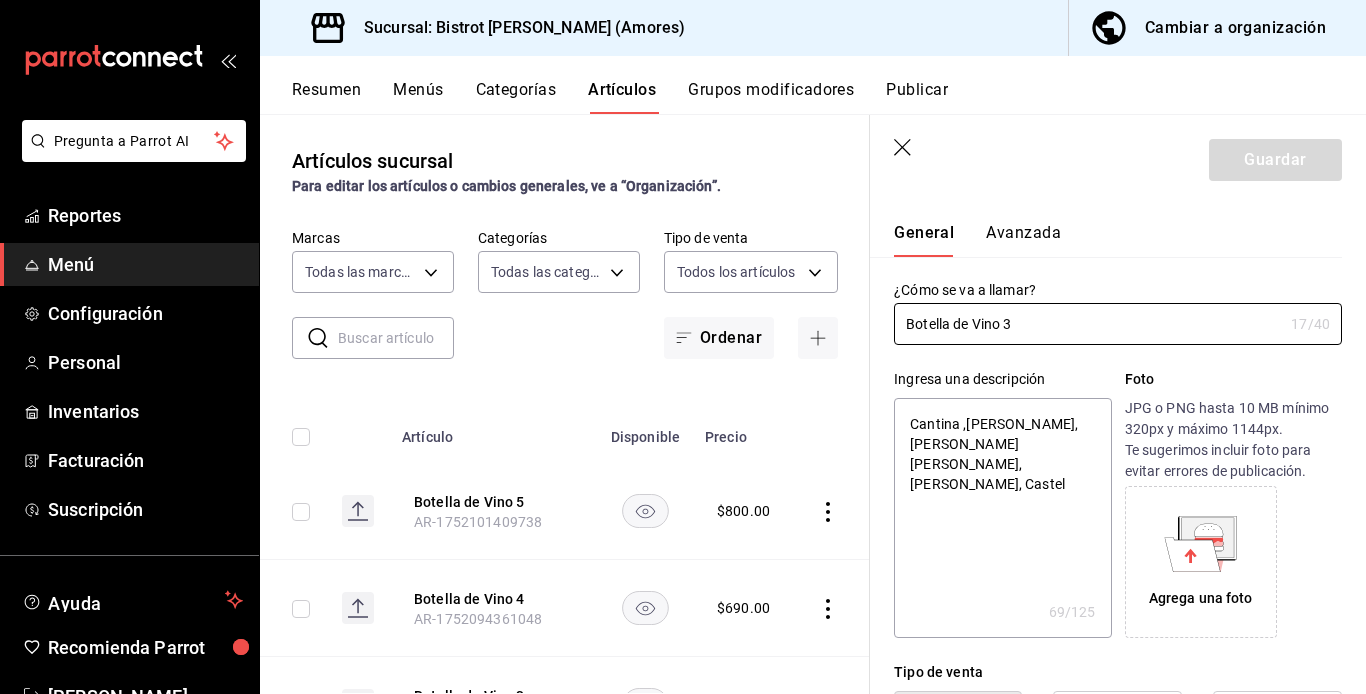 scroll, scrollTop: 14, scrollLeft: 0, axis: vertical 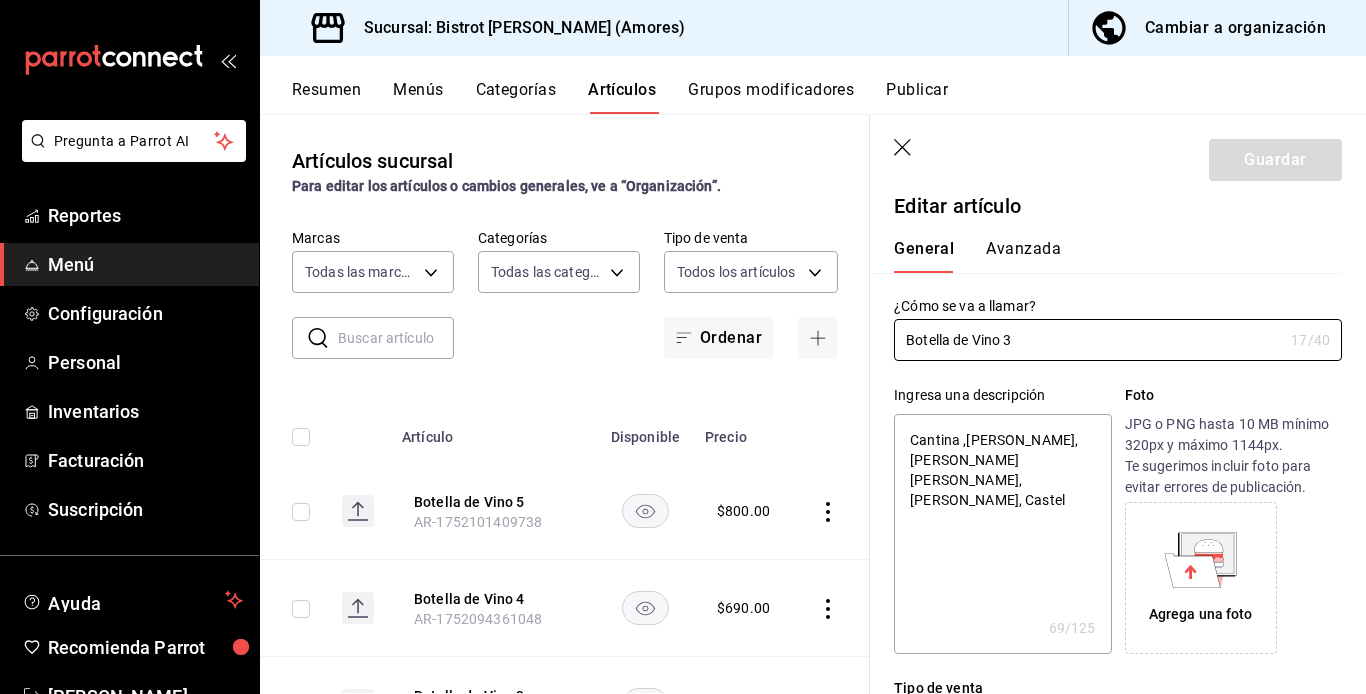 type on "x" 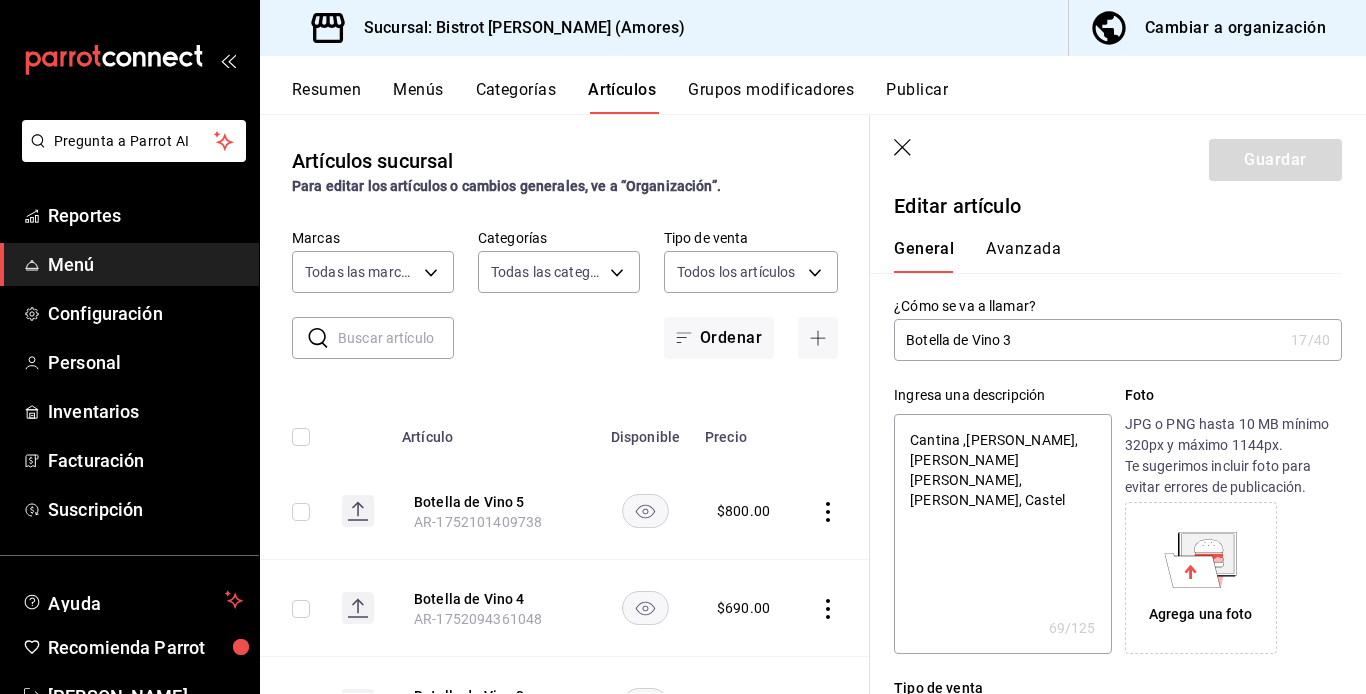 type on "Cantina ,[PERSON_NAME], [PERSON_NAME] [PERSON_NAME], [PERSON_NAME], Castel" 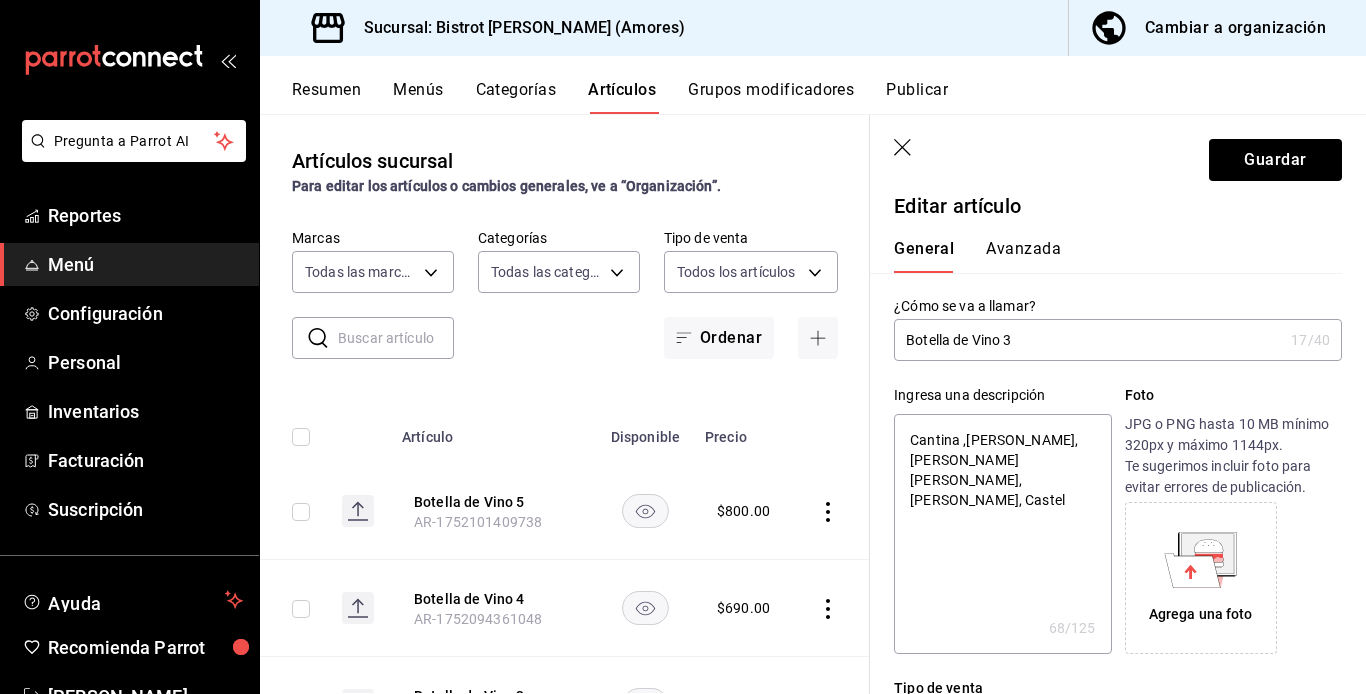 type on "Cantina ,[PERSON_NAME], [PERSON_NAME] Cusuma, [PERSON_NAME], Castel" 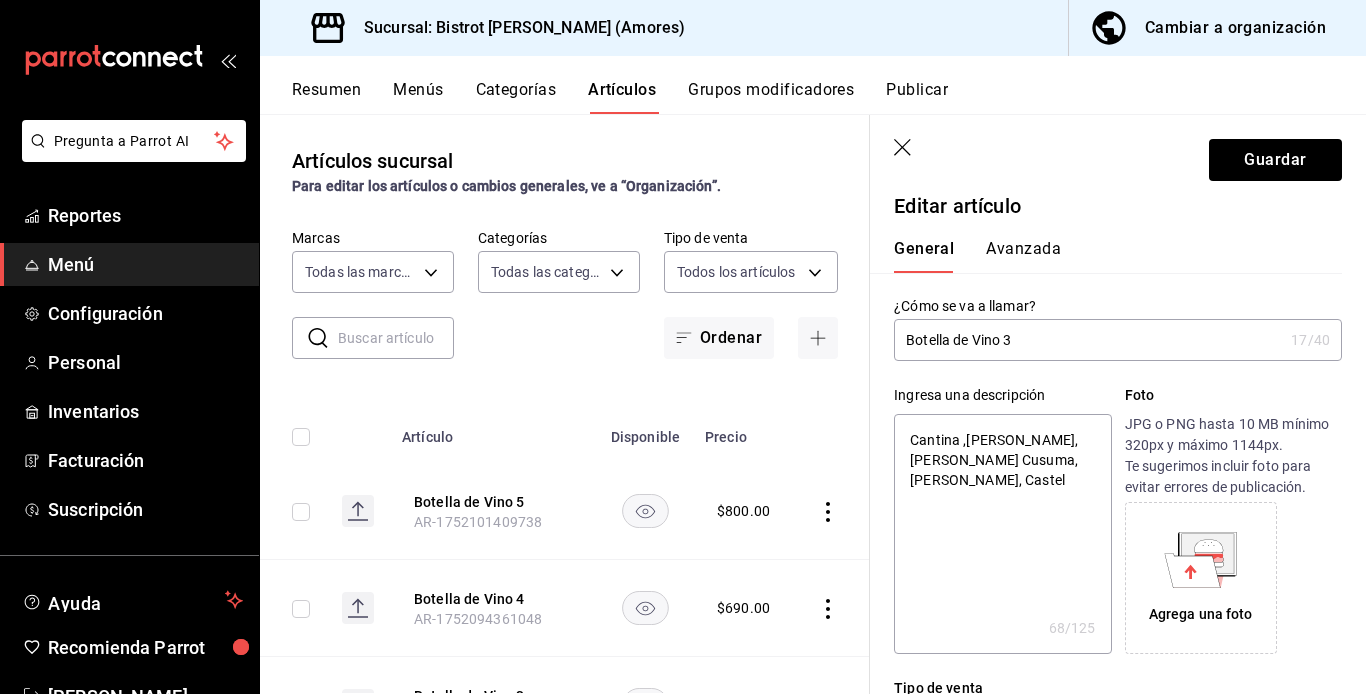 type on "Cantina ,[PERSON_NAME], [PERSON_NAME] Cusum, [PERSON_NAME], Castel" 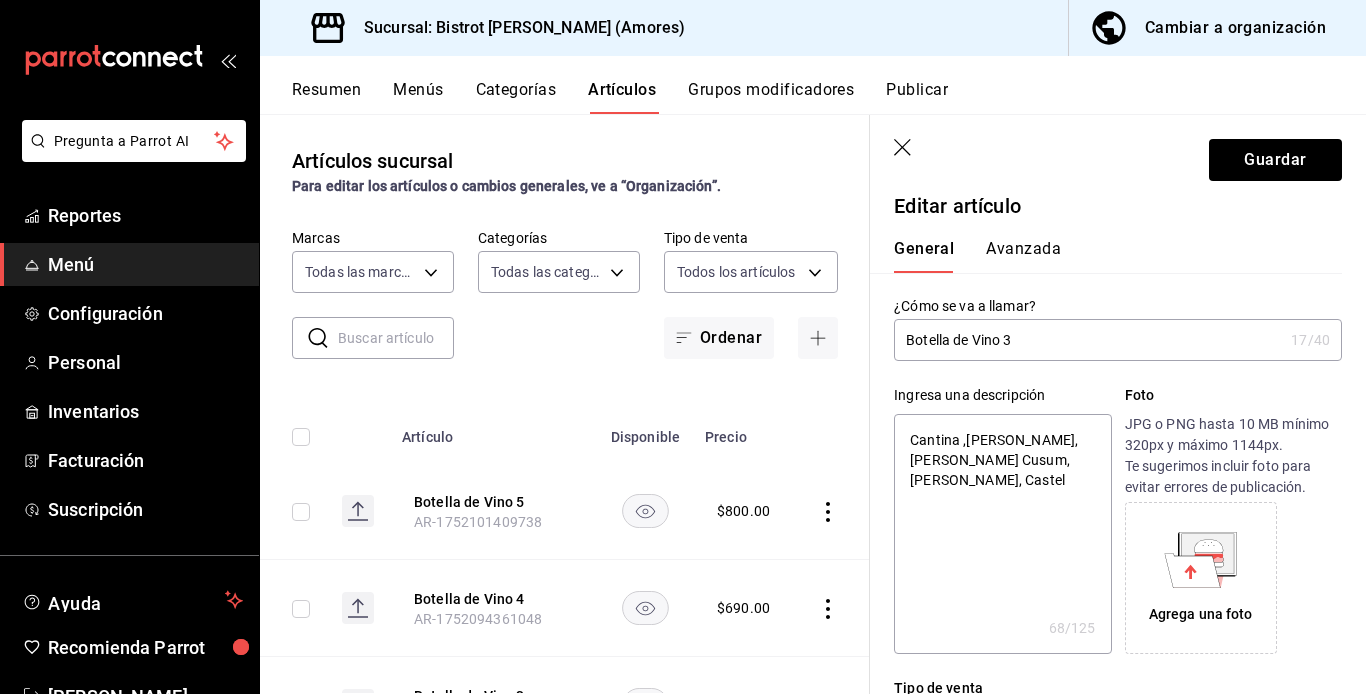 type on "x" 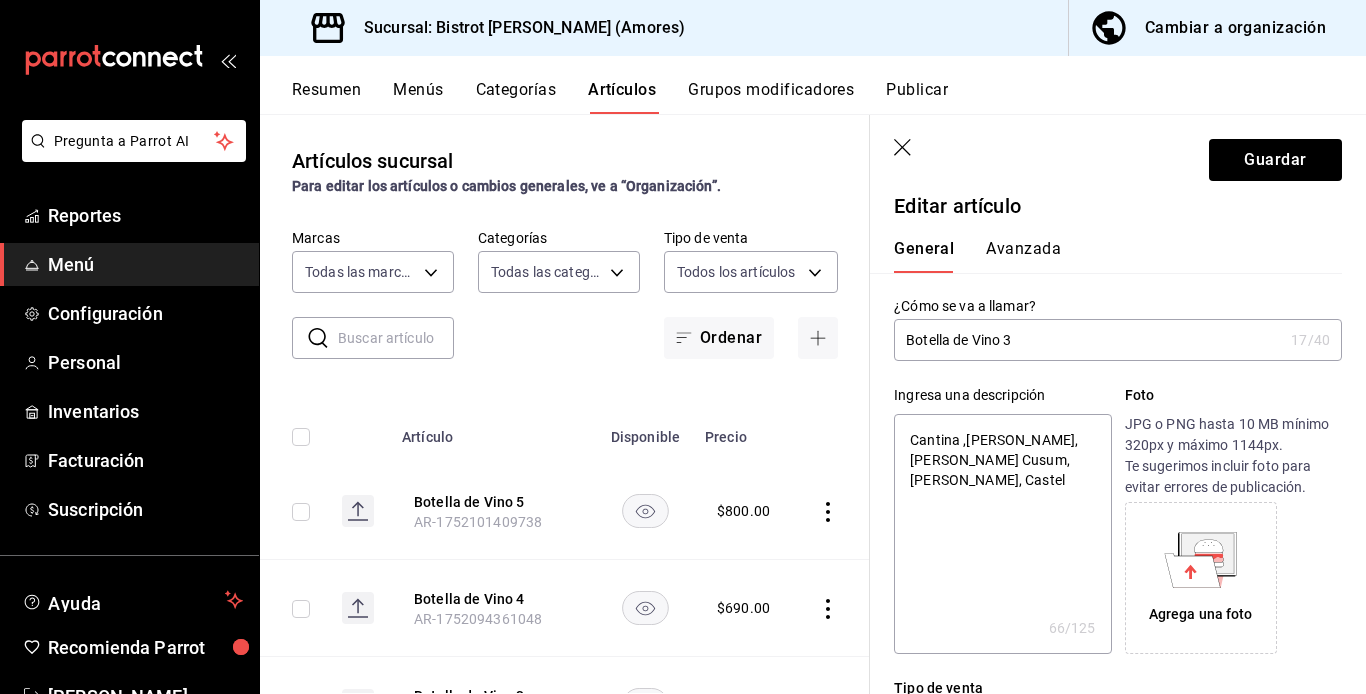type on "Cantina ,[PERSON_NAME], [PERSON_NAME] Cusu, [PERSON_NAME], Castel" 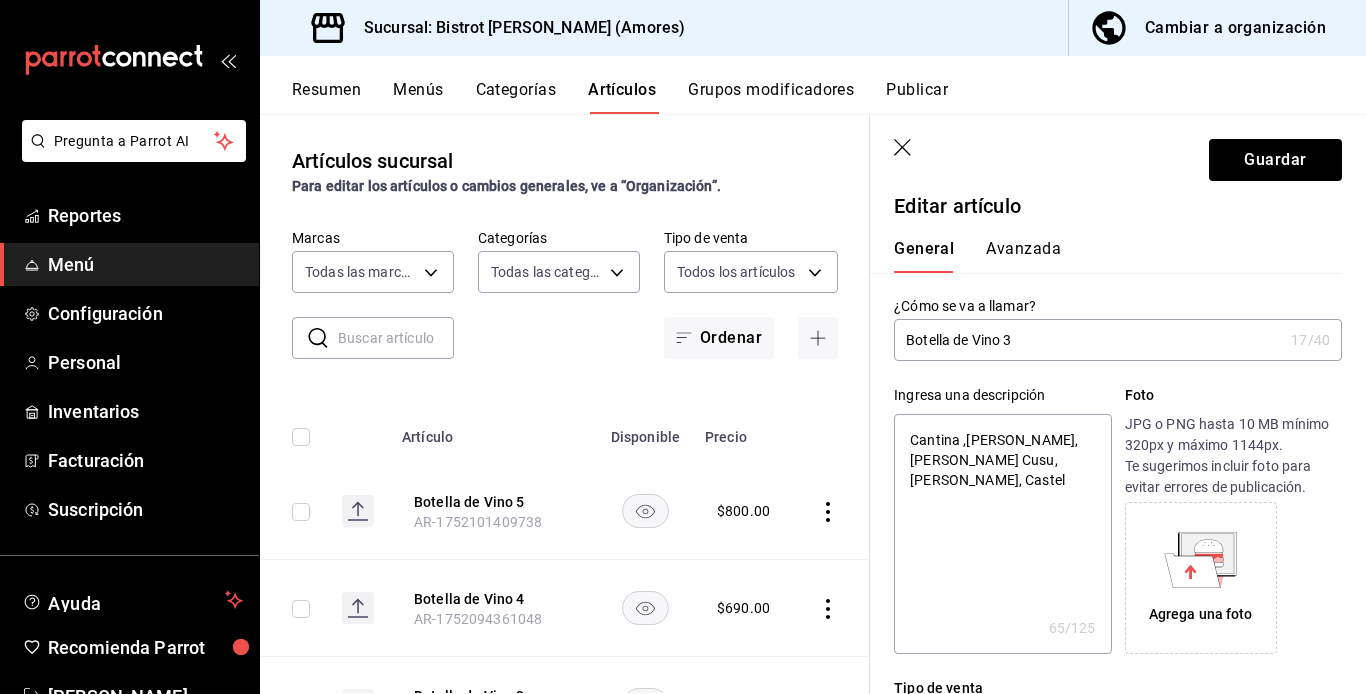 type on "Cantina ,[PERSON_NAME], [PERSON_NAME] Cus, [PERSON_NAME], Castel" 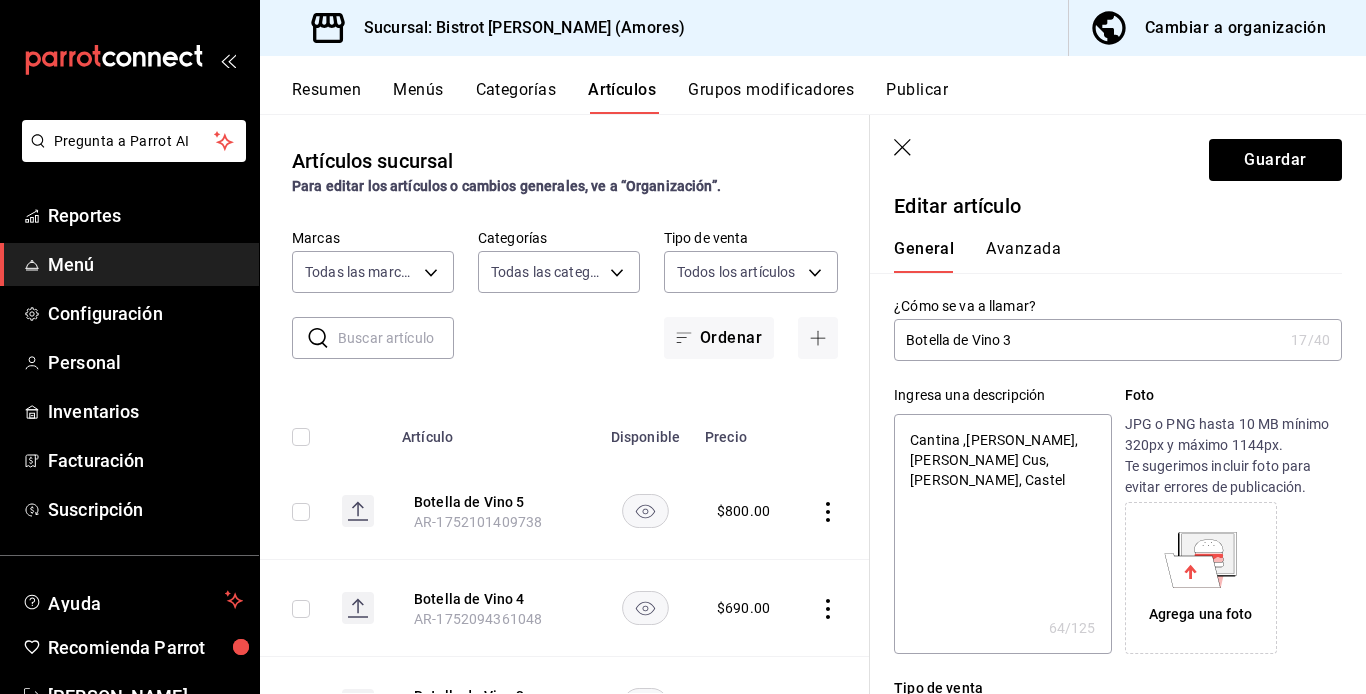 type on "Cantina ,[PERSON_NAME], [PERSON_NAME] Cu, [PERSON_NAME], Castel" 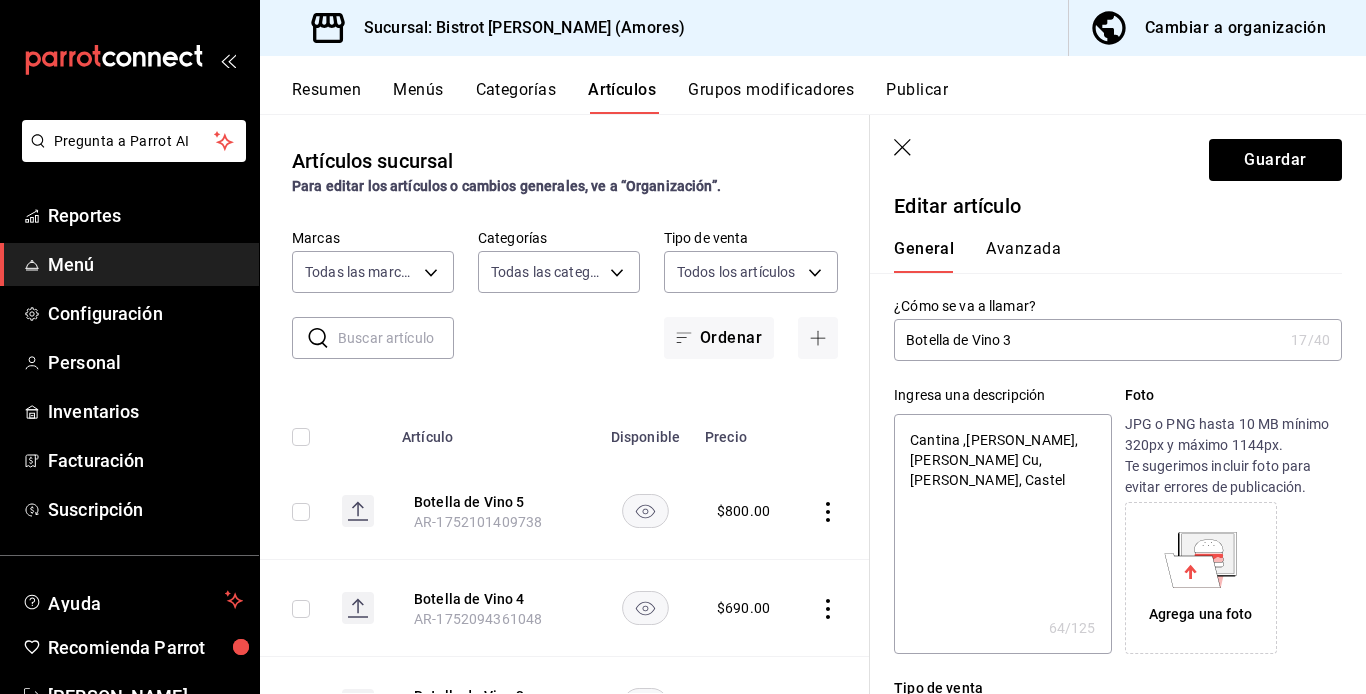 type on "Cantina ,[PERSON_NAME], [PERSON_NAME] C, [PERSON_NAME], Castel" 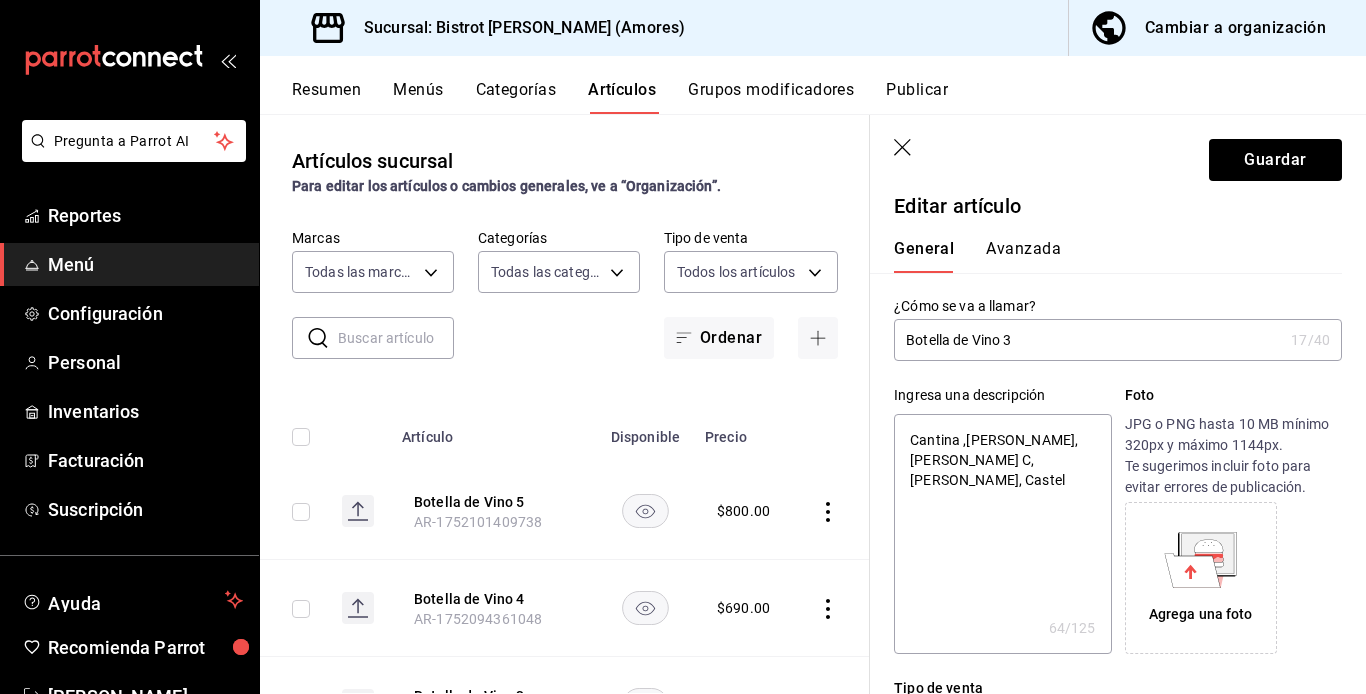 type on "x" 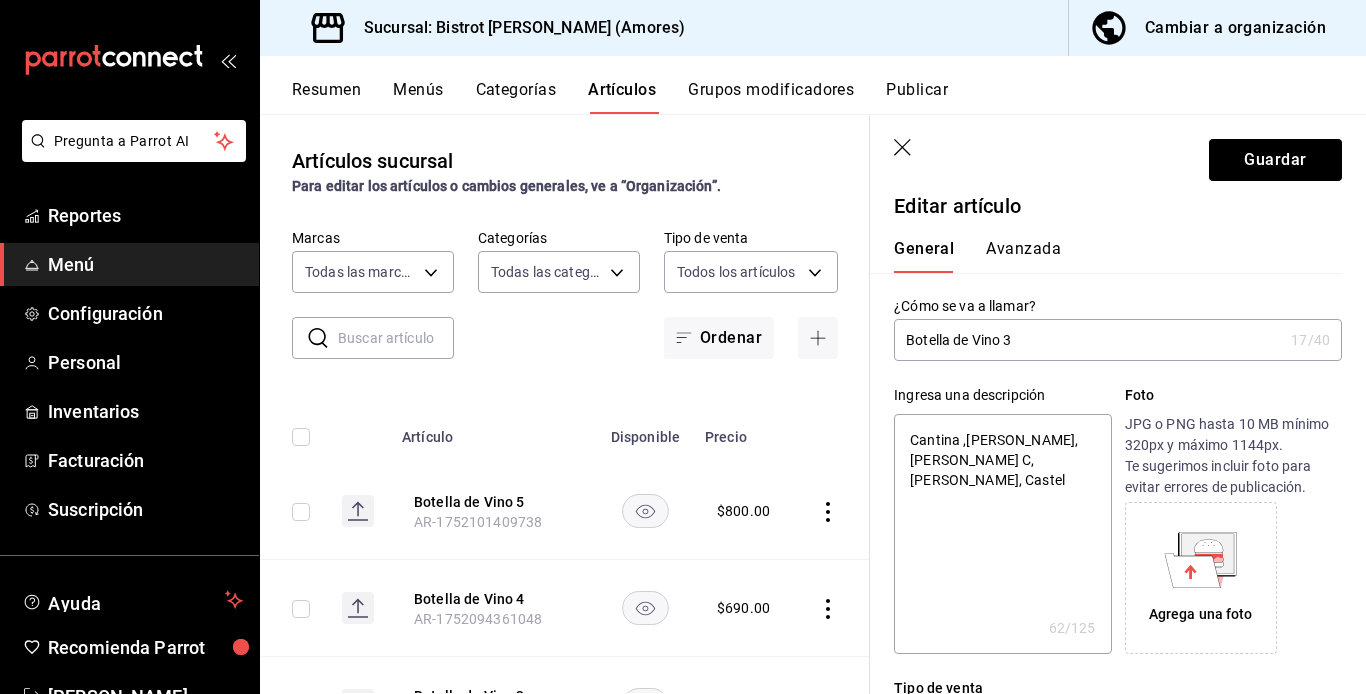 type on "Cantina ,[PERSON_NAME], [PERSON_NAME] , [PERSON_NAME], Castel" 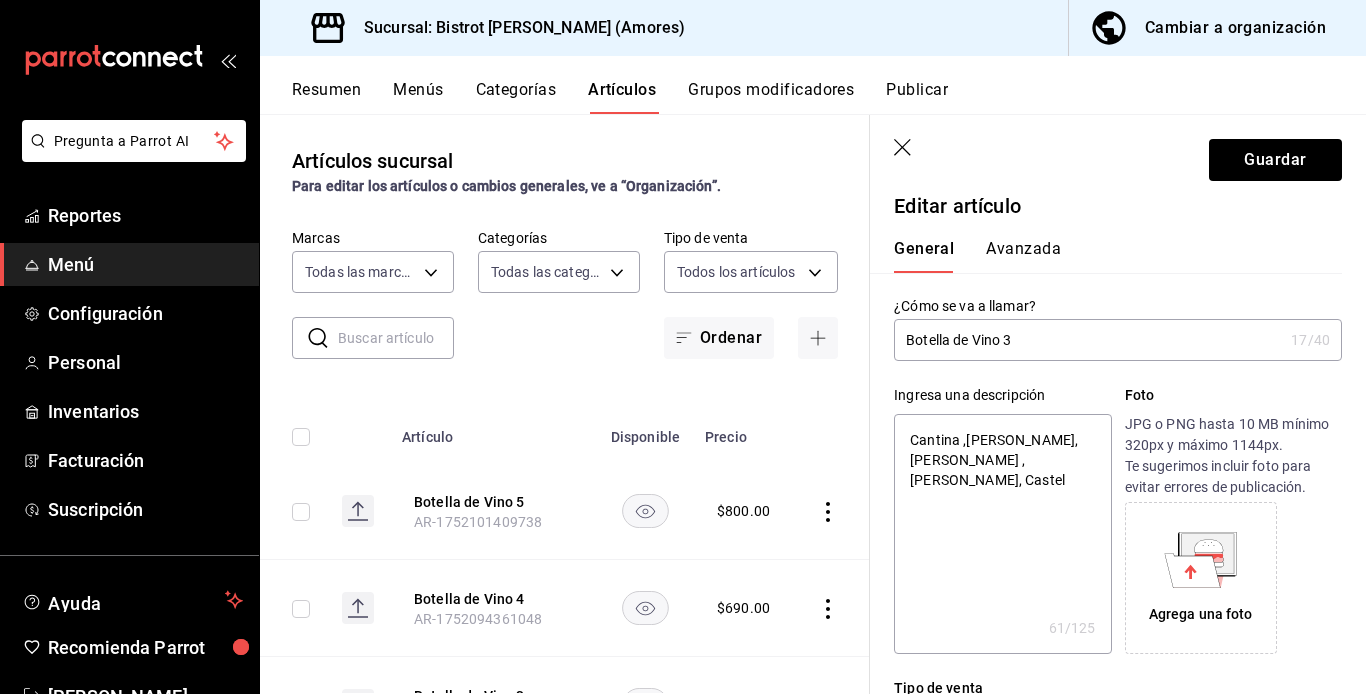 type on "Cantina ,[PERSON_NAME], [PERSON_NAME], [PERSON_NAME], Castel" 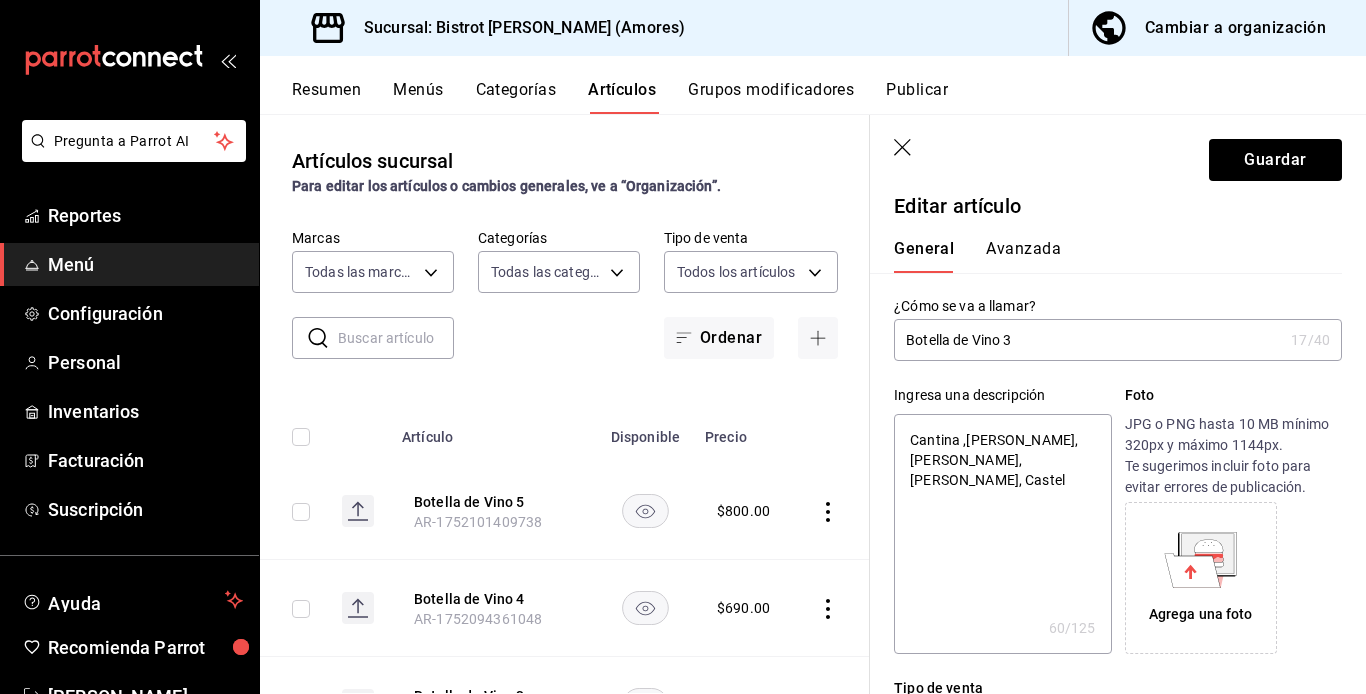 type on "Cantina ,[PERSON_NAME], Testo, [PERSON_NAME], Castel" 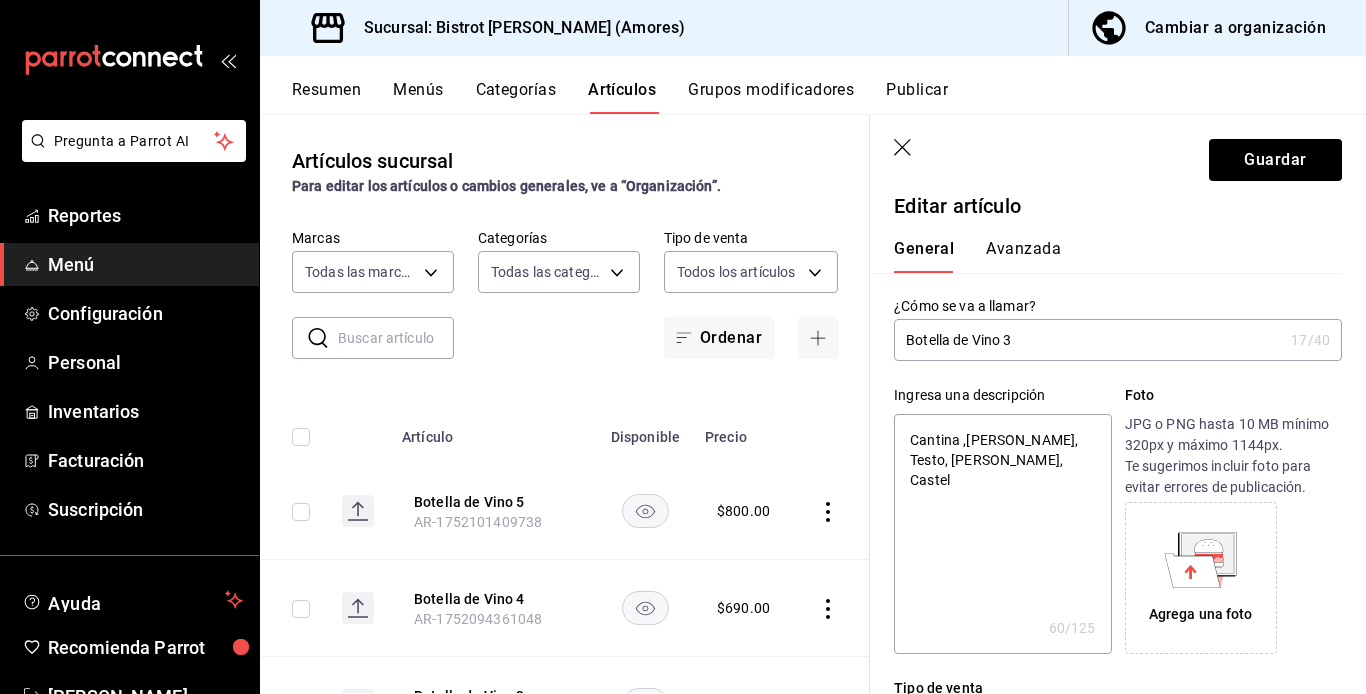 type on "Cantina ,[PERSON_NAME], Test, [PERSON_NAME], Castel" 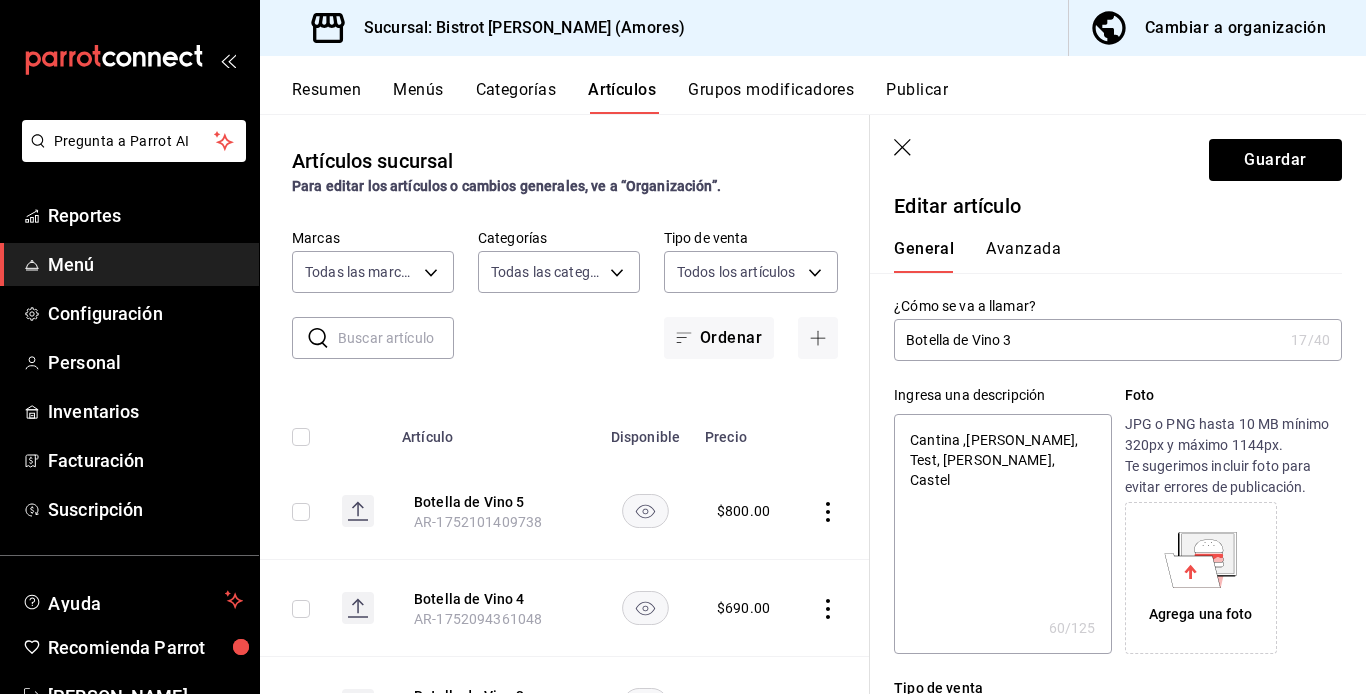 type on "x" 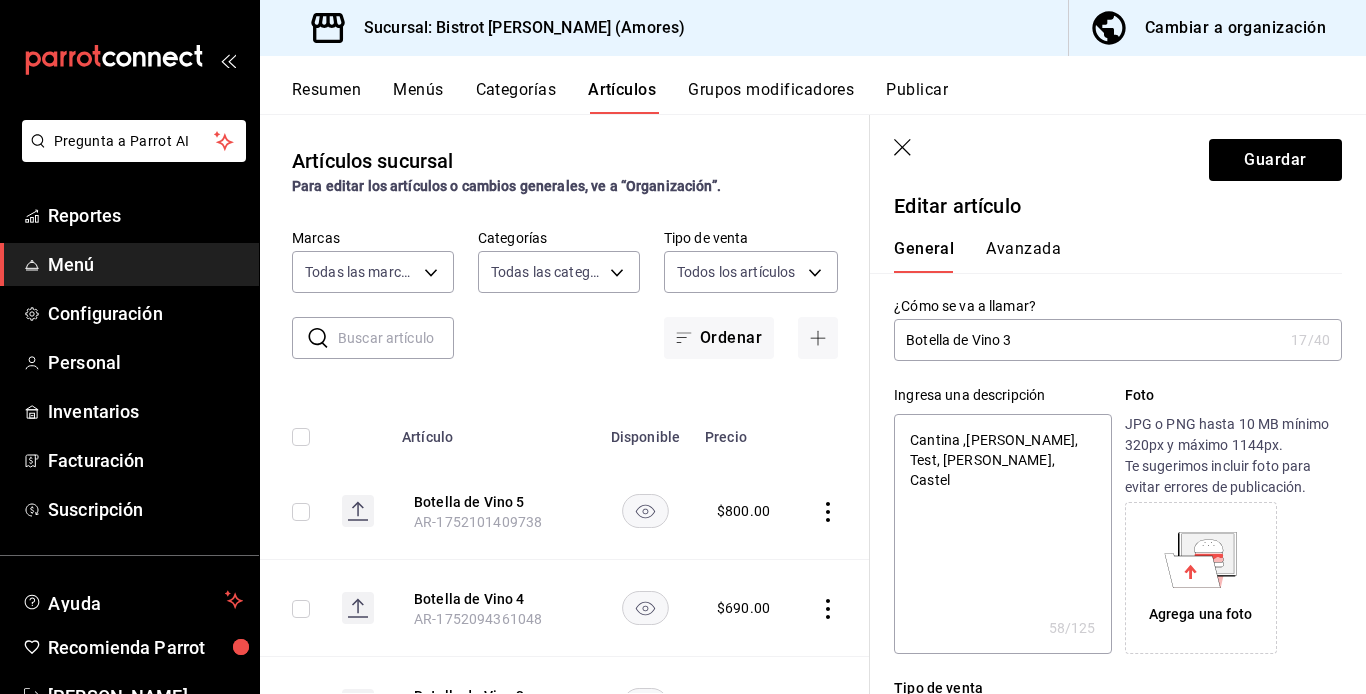 type on "Cantina ,[PERSON_NAME], Tes, [PERSON_NAME], Castel" 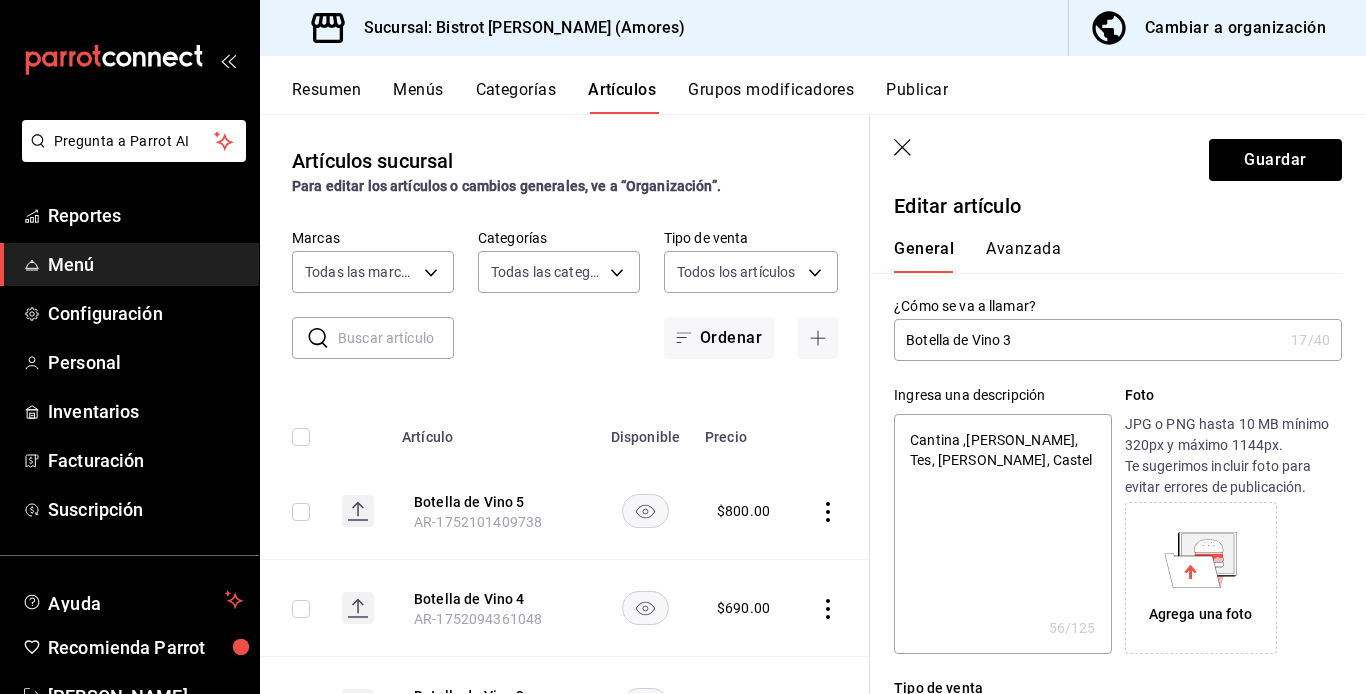 type on "Cantina ,[PERSON_NAME], Te, [PERSON_NAME], Castel" 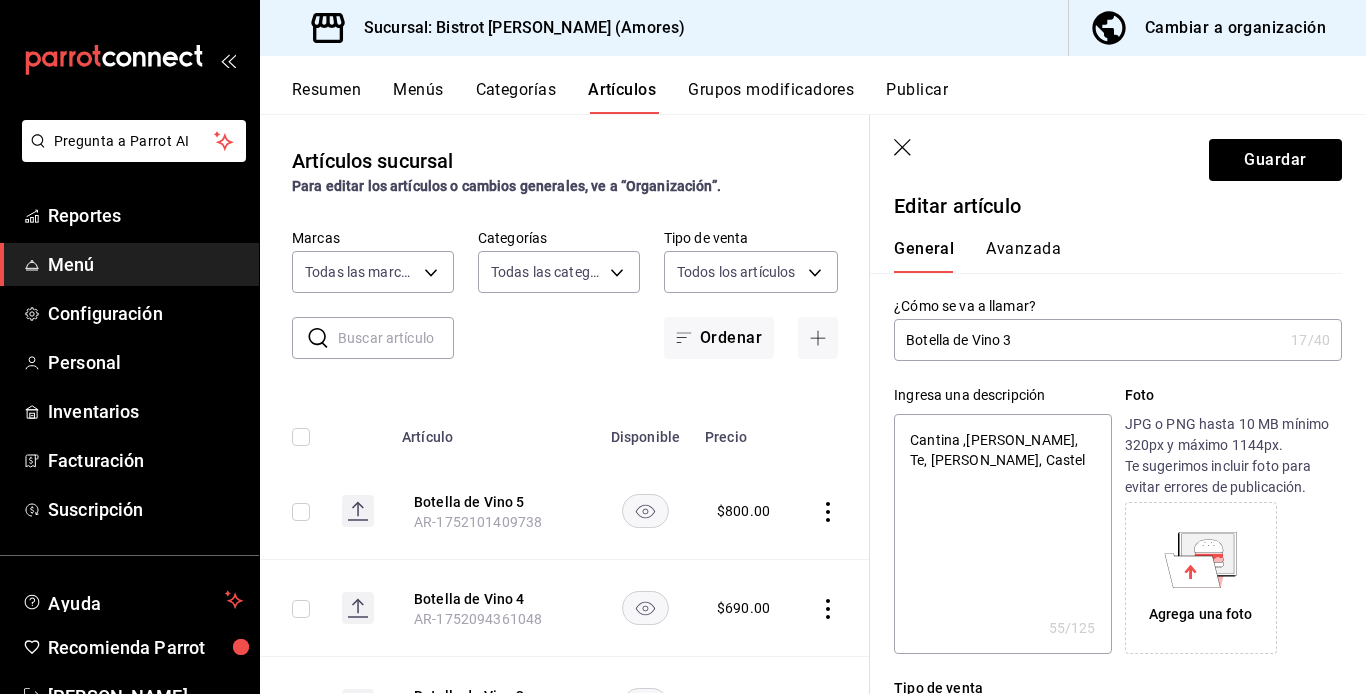type on "Cantina ,[PERSON_NAME], T, [PERSON_NAME], Castel" 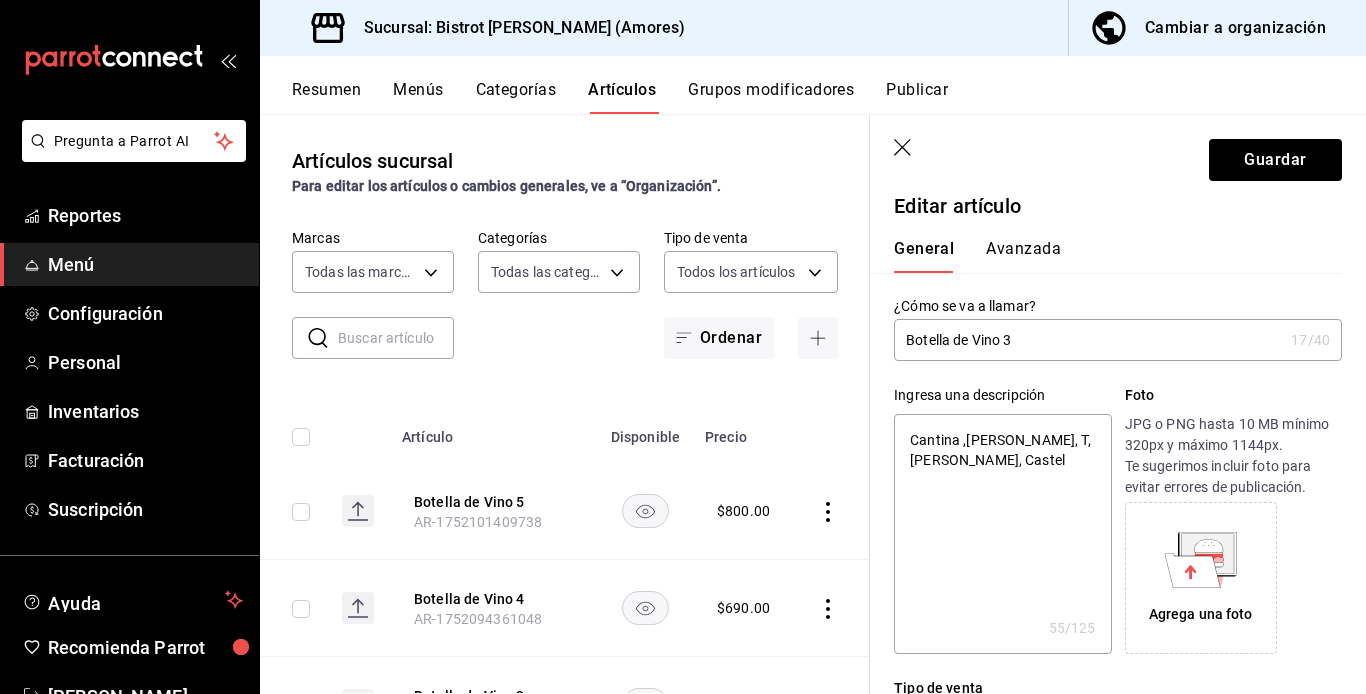type on "Cantina ,[PERSON_NAME], , [PERSON_NAME], Castel" 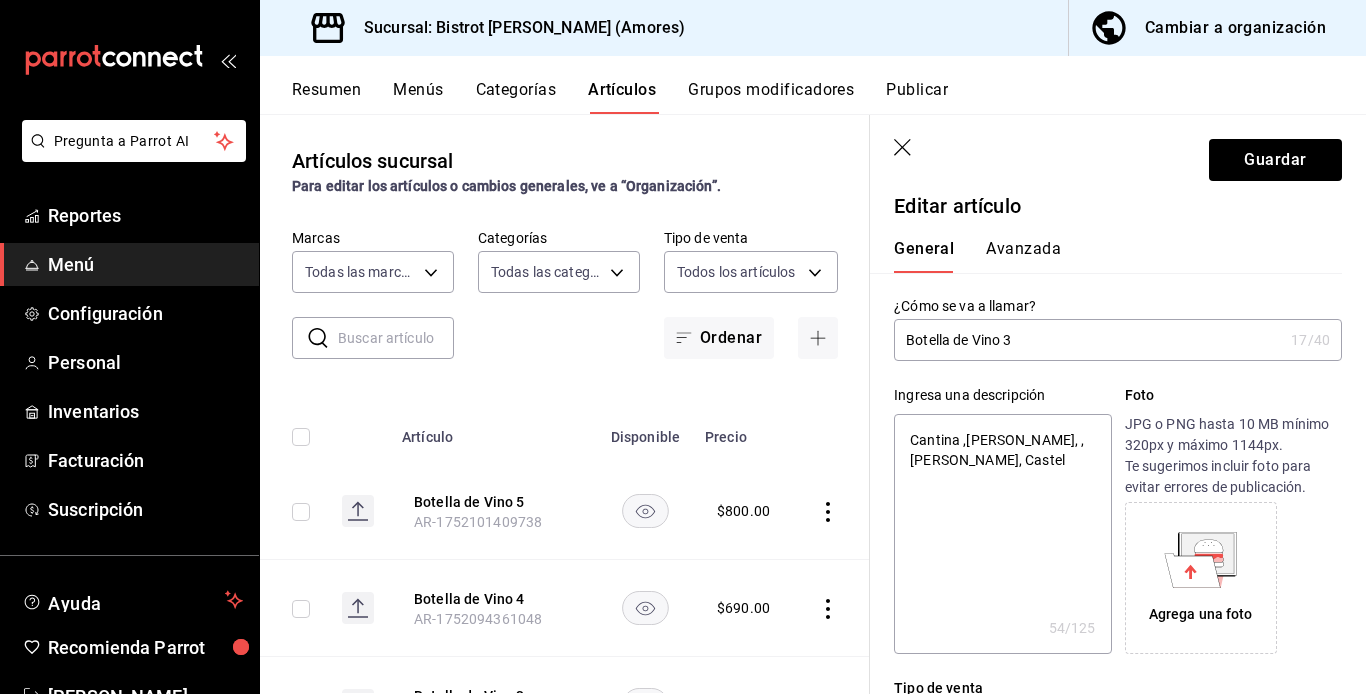 type on "Cantina ,[PERSON_NAME], L, [PERSON_NAME], Castel" 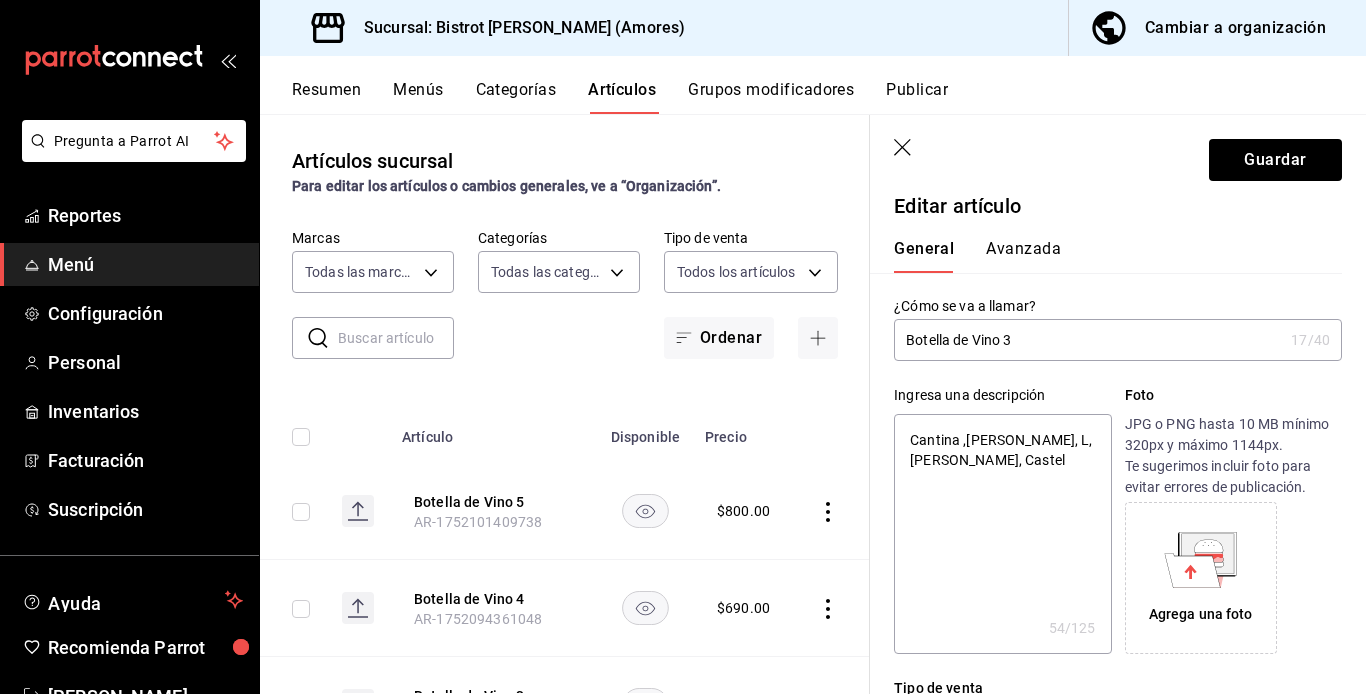 type on "x" 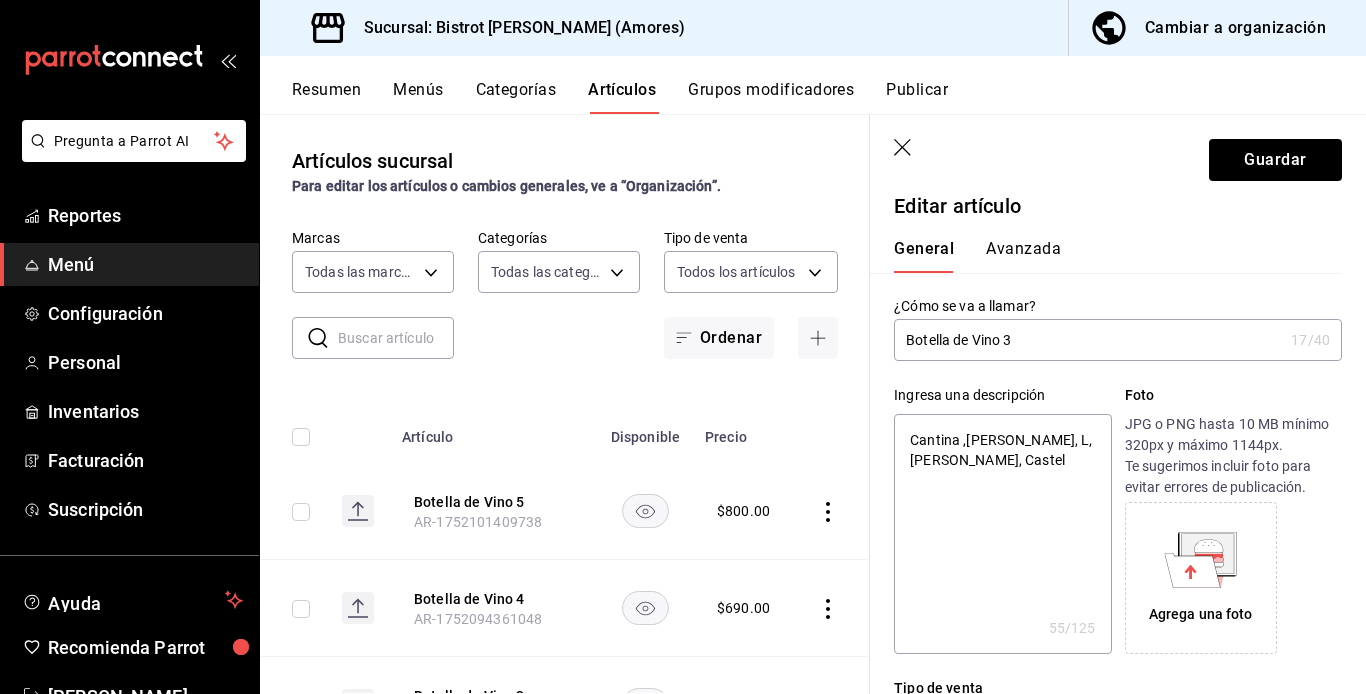 type on "Cantina ,[PERSON_NAME], Li, [PERSON_NAME], Castel" 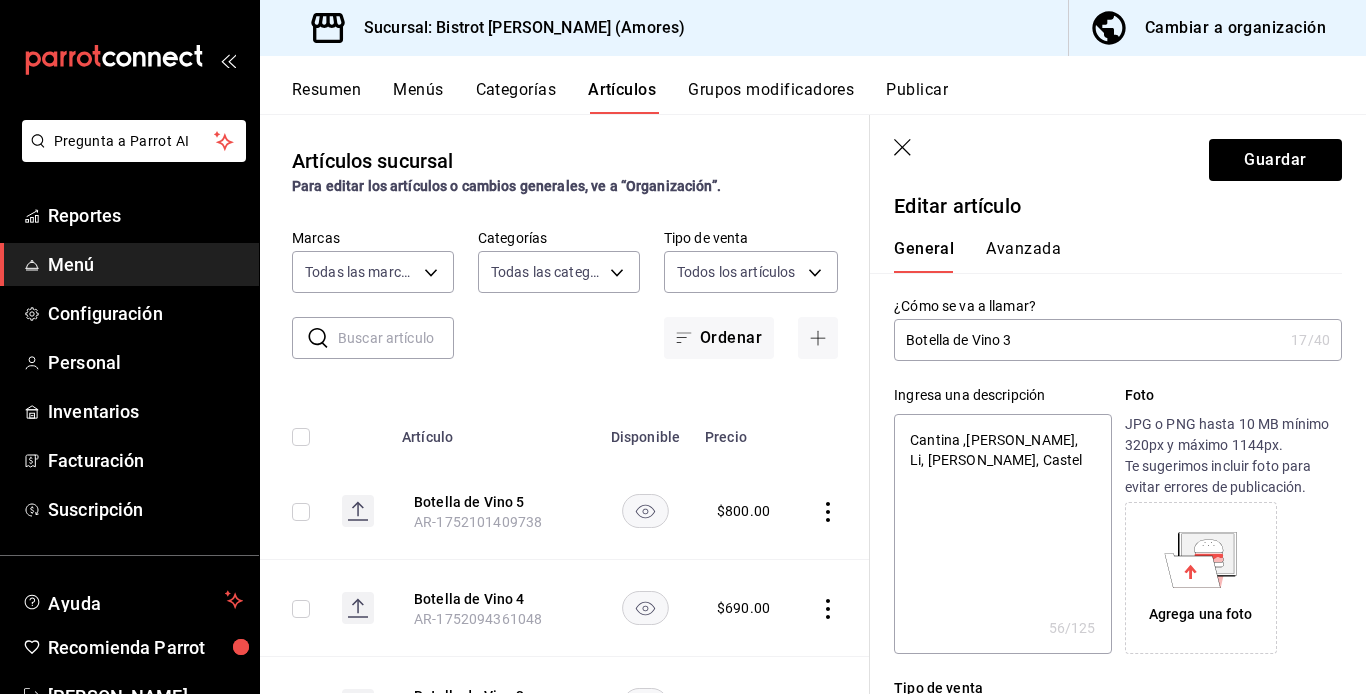 type on "Cantina ,[PERSON_NAME], Lib, [PERSON_NAME], Castel" 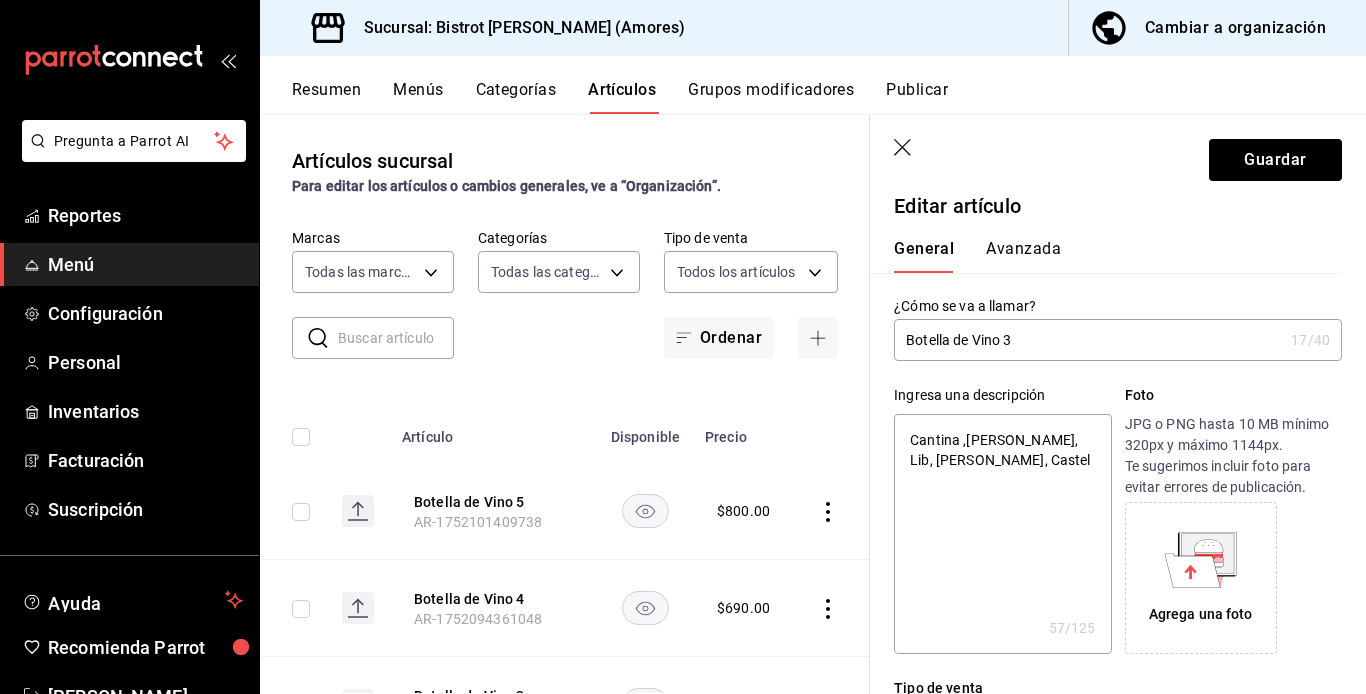 type on "Cantina ,[PERSON_NAME], Libr, [PERSON_NAME], Castel" 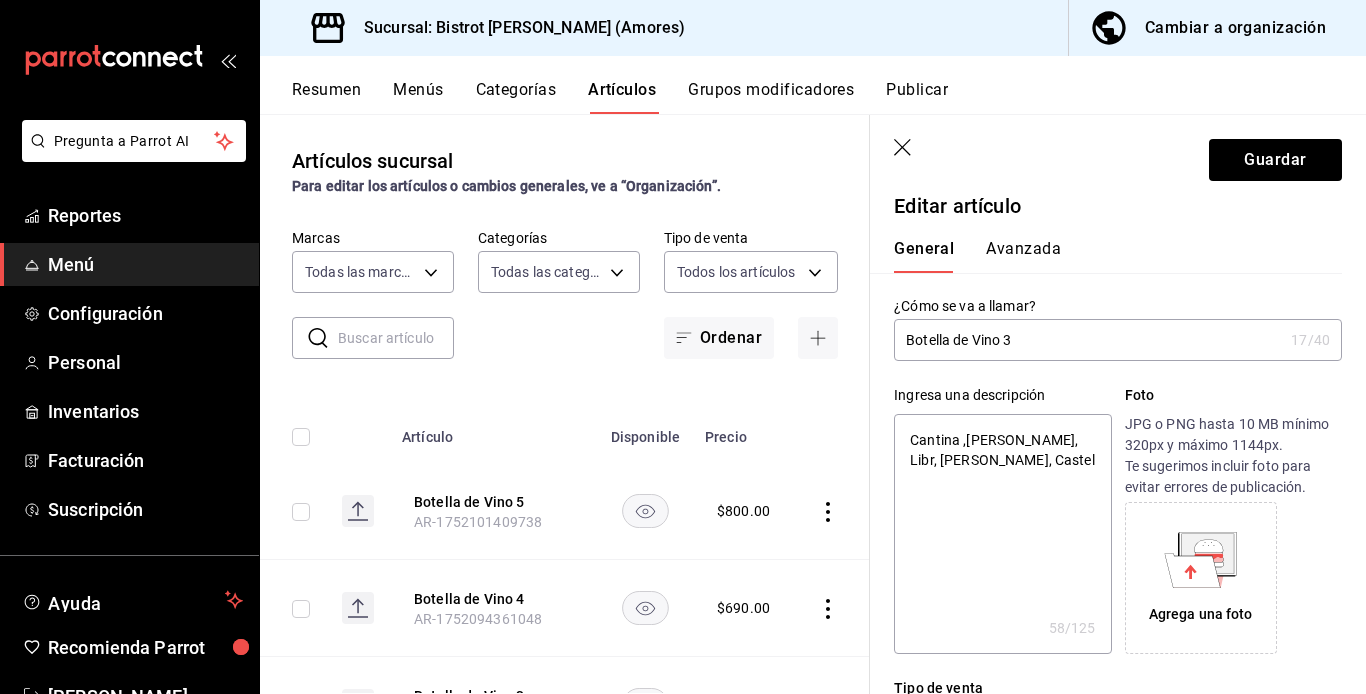 type on "Cantina ,[PERSON_NAME], Libra, [GEOGRAPHIC_DATA], Castel" 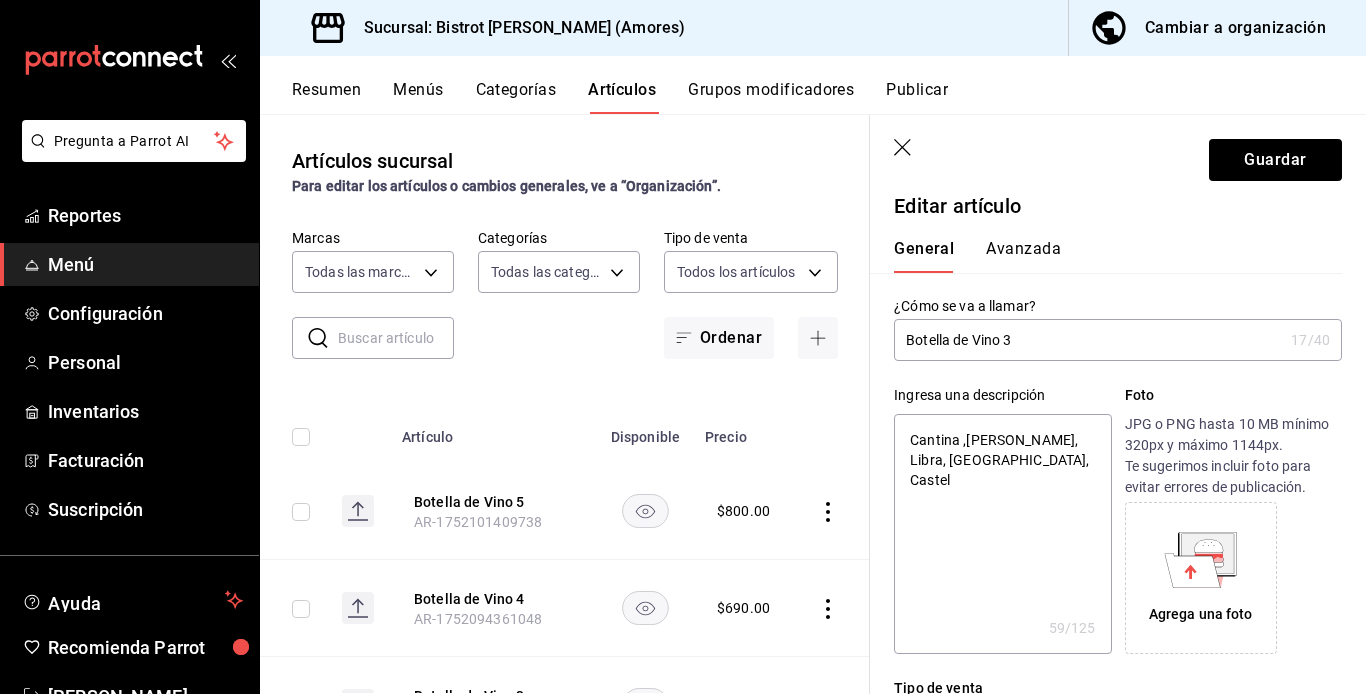type on "Cantina ,[PERSON_NAME], Libran, [PERSON_NAME], Castel" 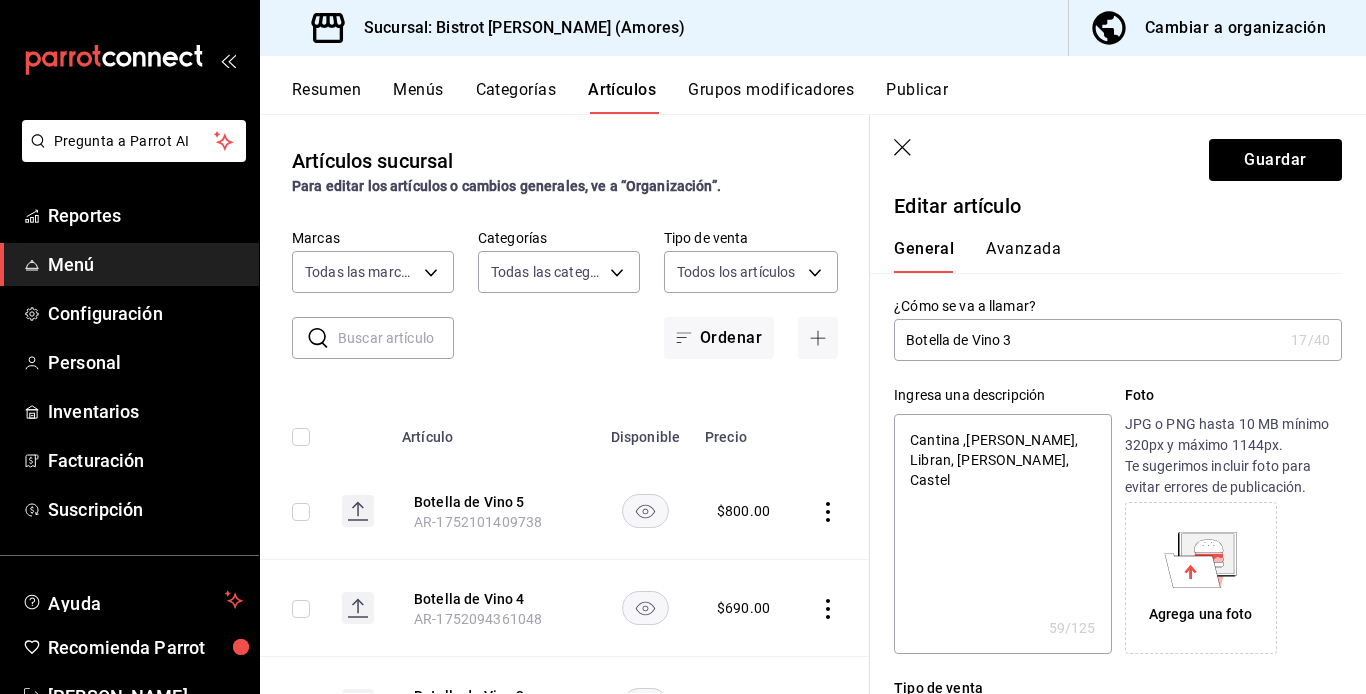 type on "x" 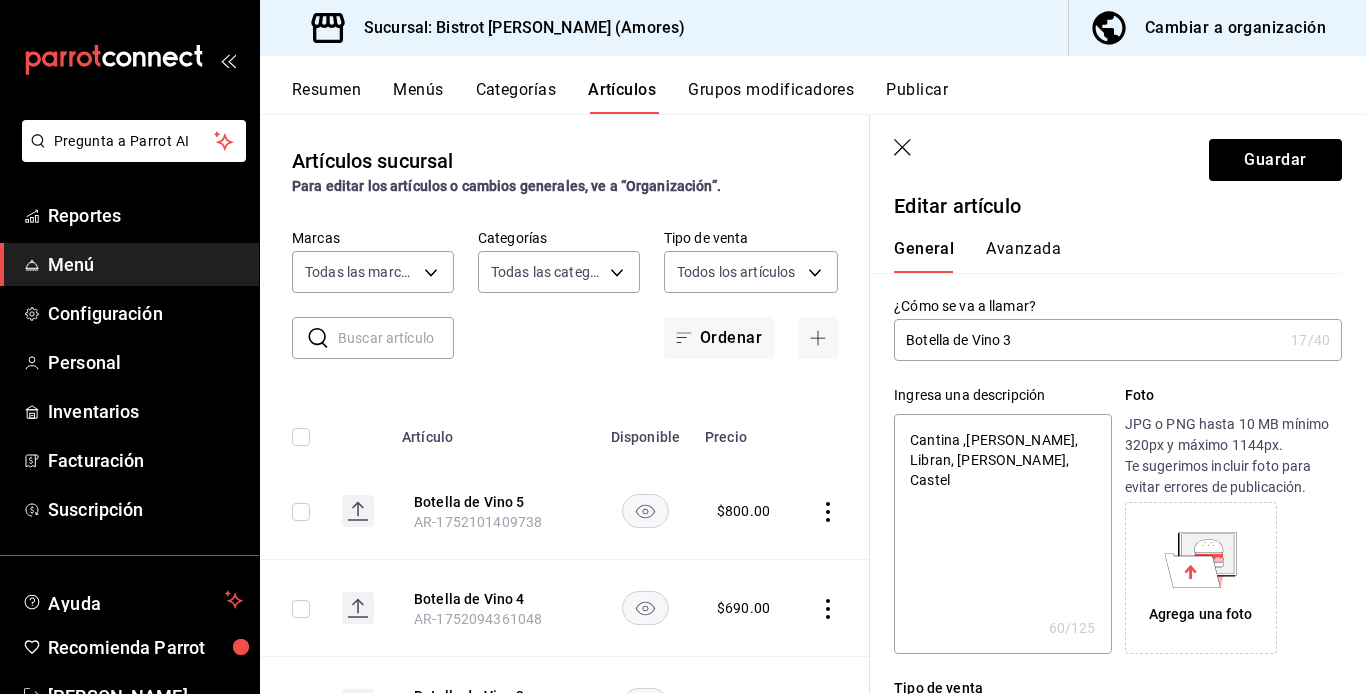 type on "Cantina ,[PERSON_NAME], Librand, [PERSON_NAME], Castel" 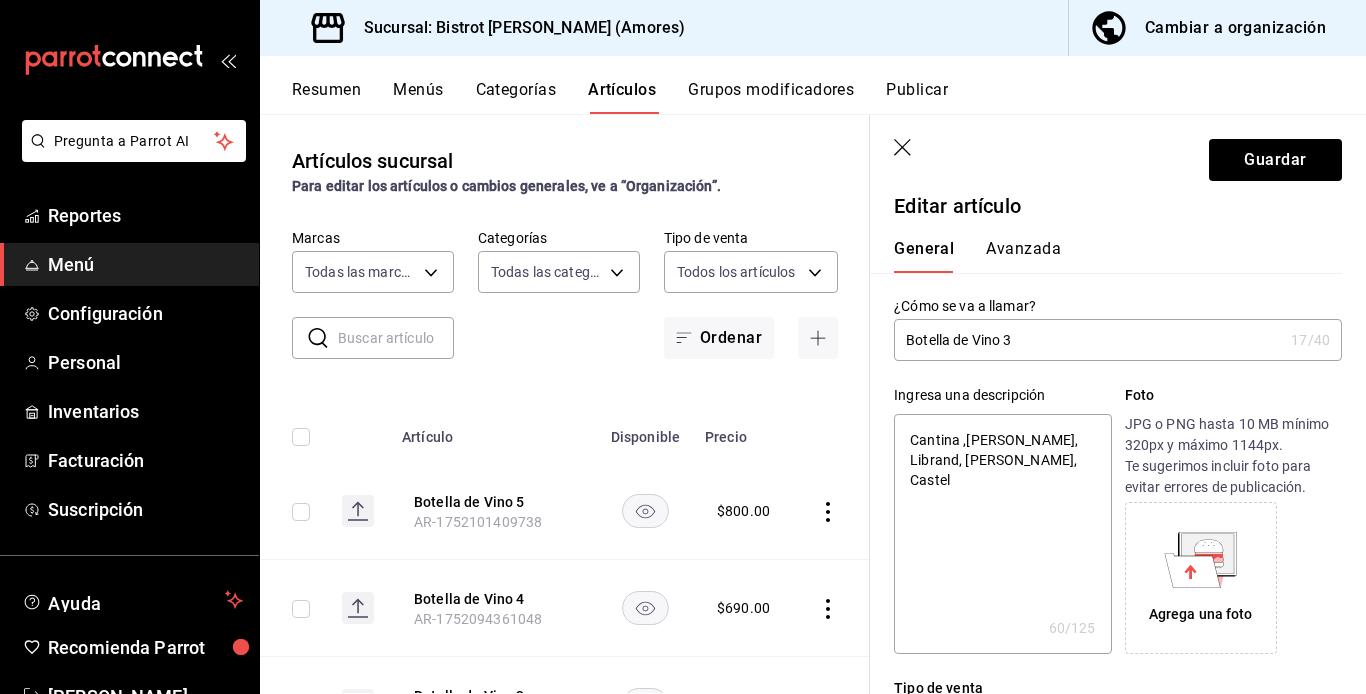 type on "x" 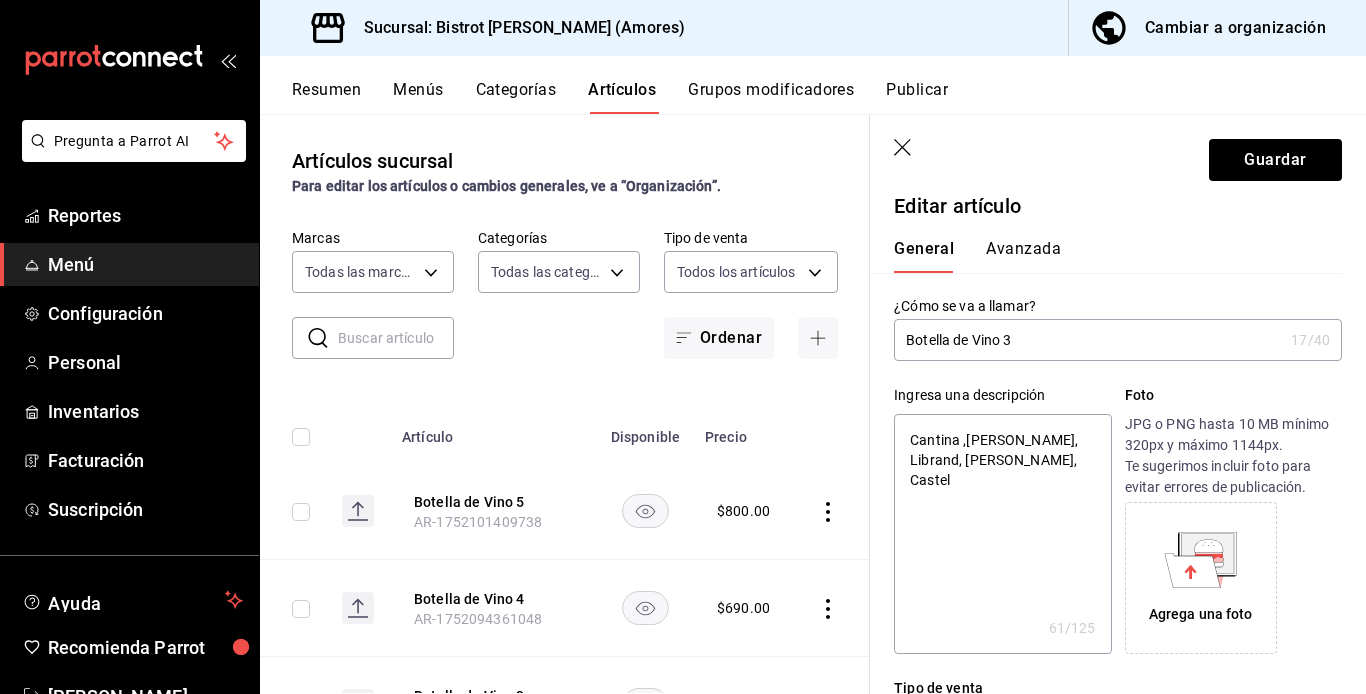 type on "Cantina ,[PERSON_NAME], [PERSON_NAME], [PERSON_NAME], Castel" 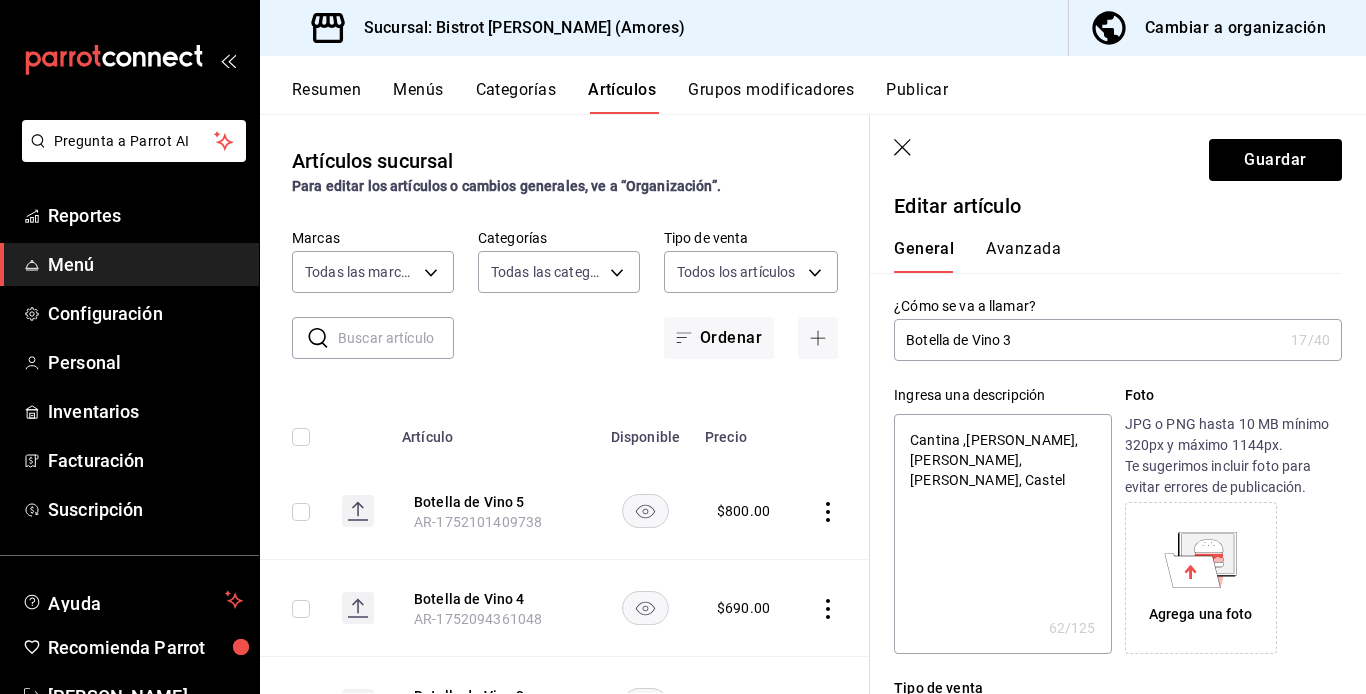 click on "Cantina ,[PERSON_NAME], [PERSON_NAME], [PERSON_NAME], Castel" at bounding box center (1002, 534) 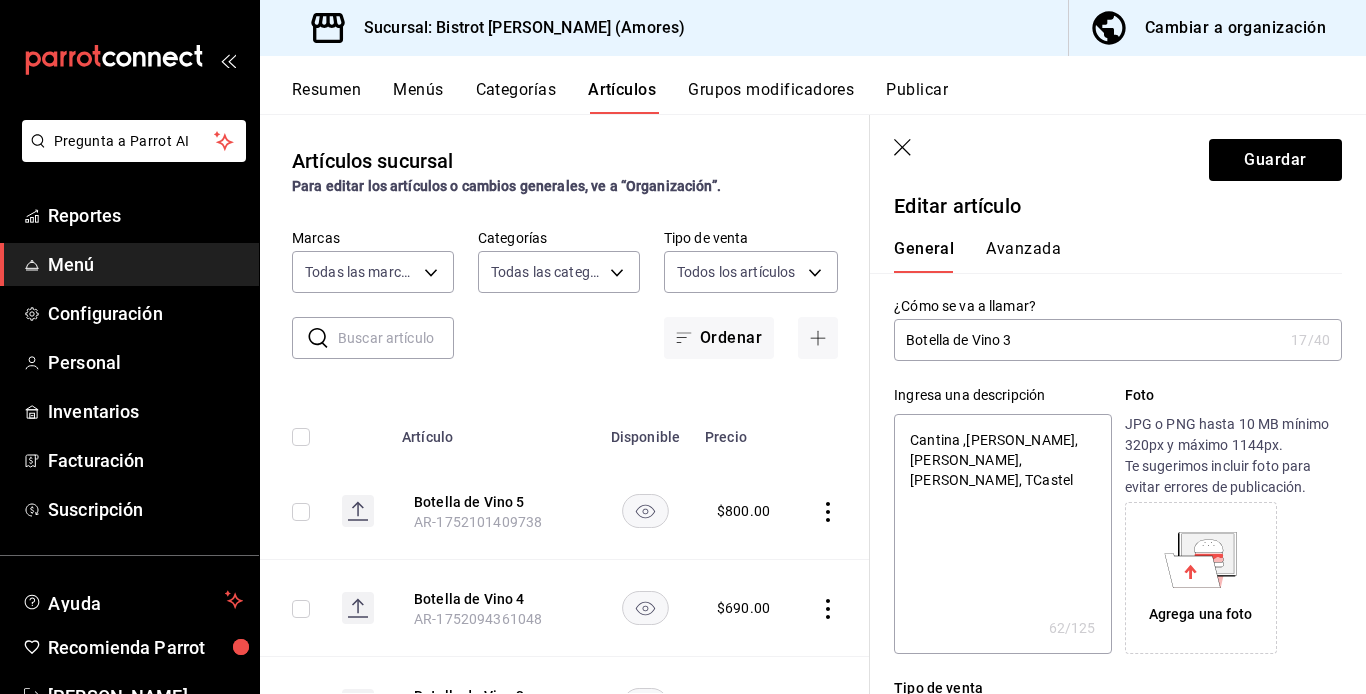 type on "x" 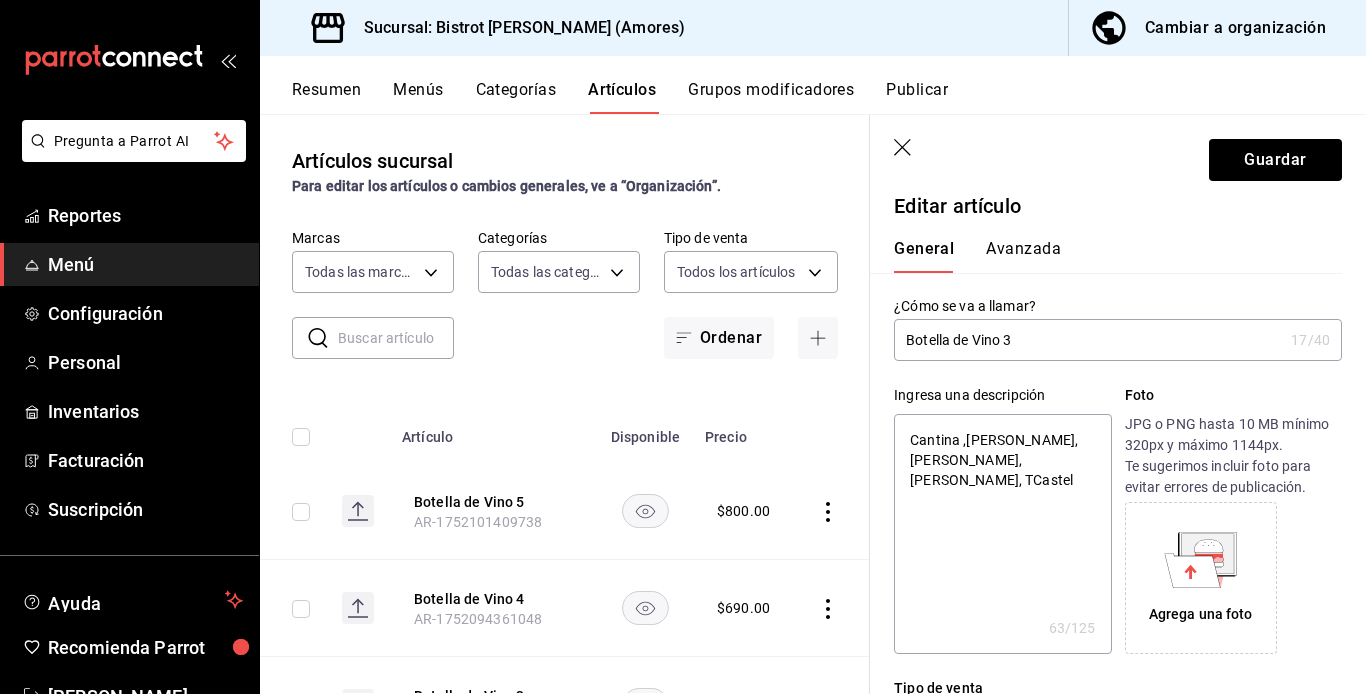 type on "Cantina ,[PERSON_NAME], [PERSON_NAME], [PERSON_NAME], TeCastel" 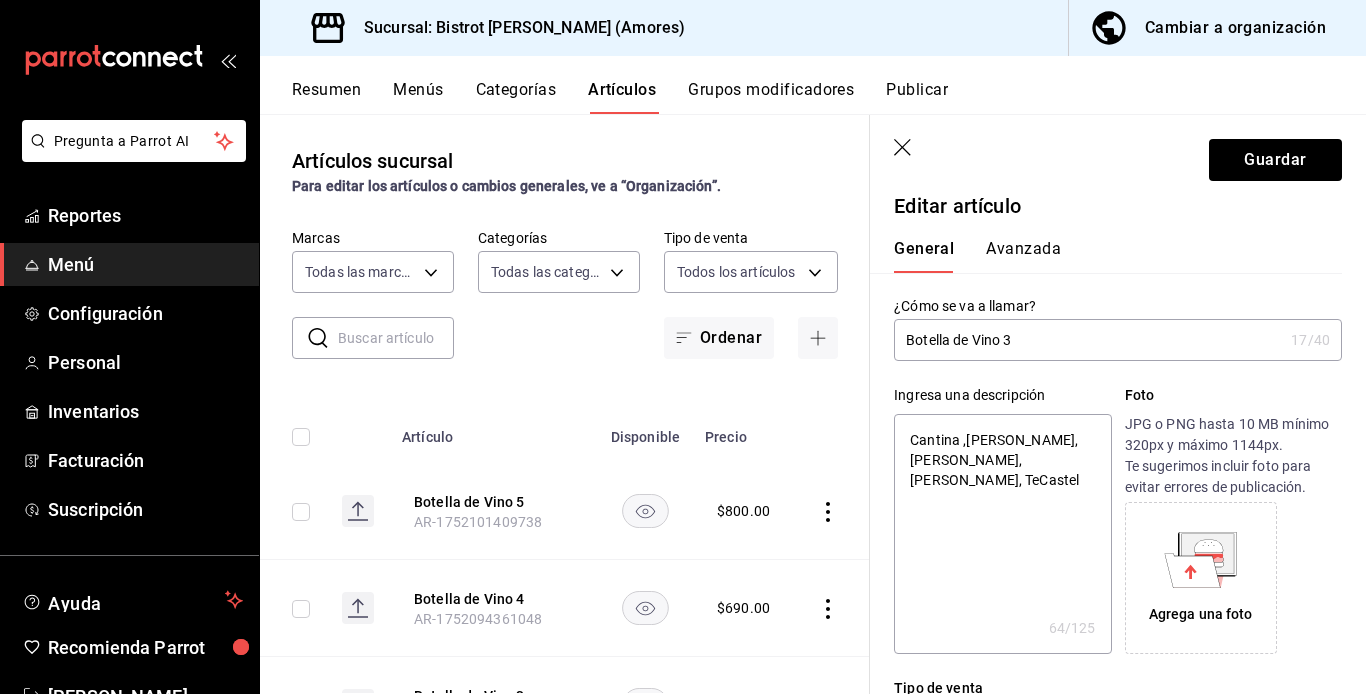 type on "Cantina ,[PERSON_NAME], [PERSON_NAME], [PERSON_NAME], TesCastel" 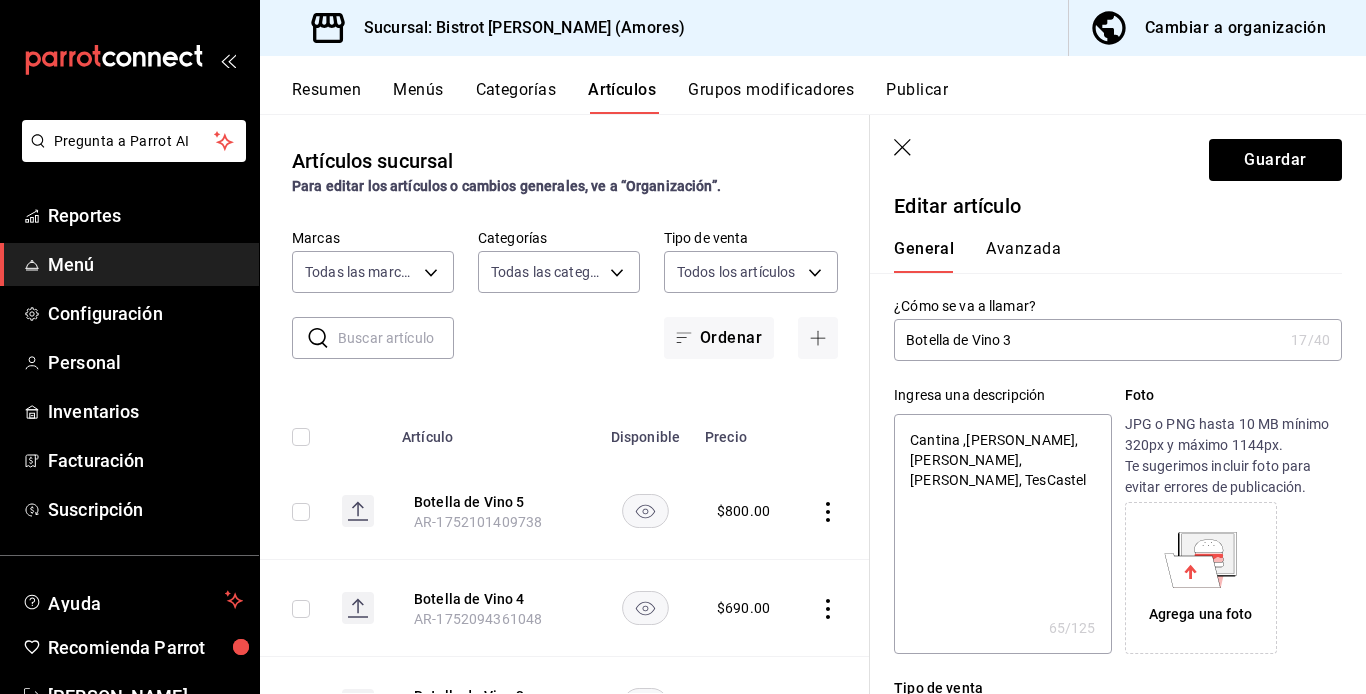 type on "Cantina ,[PERSON_NAME], [PERSON_NAME], [PERSON_NAME], TestCastel" 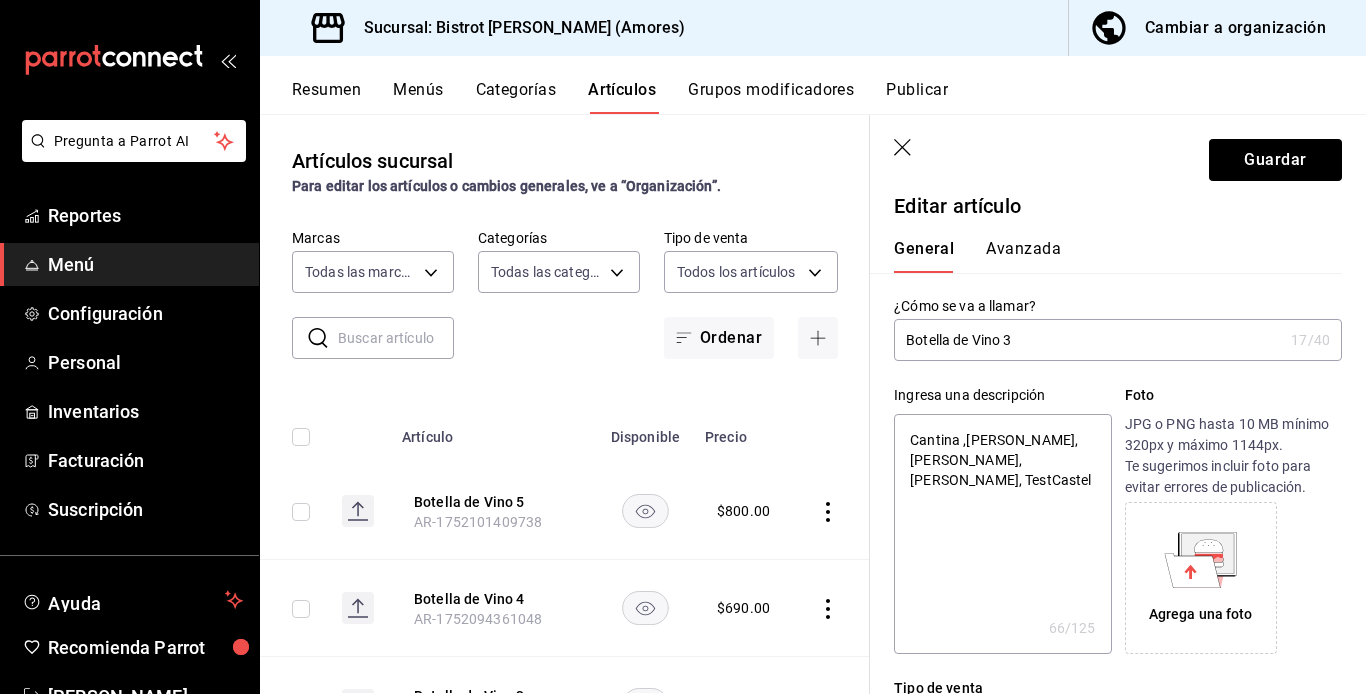 type on "Cantina ,[PERSON_NAME], [PERSON_NAME], [PERSON_NAME], TestoCastel" 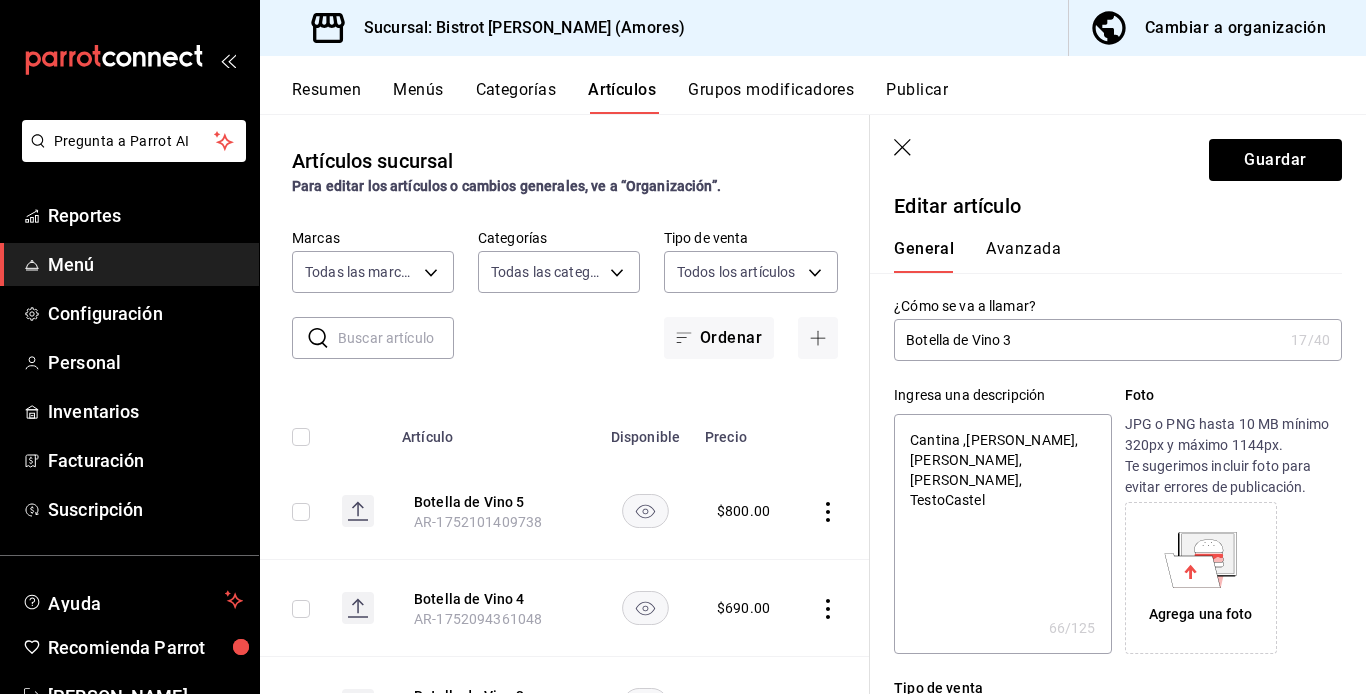 type on "x" 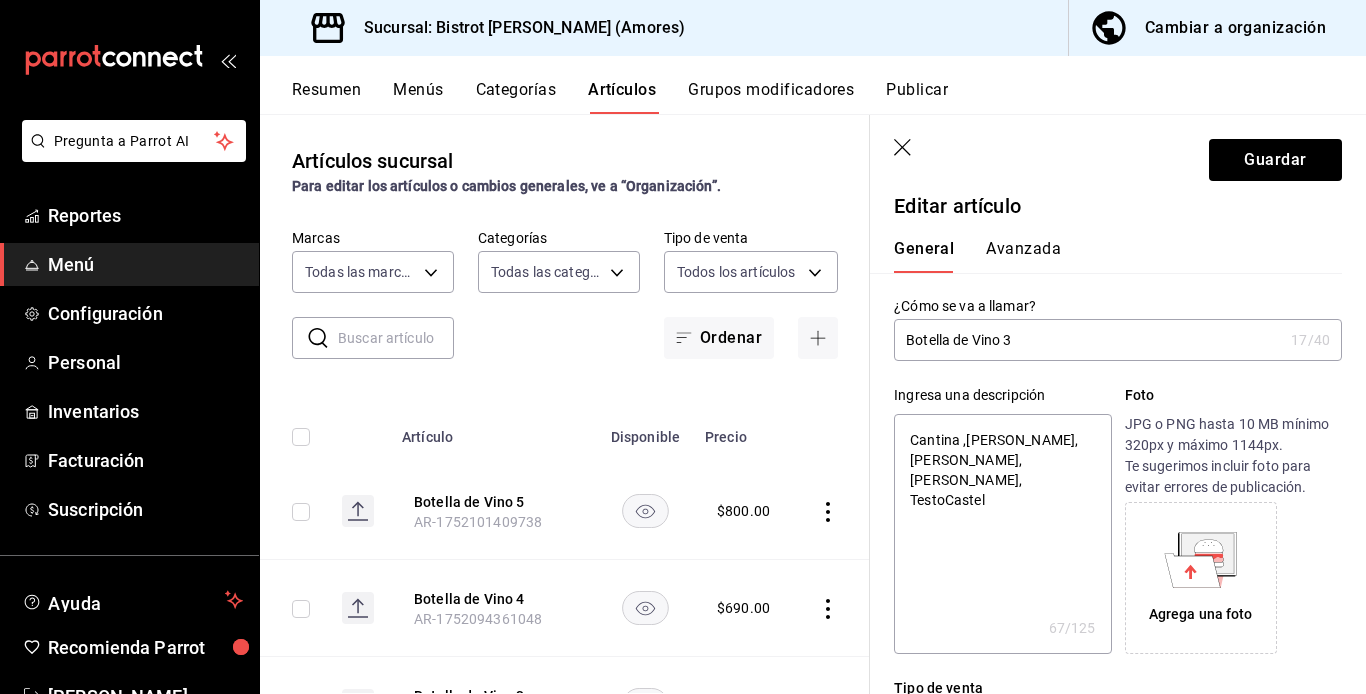 type on "Cantina ,[PERSON_NAME], [PERSON_NAME], [PERSON_NAME], TestonCastel" 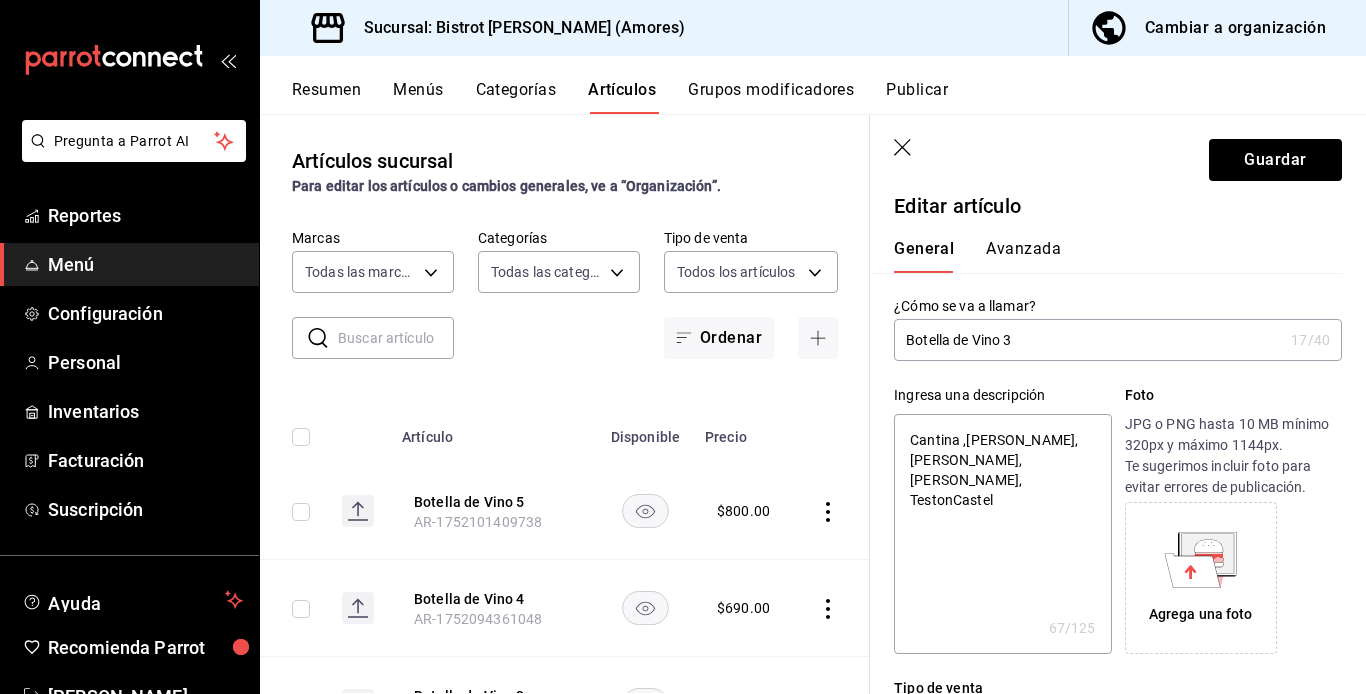 type on "x" 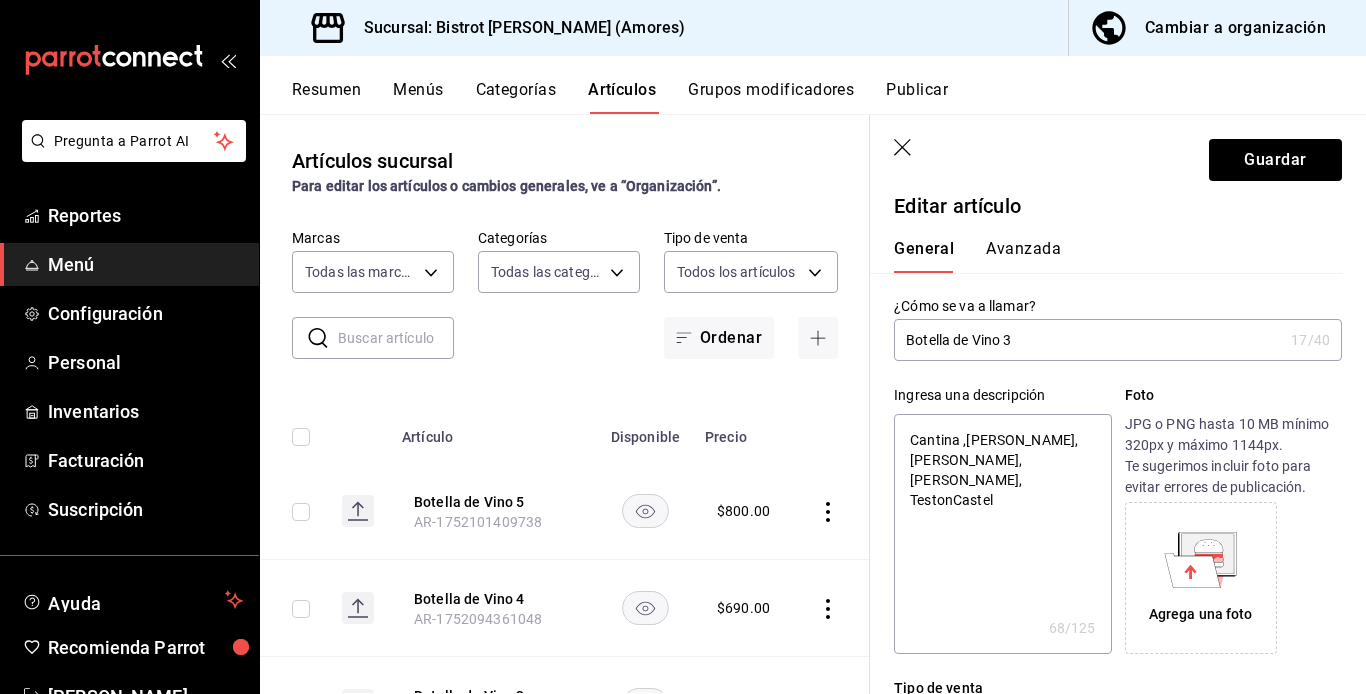 type on "Cantina ,[PERSON_NAME], [PERSON_NAME], [PERSON_NAME], [PERSON_NAME],Castel" 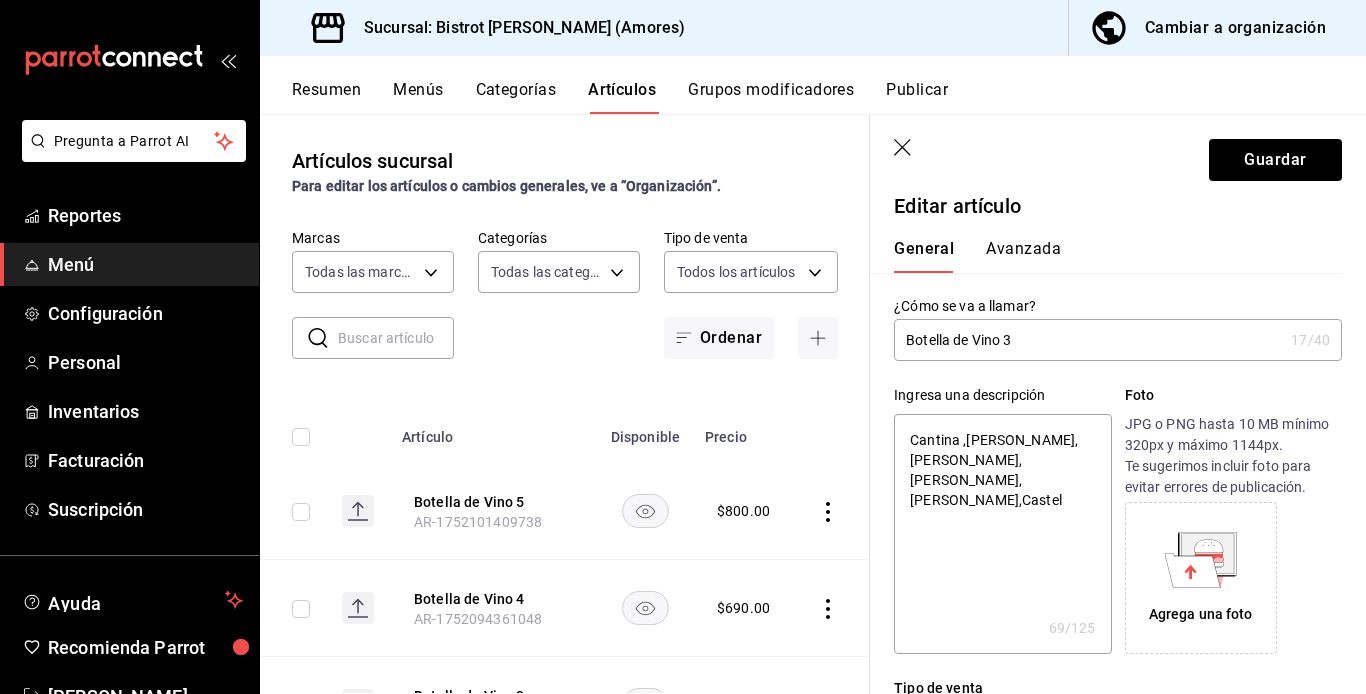 type on "Cantina ,[PERSON_NAME], [PERSON_NAME], [PERSON_NAME], [PERSON_NAME], Castel" 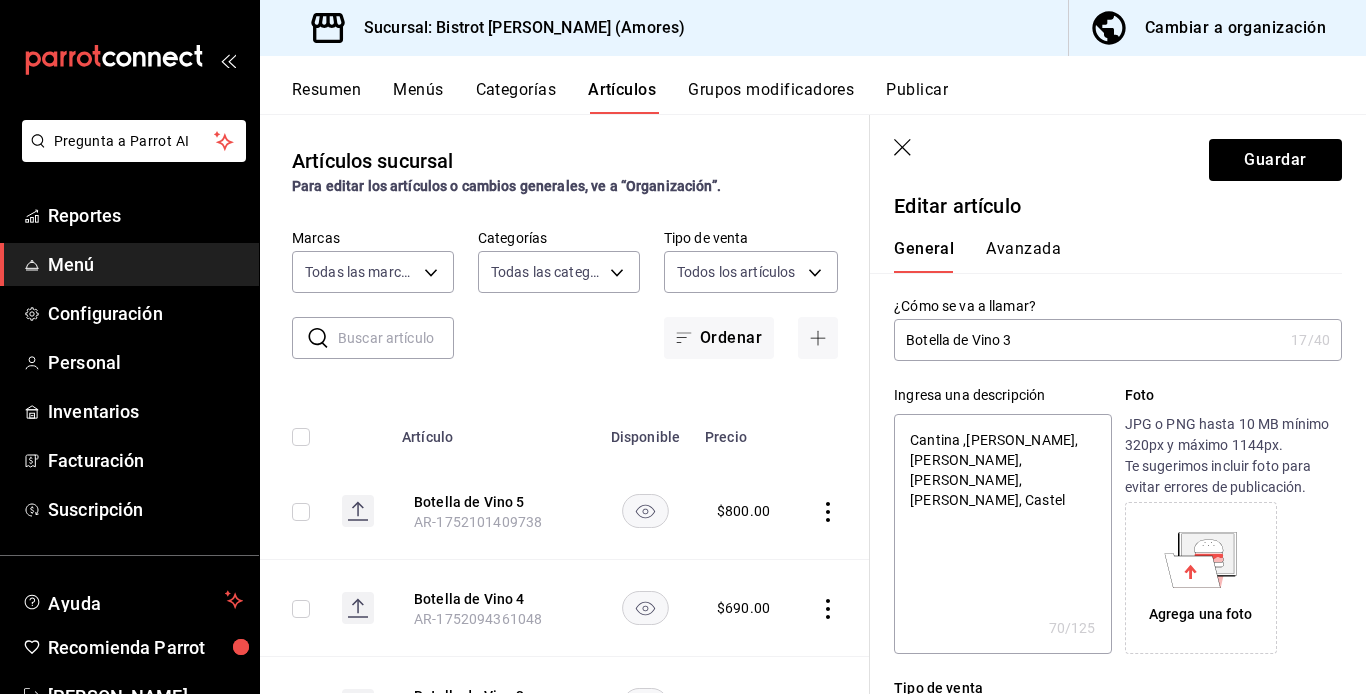 click on "Cantina ,[PERSON_NAME], [PERSON_NAME], [PERSON_NAME], [PERSON_NAME], Castel" at bounding box center (1002, 534) 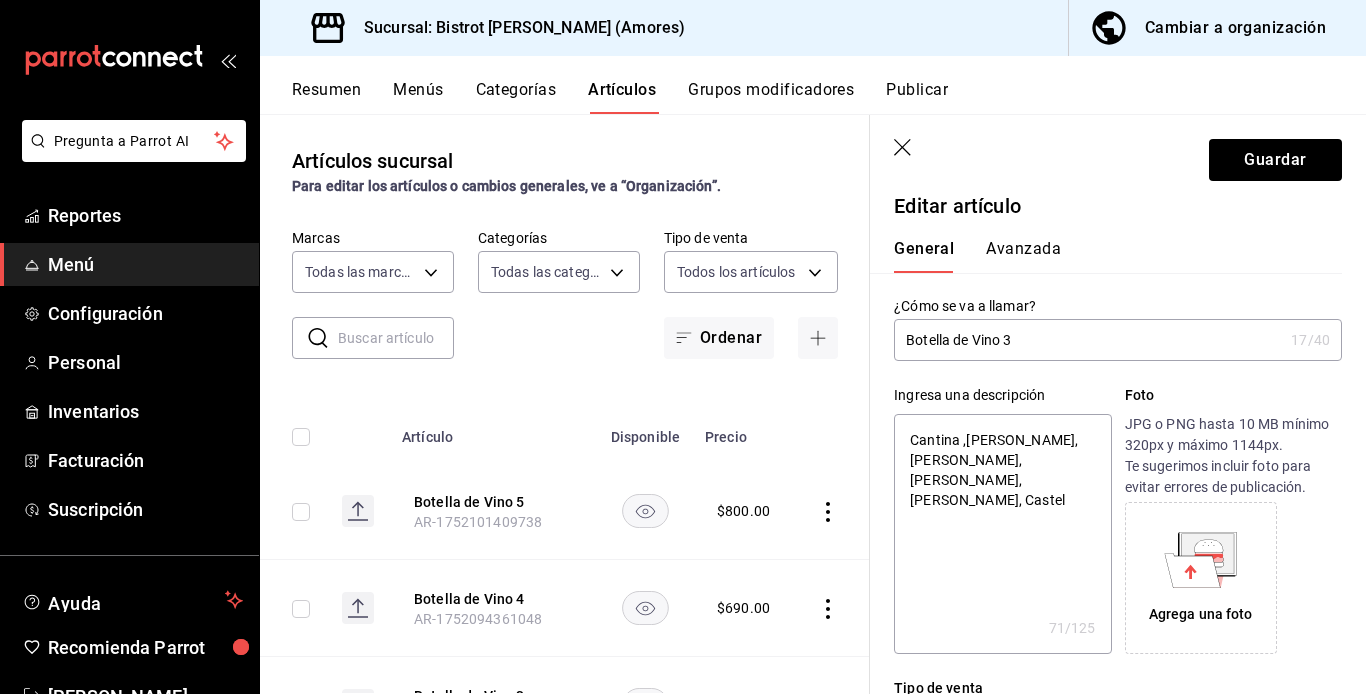 type on "Cantina ,[PERSON_NAME], [PERSON_NAME], [PERSON_NAME], [PERSON_NAME], [GEOGRAPHIC_DATA]" 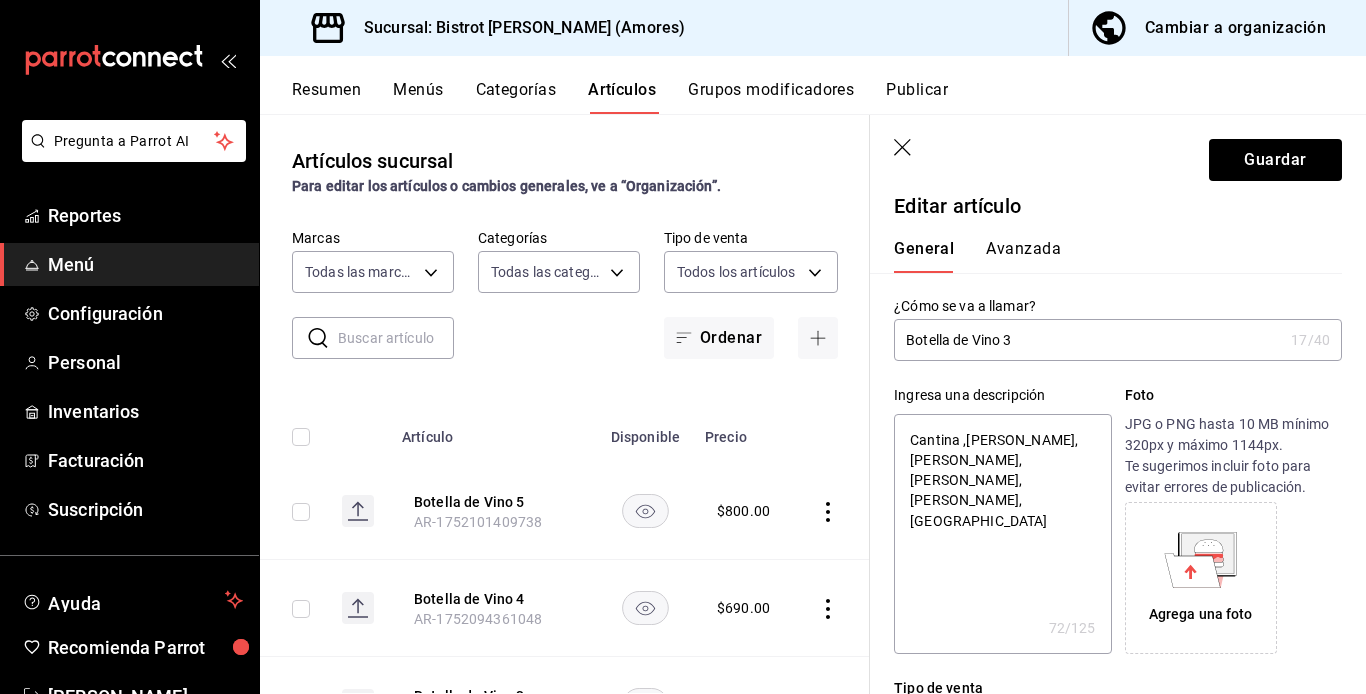 type on "Cantina ,[PERSON_NAME], [PERSON_NAME], [PERSON_NAME], [PERSON_NAME], [GEOGRAPHIC_DATA]" 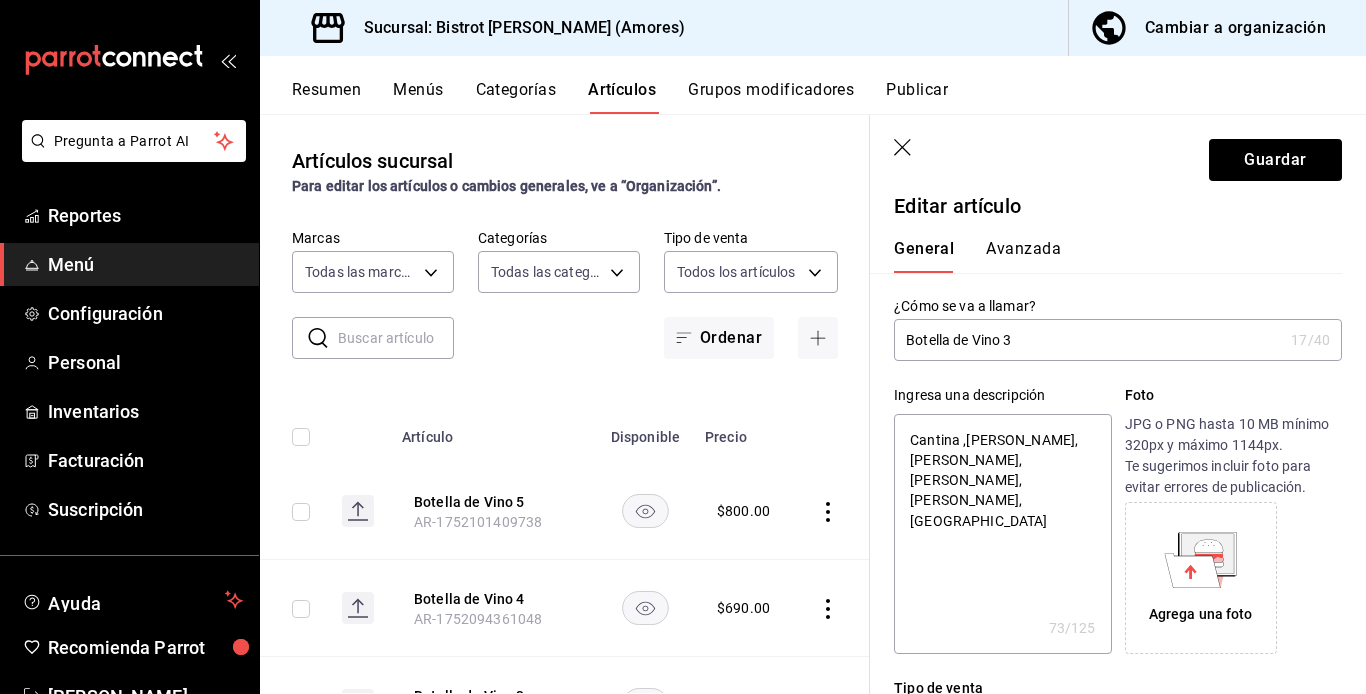 type on "Cantina ,[PERSON_NAME], [PERSON_NAME], [PERSON_NAME], [PERSON_NAME], [GEOGRAPHIC_DATA]" 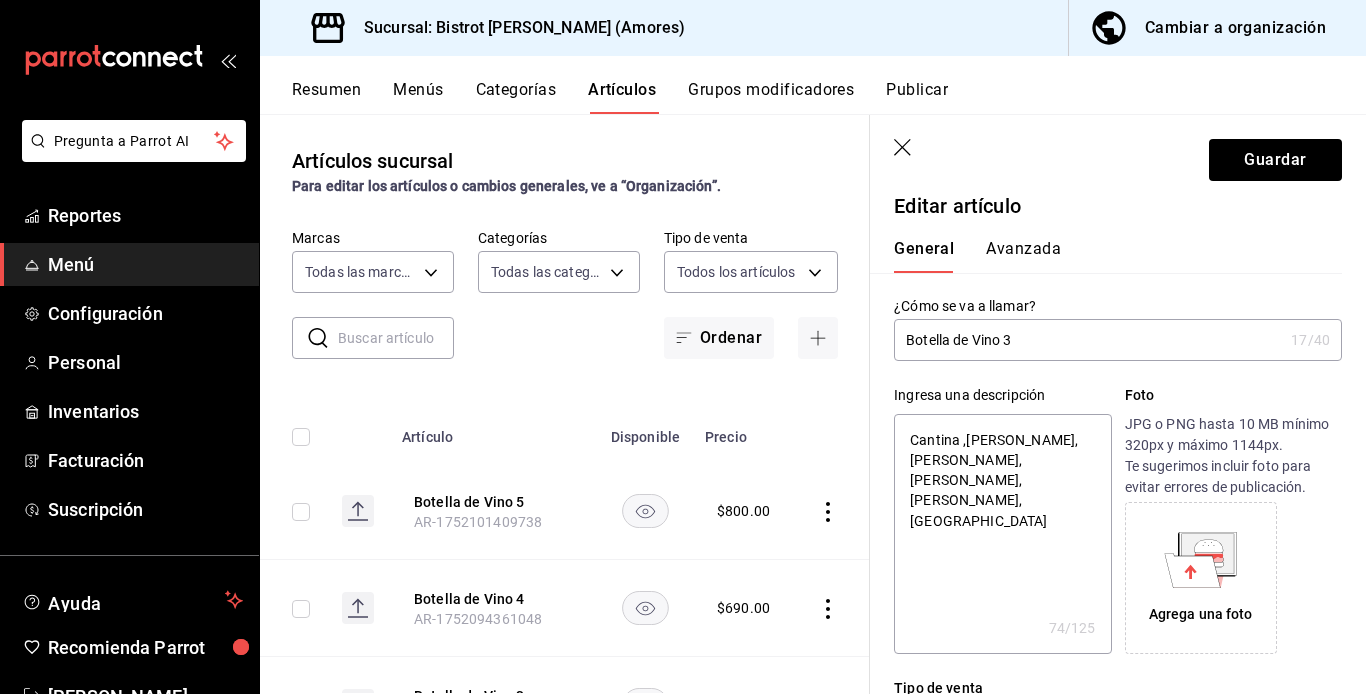 type on "Cantina ,[PERSON_NAME], [PERSON_NAME], [PERSON_NAME], [PERSON_NAME], [GEOGRAPHIC_DATA]" 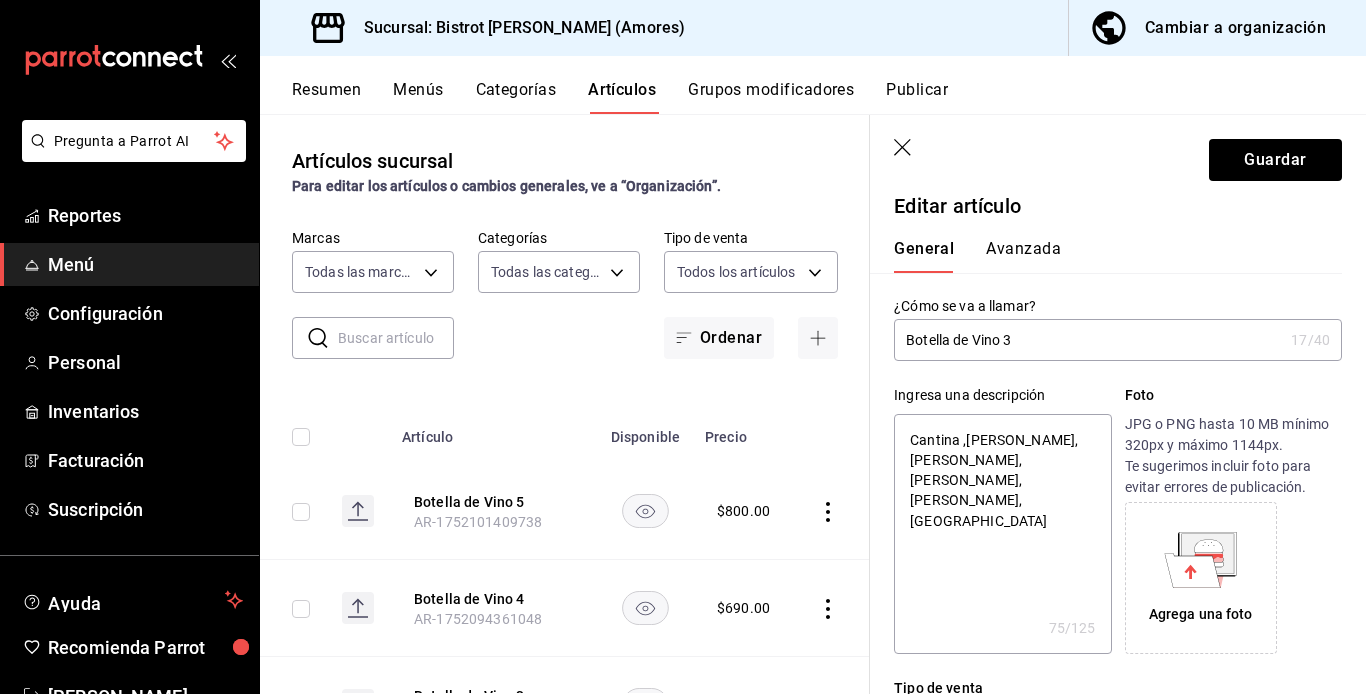 type on "Cantina ,[PERSON_NAME], [PERSON_NAME], [PERSON_NAME], [PERSON_NAME], [GEOGRAPHIC_DATA]" 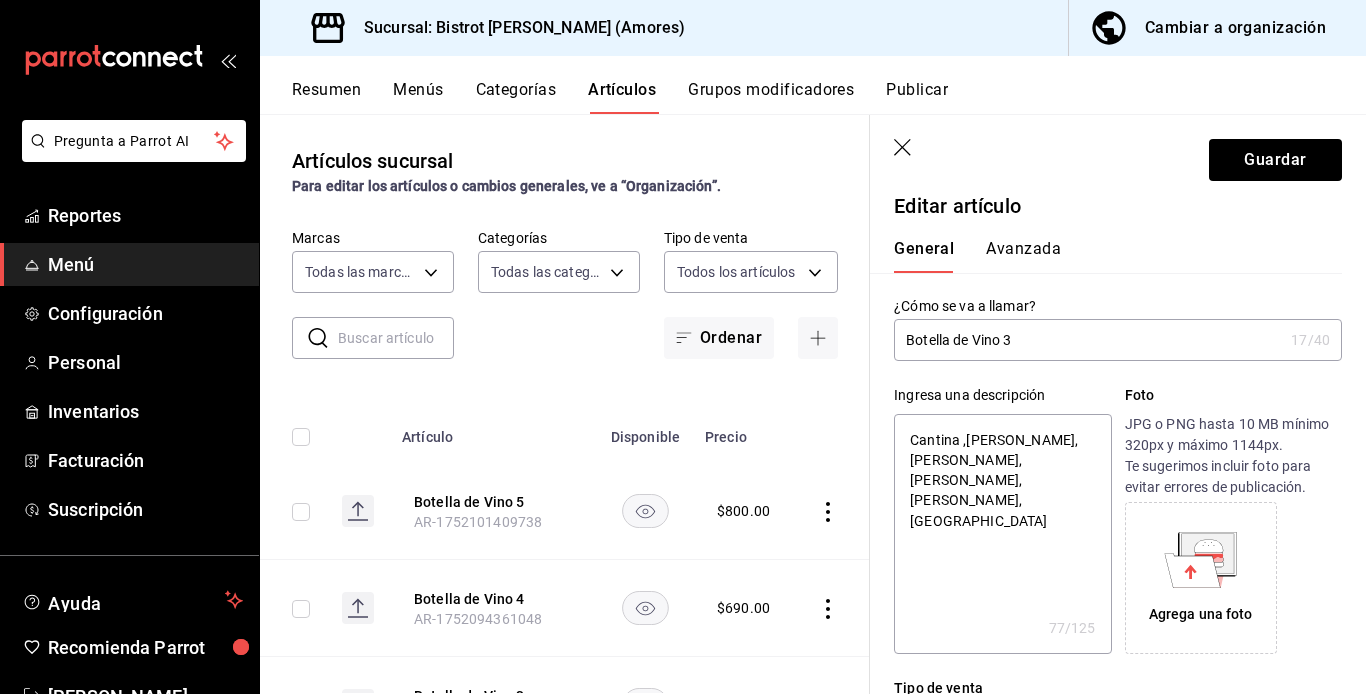 type on "Cantina ,[PERSON_NAME], [PERSON_NAME], [PERSON_NAME], [PERSON_NAME], [GEOGRAPHIC_DATA]" 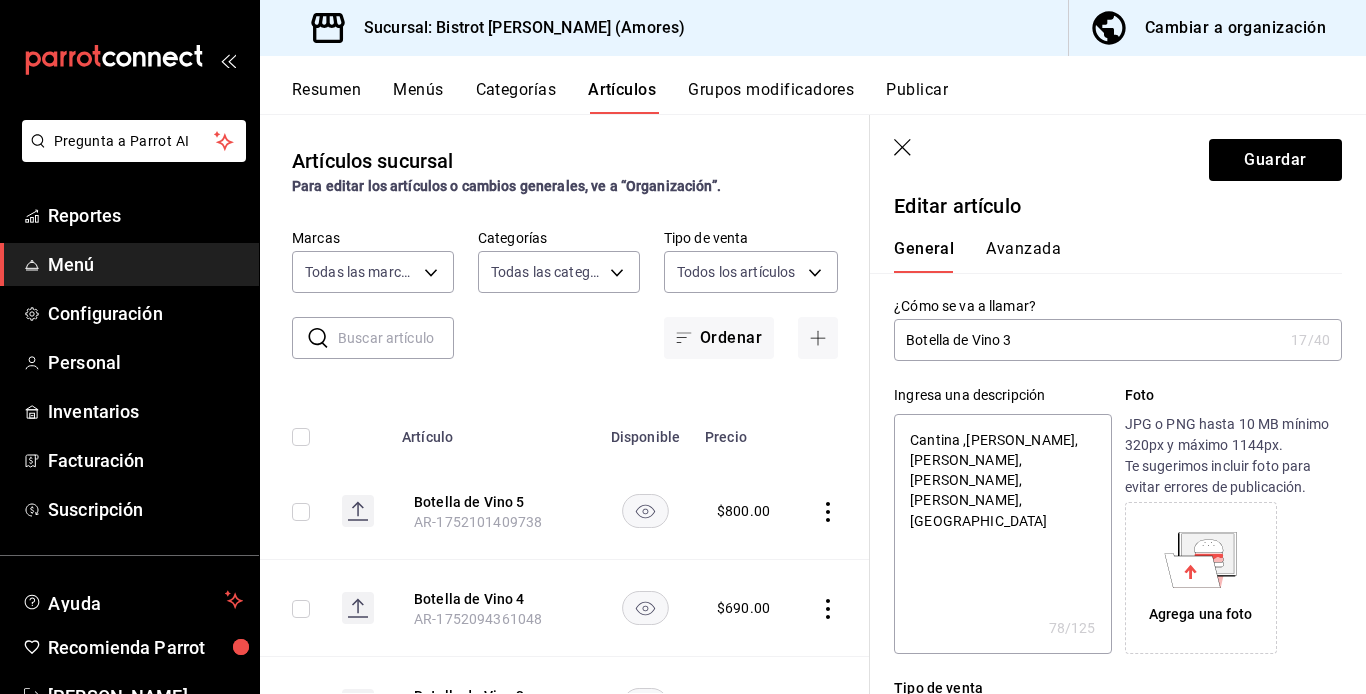type on "Cantina ,[PERSON_NAME], [PERSON_NAME], [PERSON_NAME], [PERSON_NAME], [PERSON_NAME]" 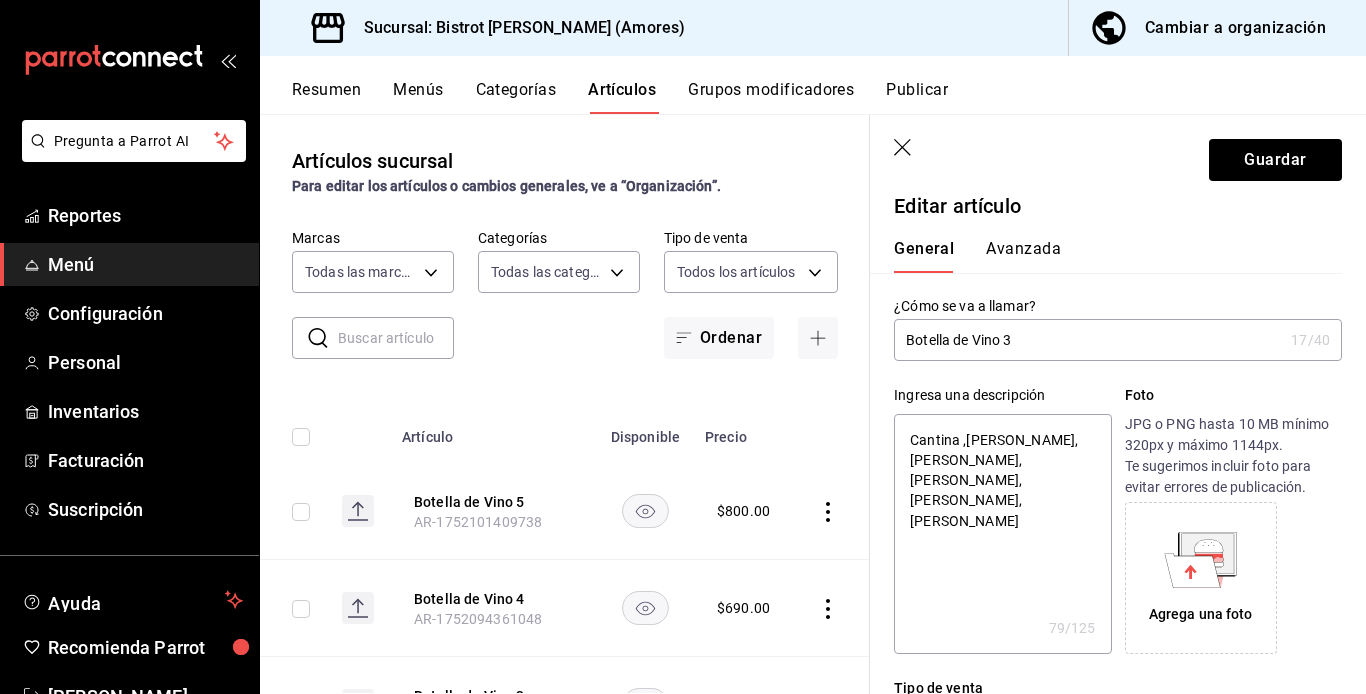 type on "Cantina ,[PERSON_NAME], [PERSON_NAME], [PERSON_NAME], [PERSON_NAME], [PERSON_NAME]" 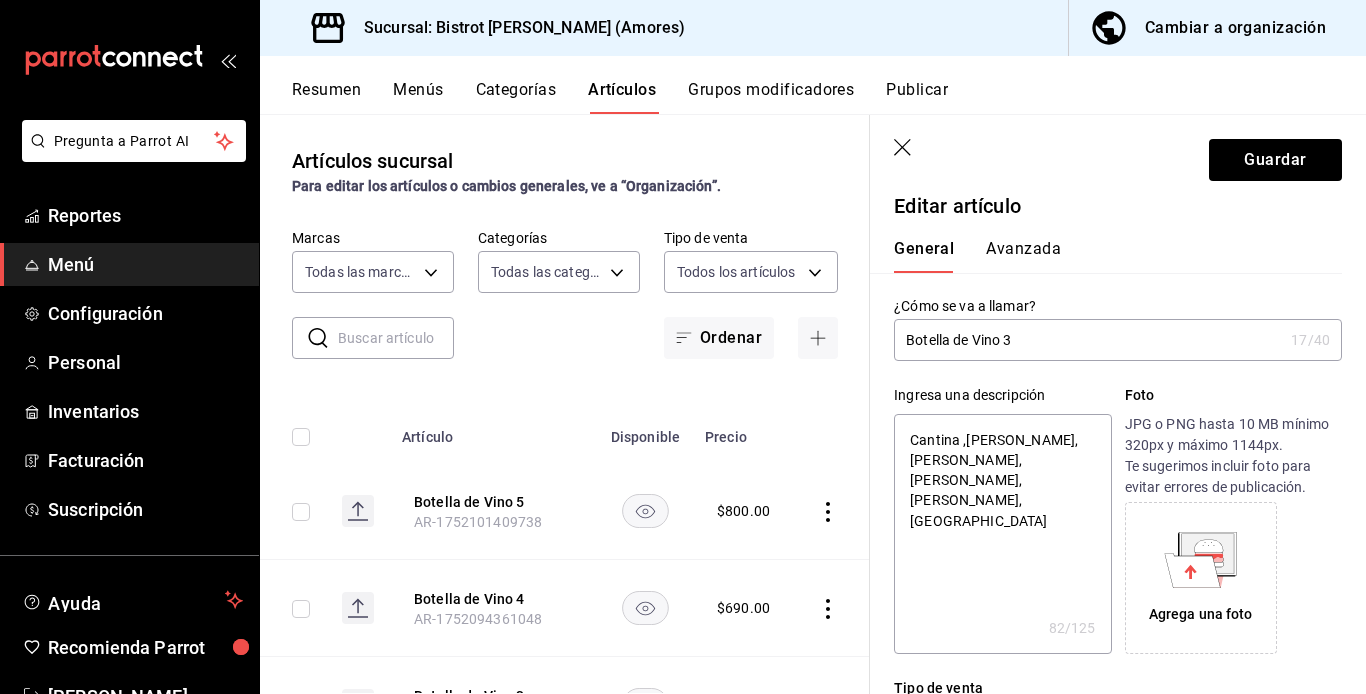 type on "Cantina ,[PERSON_NAME], [PERSON_NAME], [PERSON_NAME], [PERSON_NAME], [GEOGRAPHIC_DATA]" 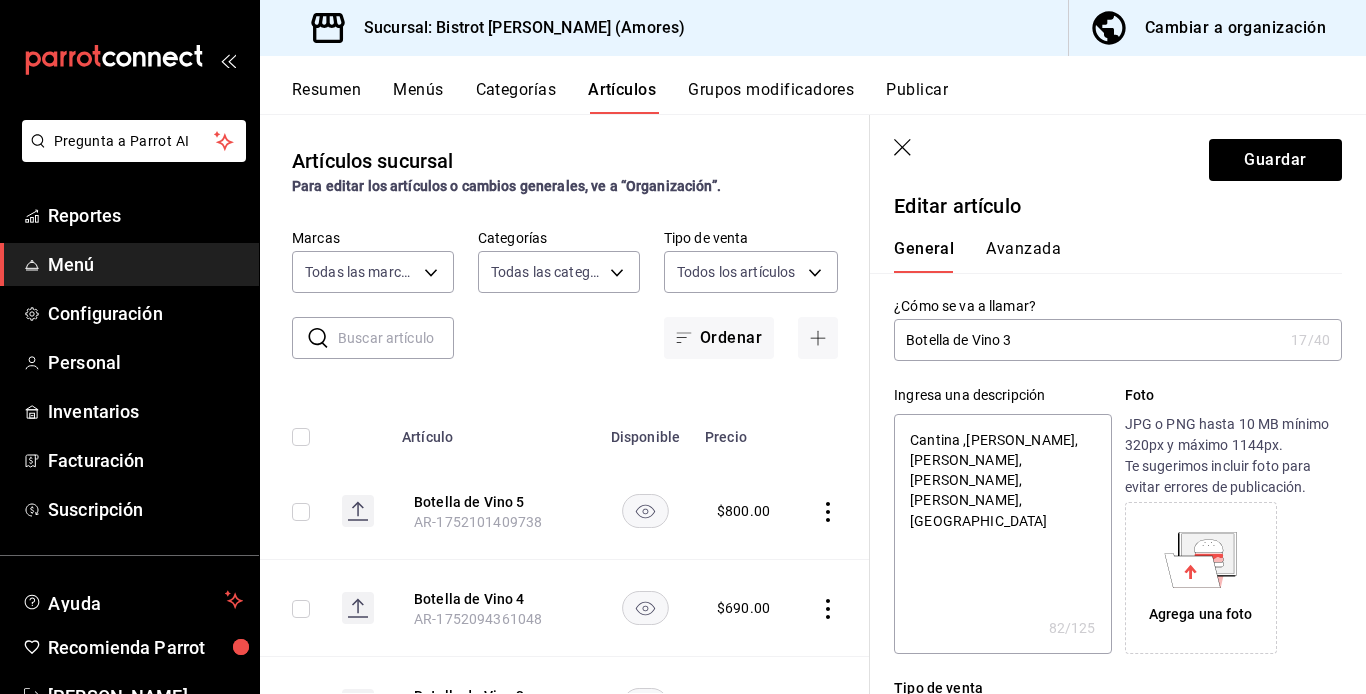 type on "Cantina ,[PERSON_NAME], [PERSON_NAME], [PERSON_NAME], [PERSON_NAME], [GEOGRAPHIC_DATA]," 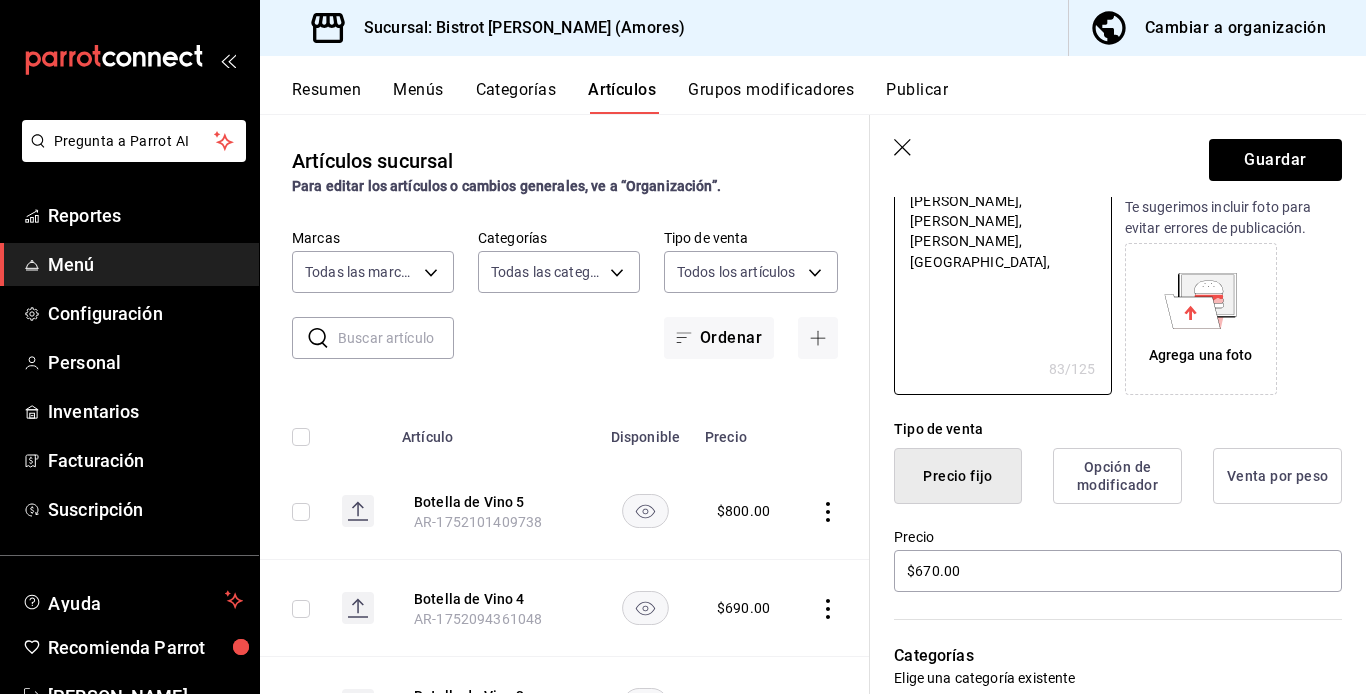 scroll, scrollTop: 276, scrollLeft: 0, axis: vertical 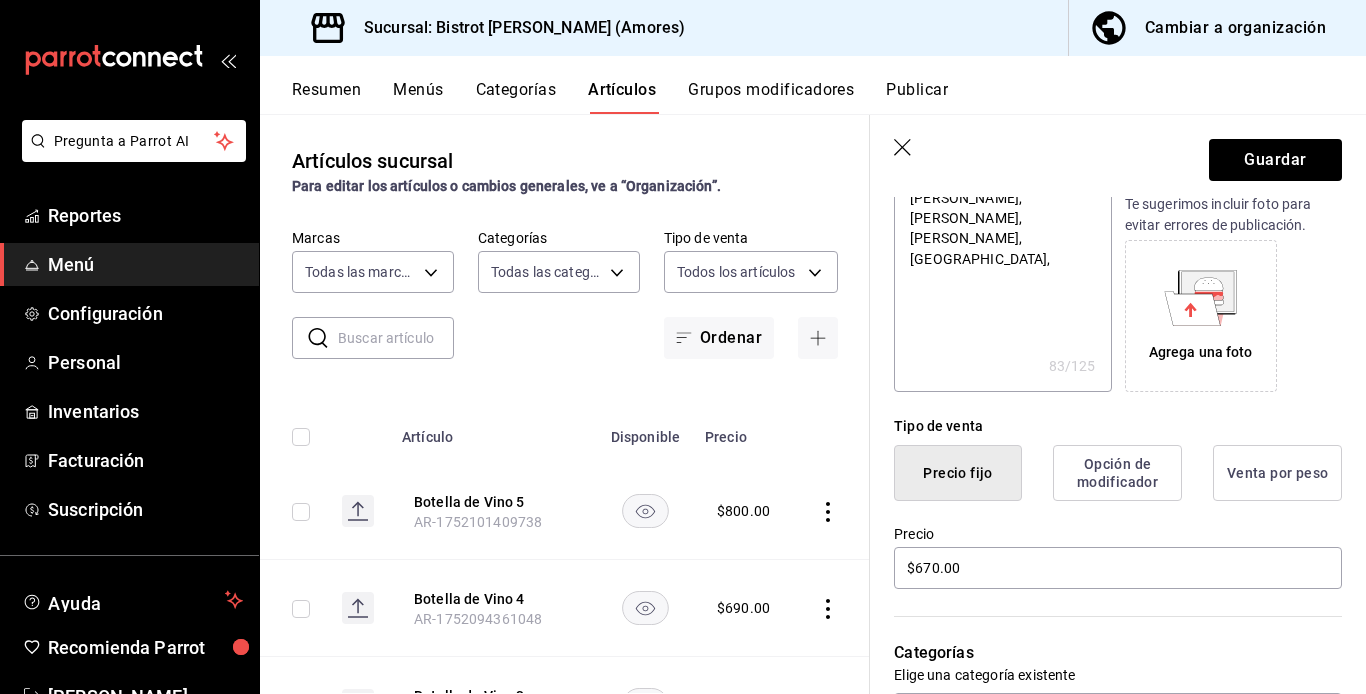 type on "Cantina ,[PERSON_NAME], [PERSON_NAME], [PERSON_NAME], [PERSON_NAME], [GEOGRAPHIC_DATA]" 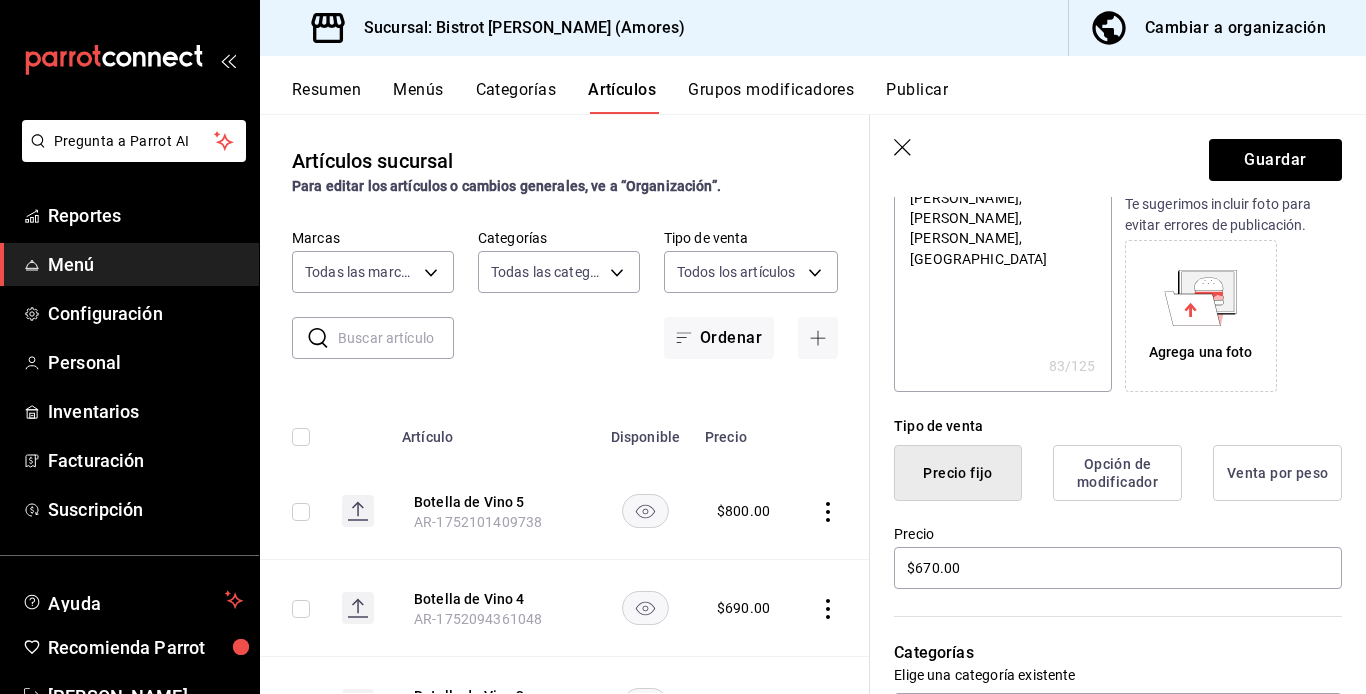 type on "x" 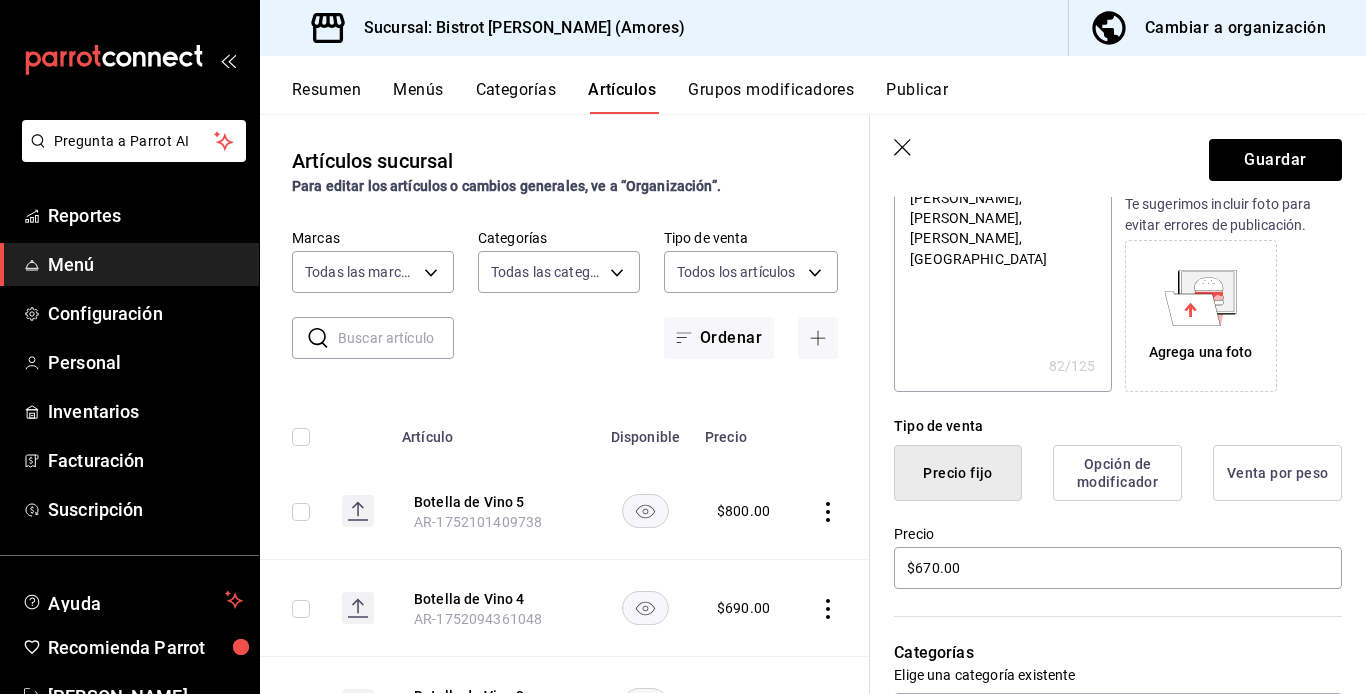 type on "Cantina ,[PERSON_NAME], [PERSON_NAME], [PERSON_NAME], [PERSON_NAME], [GEOGRAPHIC_DATA]" 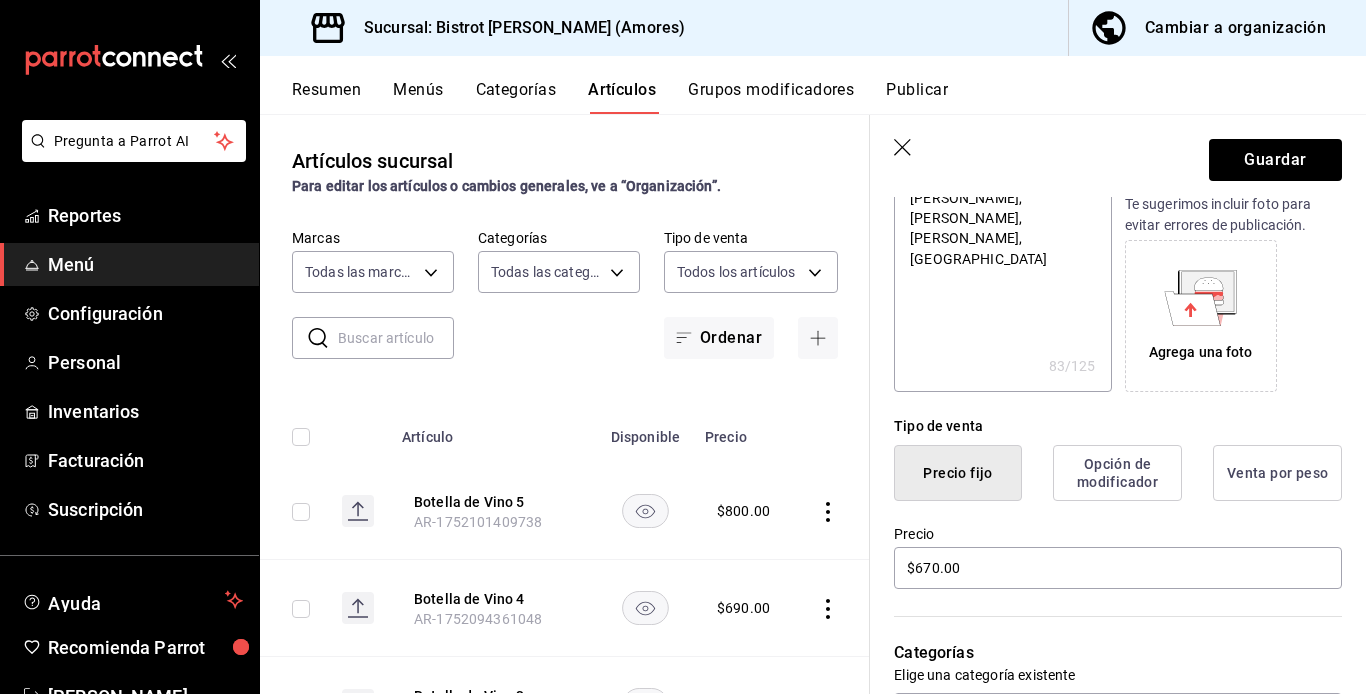 type on "Cantina ,[PERSON_NAME], [PERSON_NAME], [PERSON_NAME], [PERSON_NAME], [GEOGRAPHIC_DATA] t" 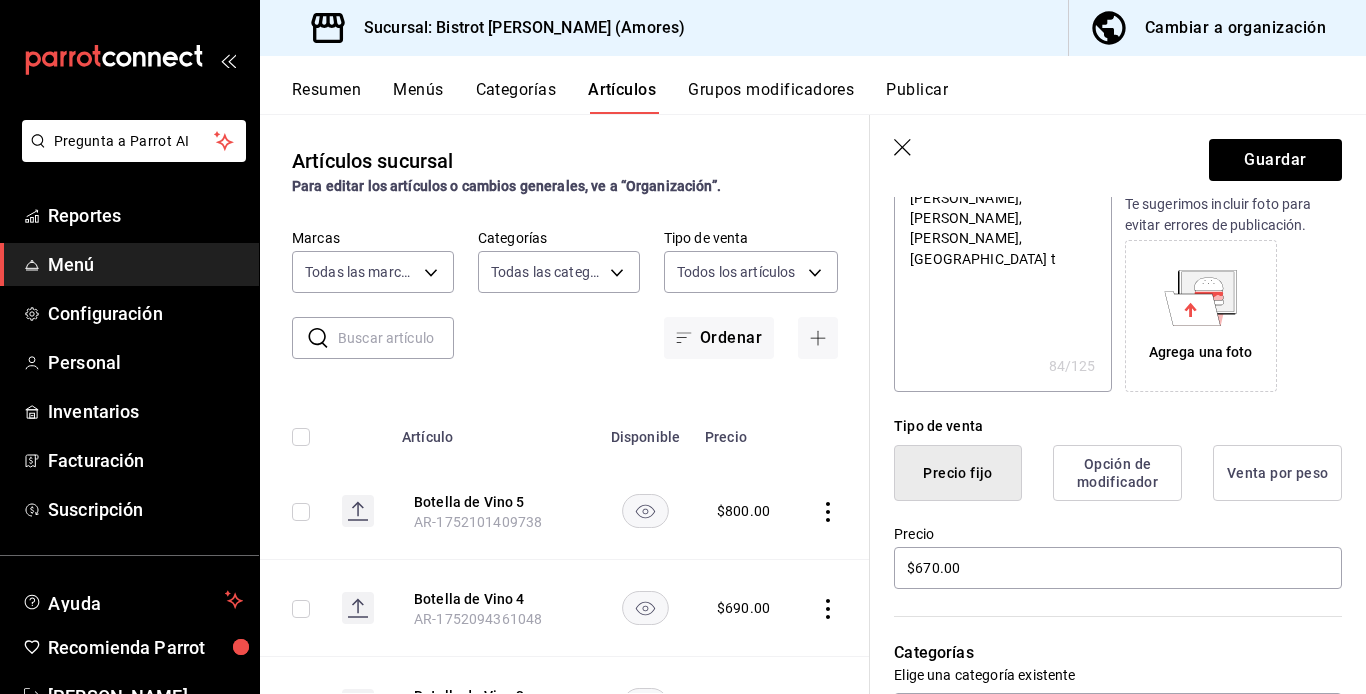 type on "Cantina ,[PERSON_NAME], [PERSON_NAME], [PERSON_NAME], [PERSON_NAME], [GEOGRAPHIC_DATA]" 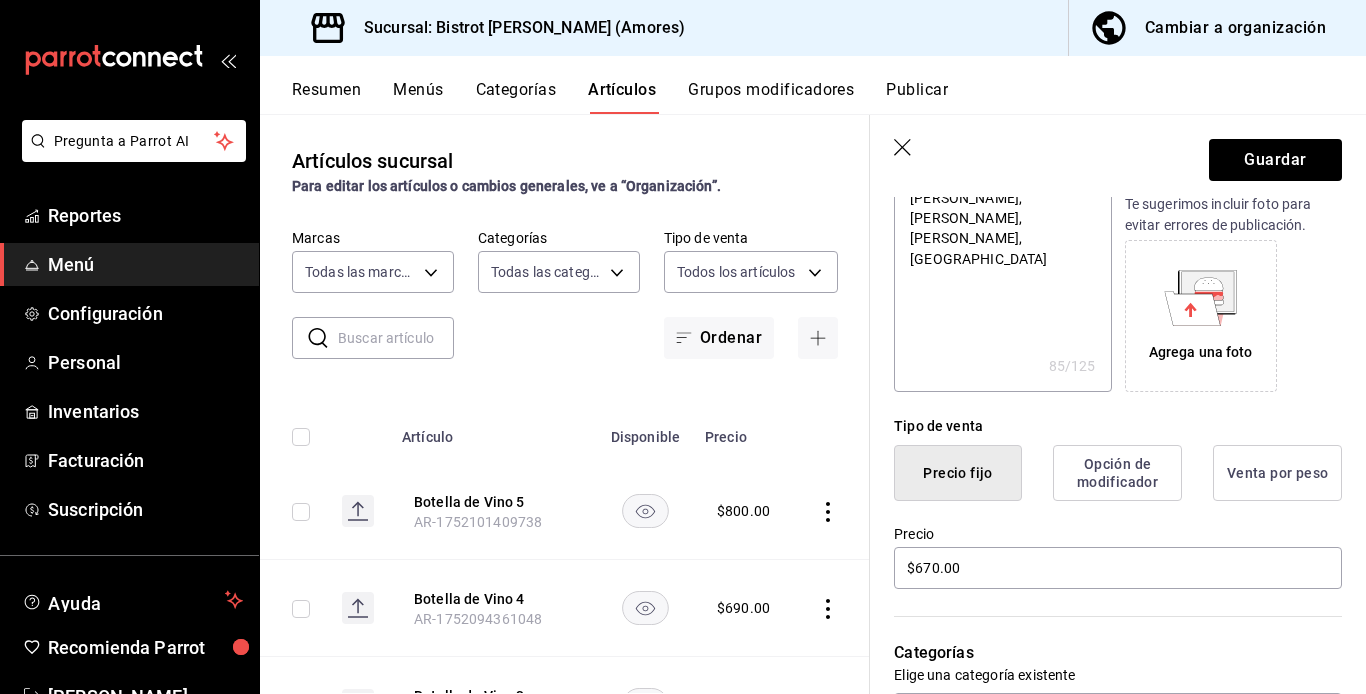 type on "Cantina ,[PERSON_NAME], [PERSON_NAME], [PERSON_NAME], [PERSON_NAME], [GEOGRAPHIC_DATA]" 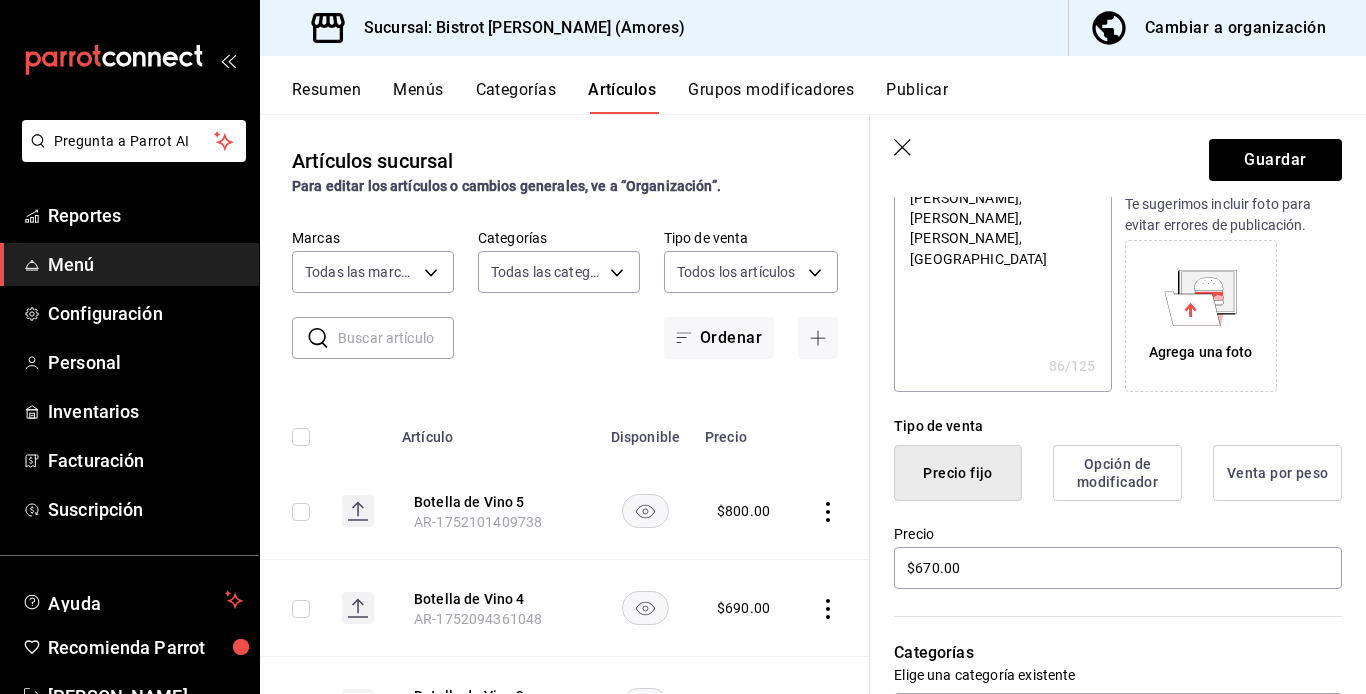 type on "Cantina ,[PERSON_NAME], [PERSON_NAME], [PERSON_NAME], [PERSON_NAME], [GEOGRAPHIC_DATA]" 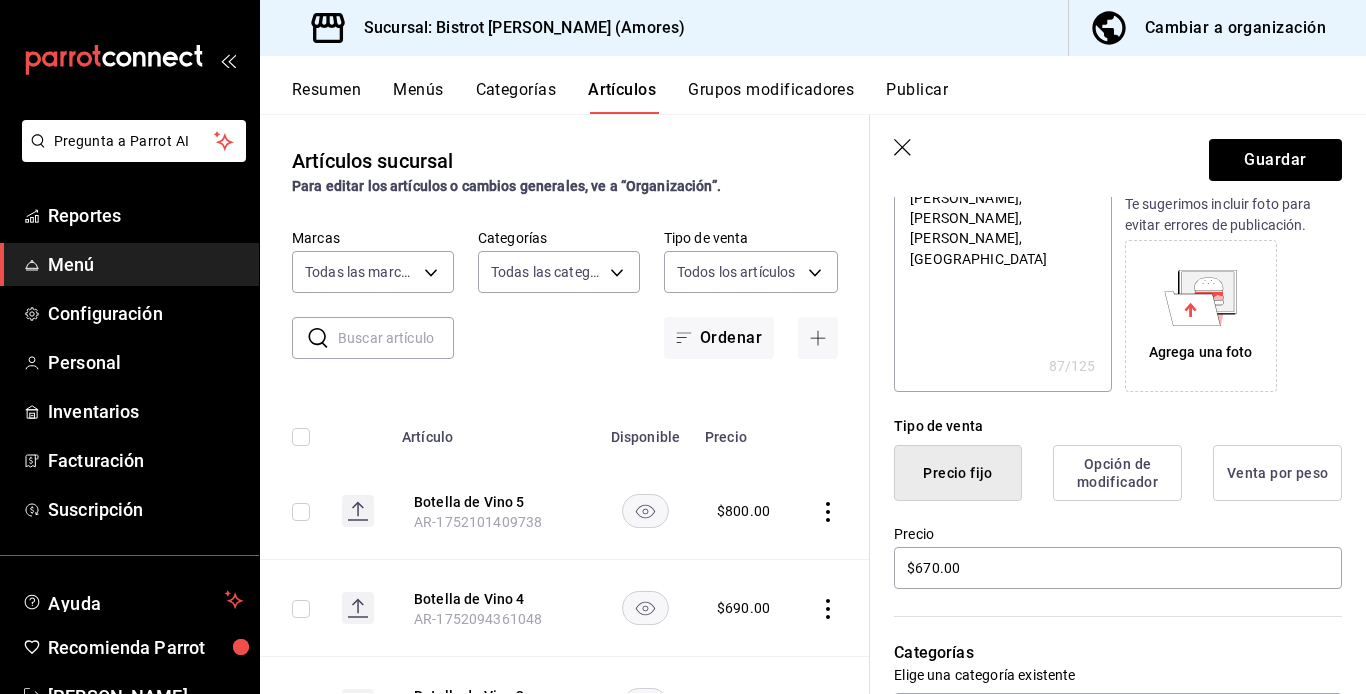 type on "Cantina ,[PERSON_NAME], [PERSON_NAME], [PERSON_NAME], [PERSON_NAME], [GEOGRAPHIC_DATA]" 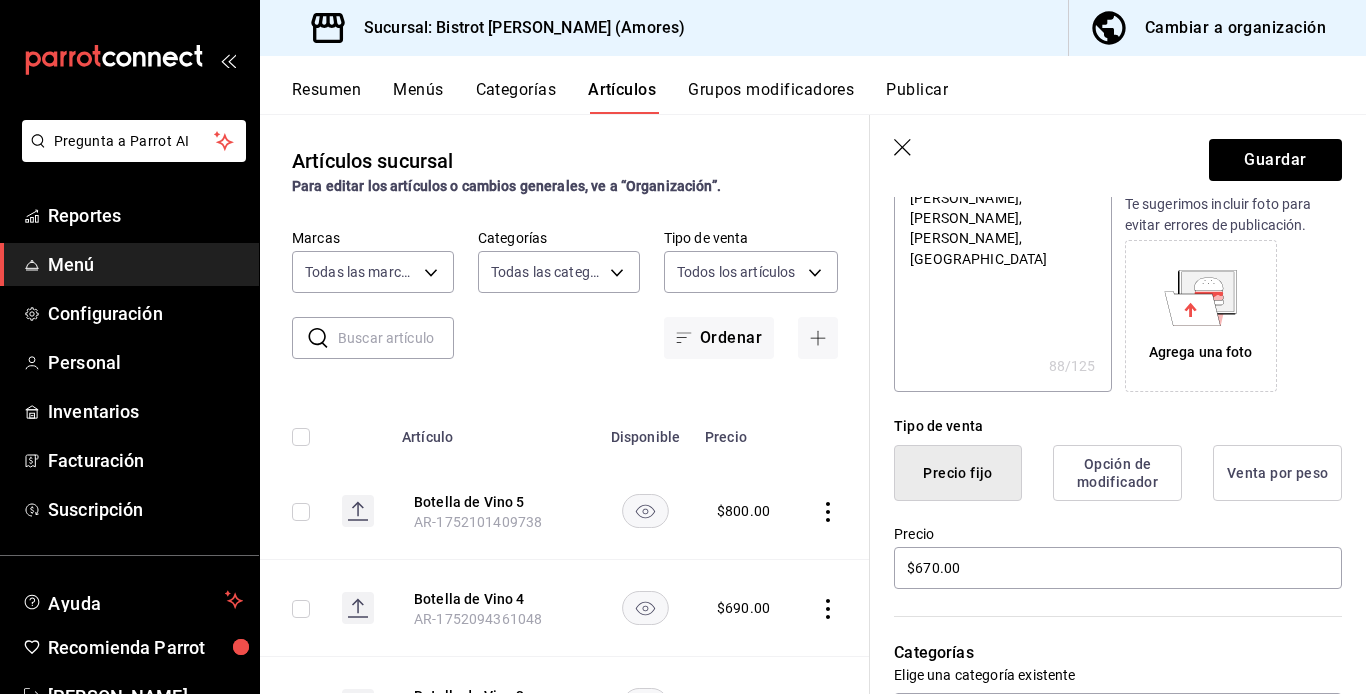 type on "Cantina ,[PERSON_NAME], [PERSON_NAME], [PERSON_NAME], [PERSON_NAME], [GEOGRAPHIC_DATA]" 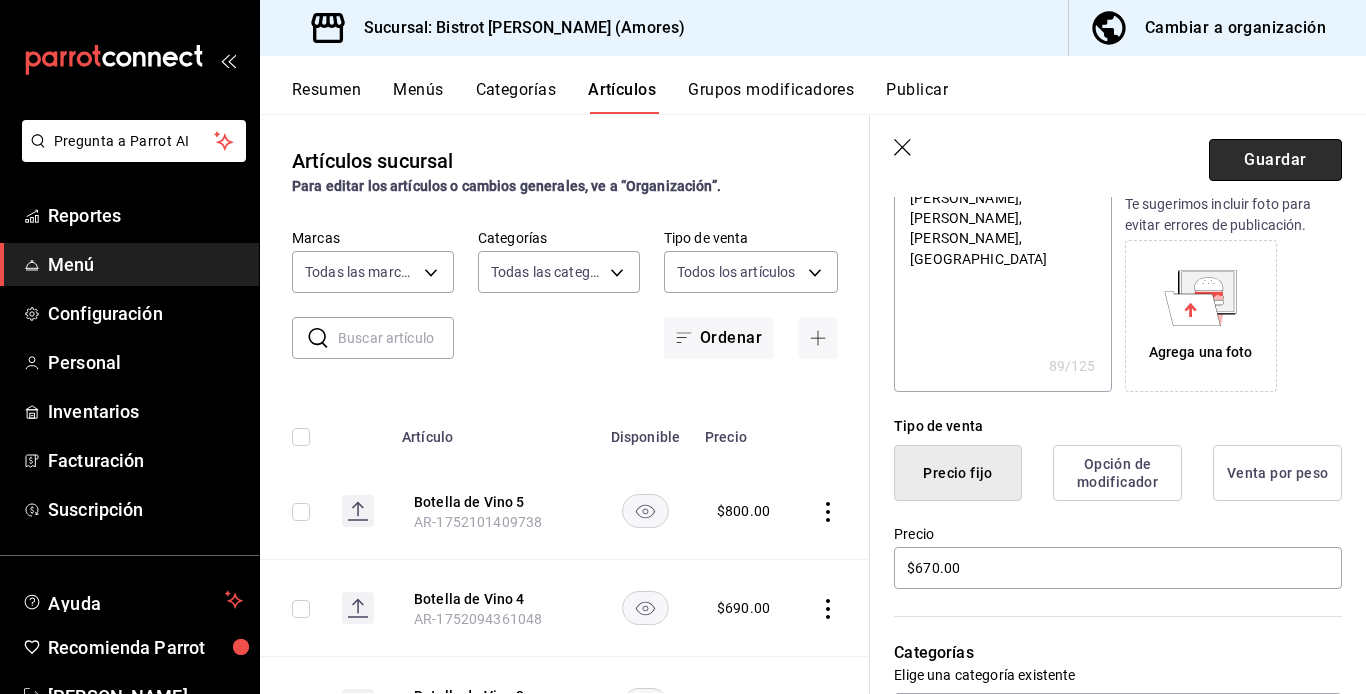 click on "Guardar" at bounding box center (1275, 160) 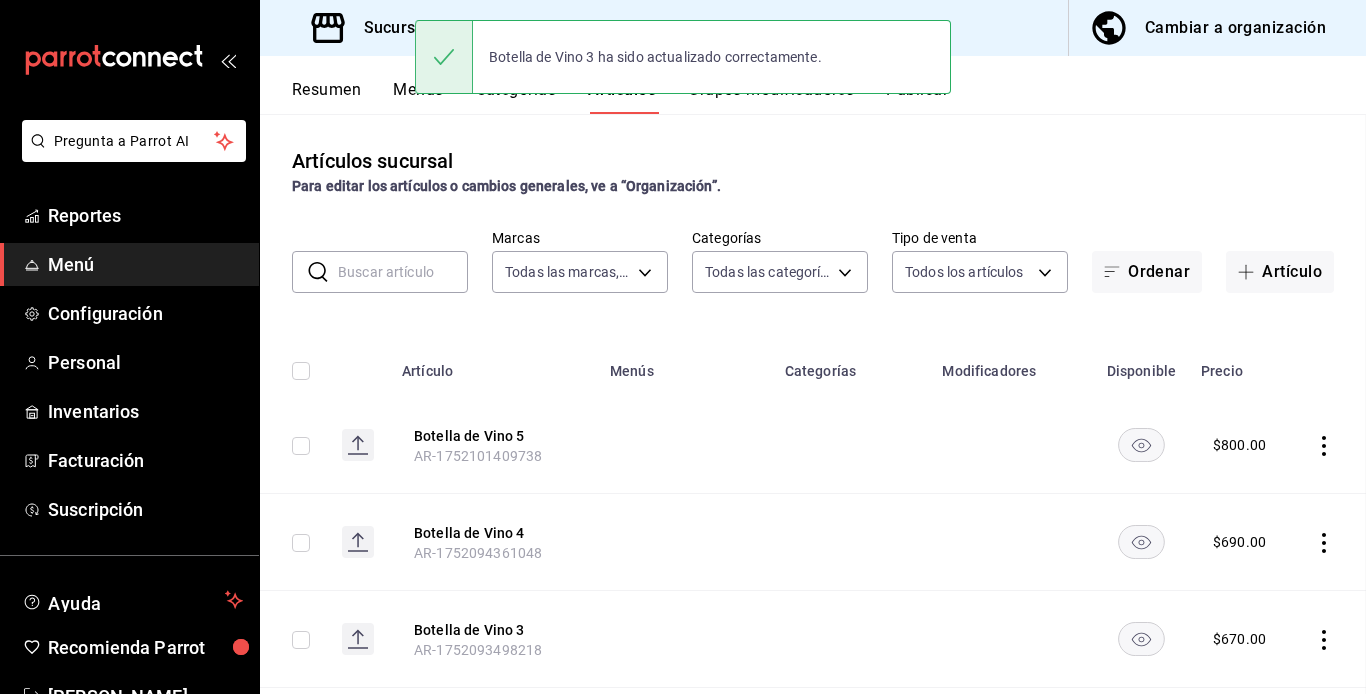 scroll, scrollTop: 0, scrollLeft: 0, axis: both 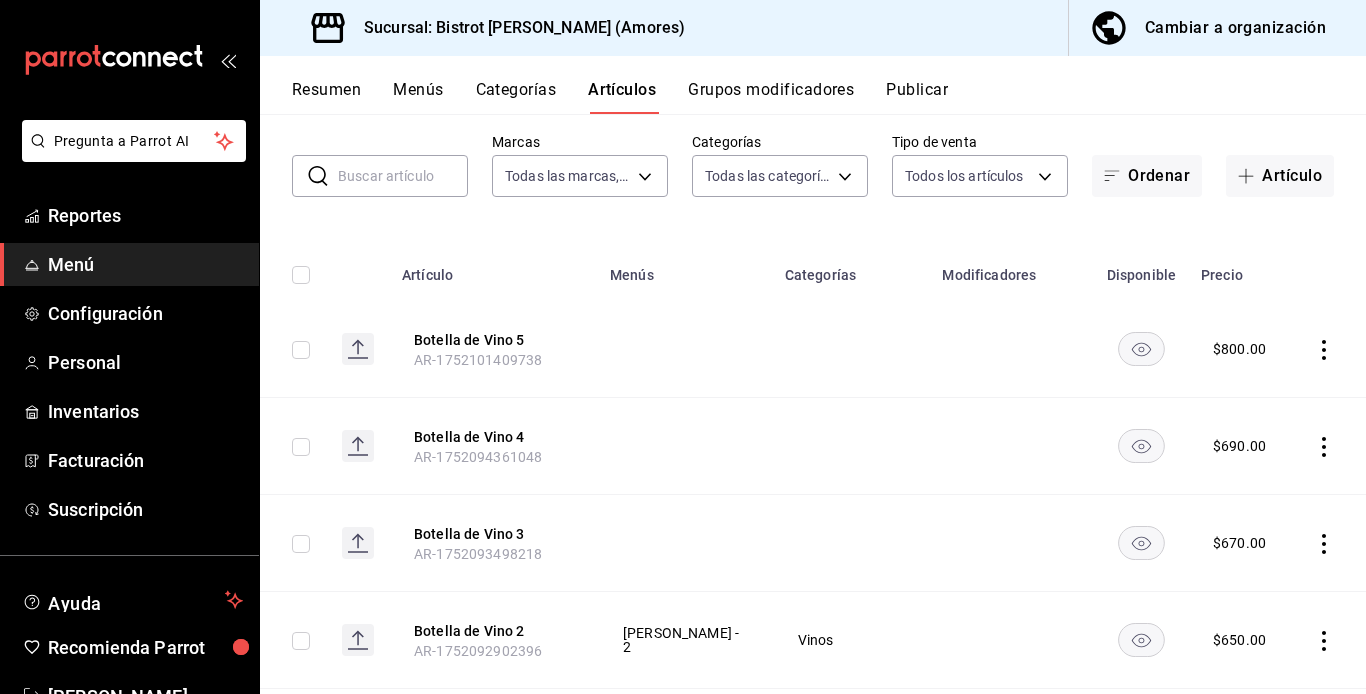 click 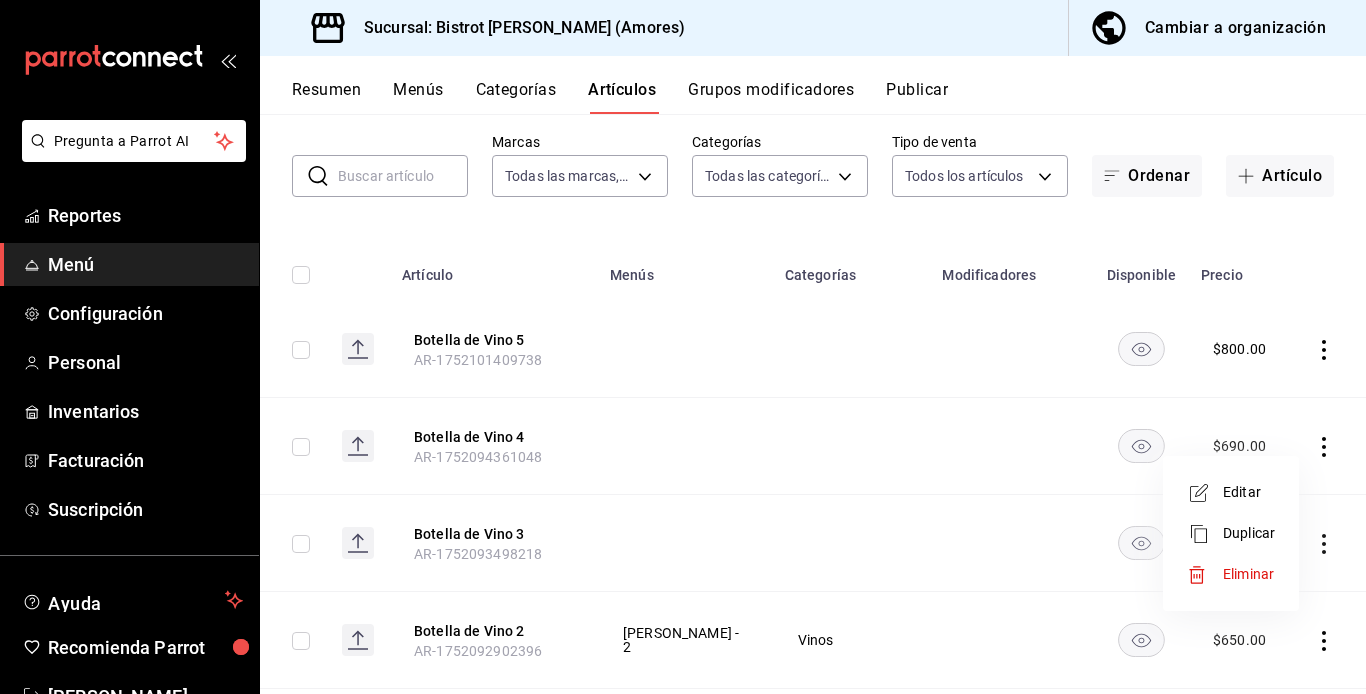 click on "Editar" at bounding box center (1249, 492) 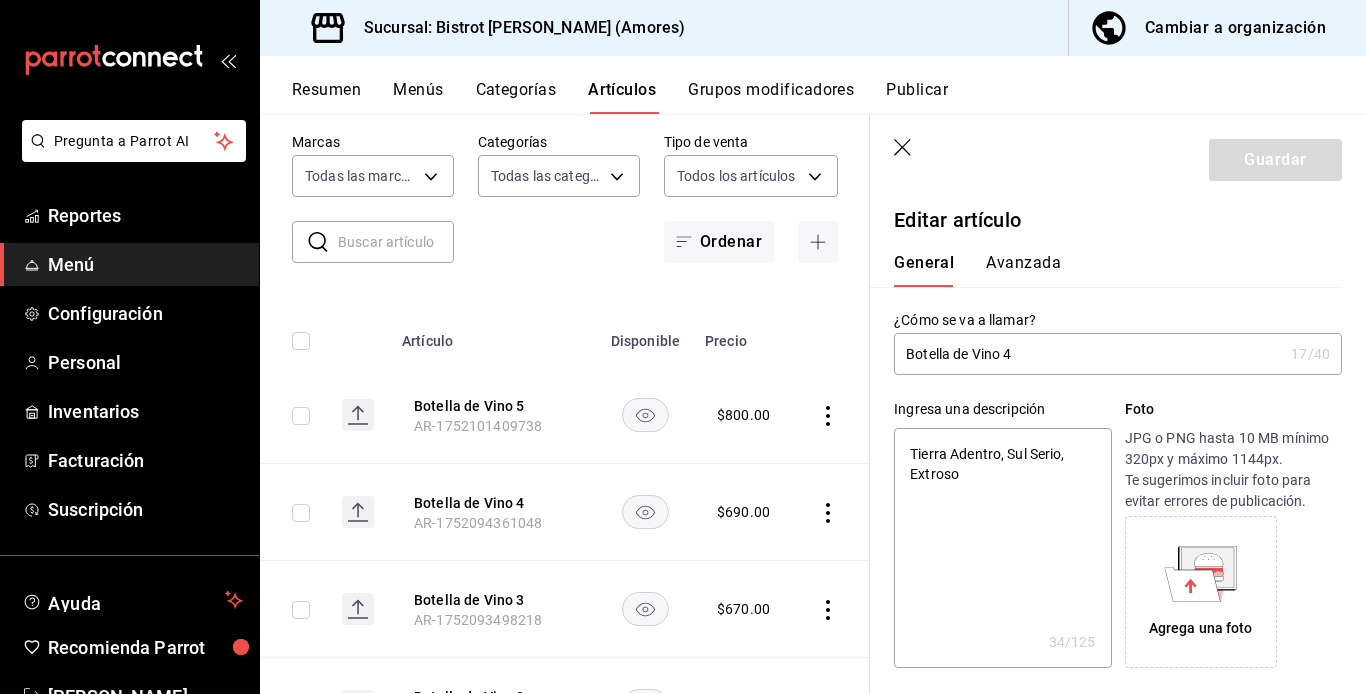 click on "Tierra Adentro, Sul Serio, Extroso" at bounding box center (1002, 548) 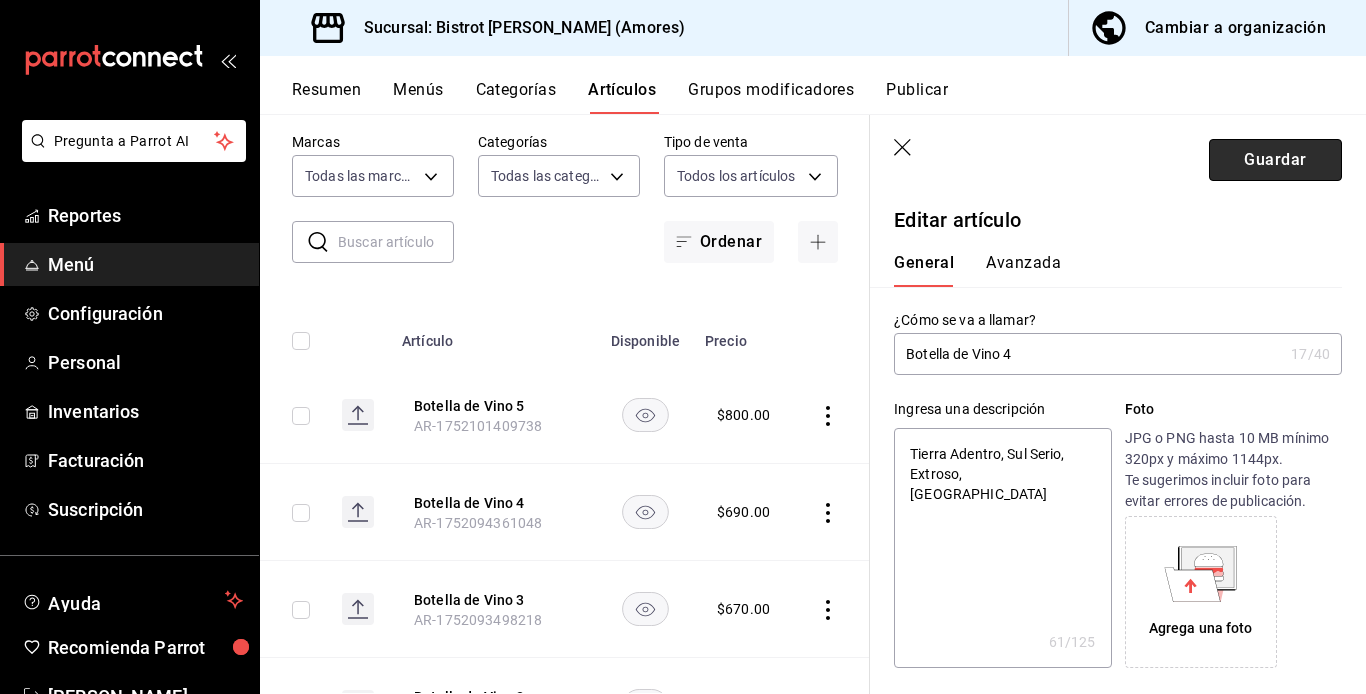 click on "Guardar" at bounding box center (1275, 160) 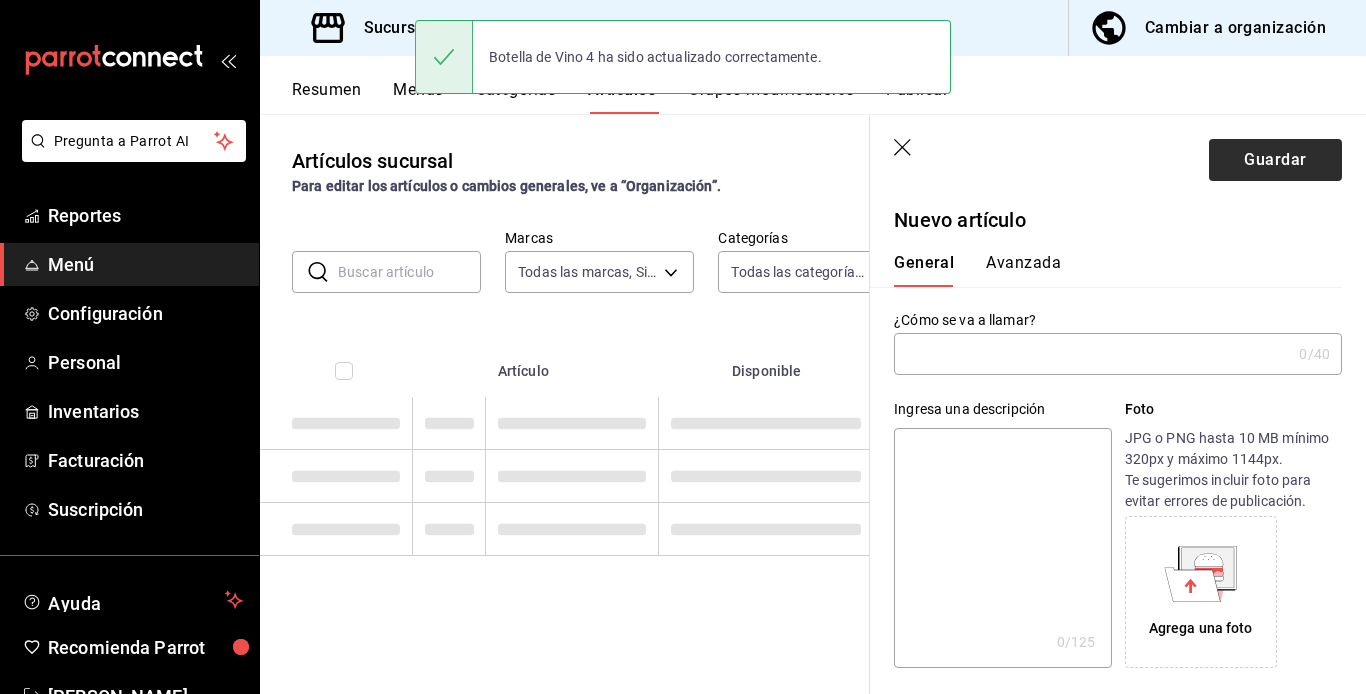 scroll, scrollTop: 0, scrollLeft: 0, axis: both 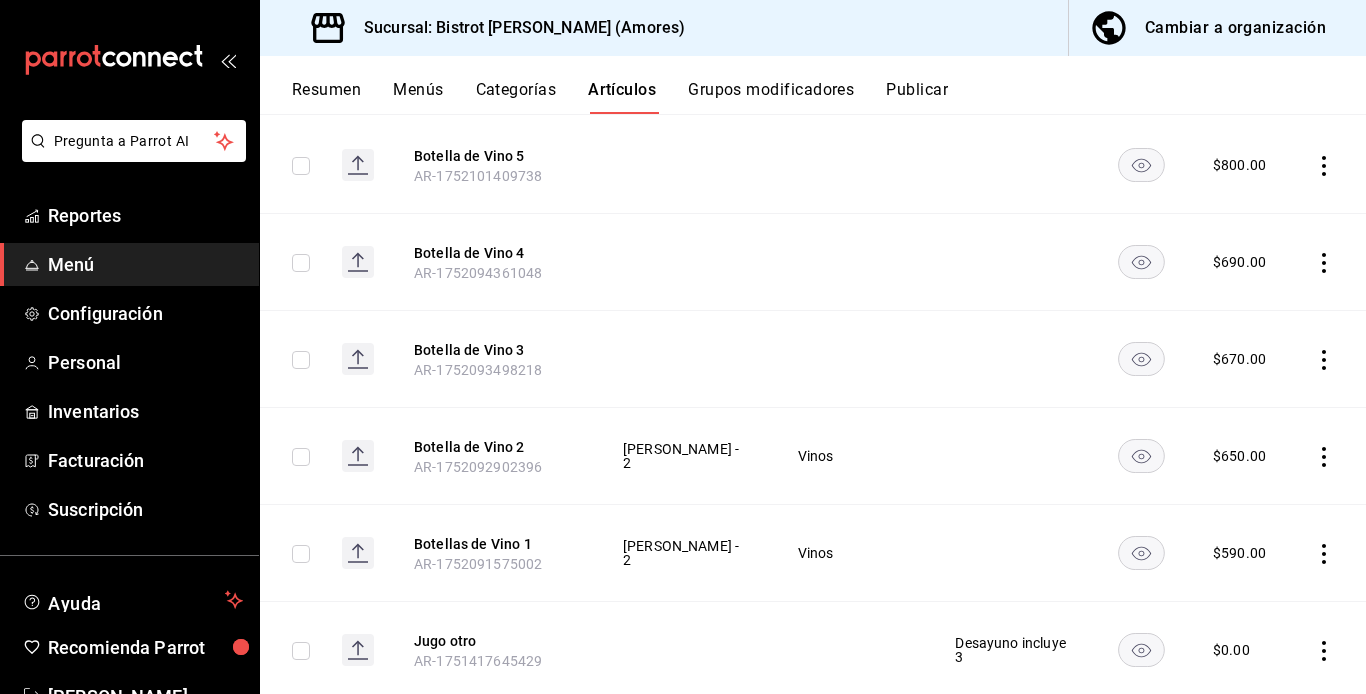 click 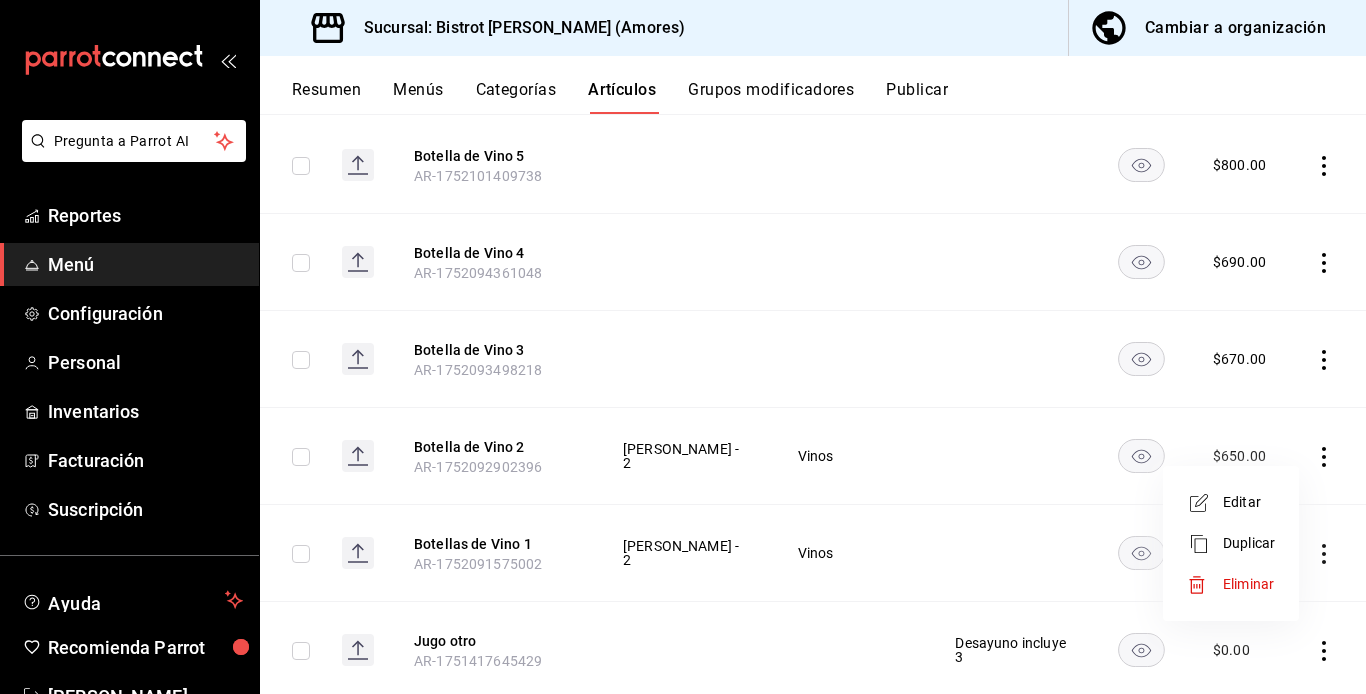 click on "Editar" at bounding box center [1249, 502] 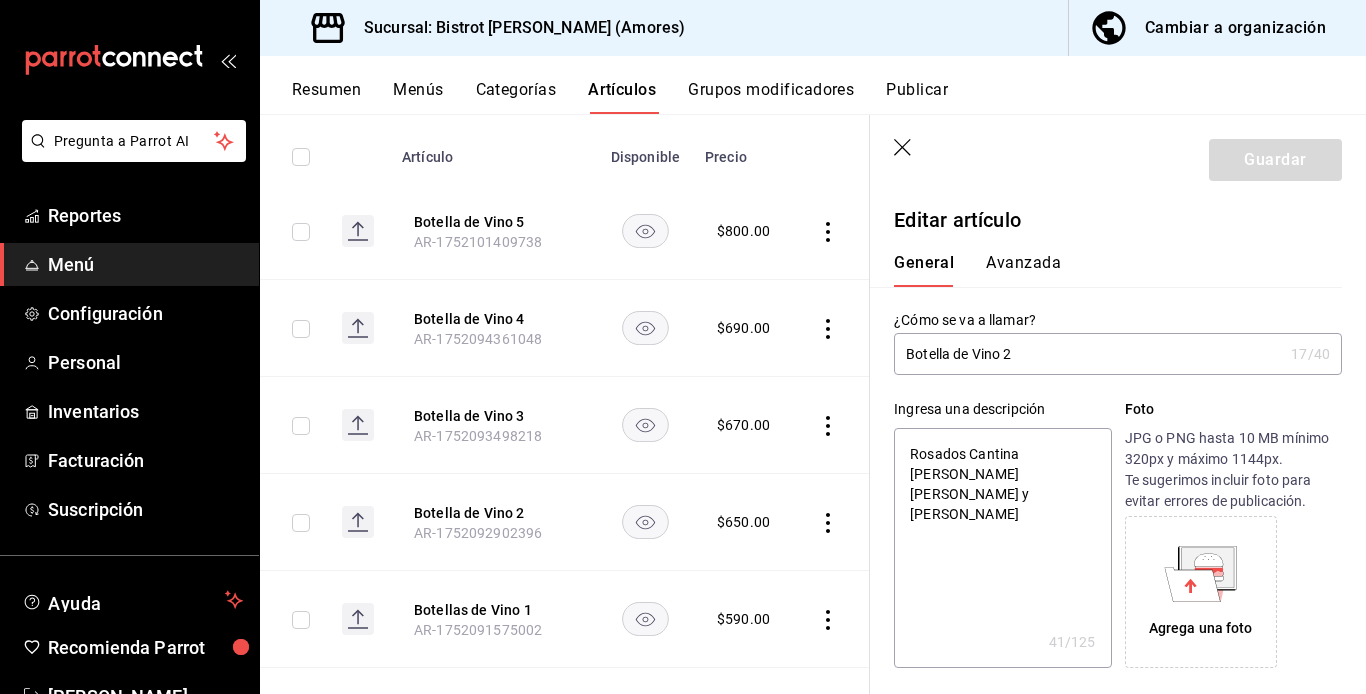 drag, startPoint x: 909, startPoint y: 447, endPoint x: 1084, endPoint y: 489, distance: 179.96944 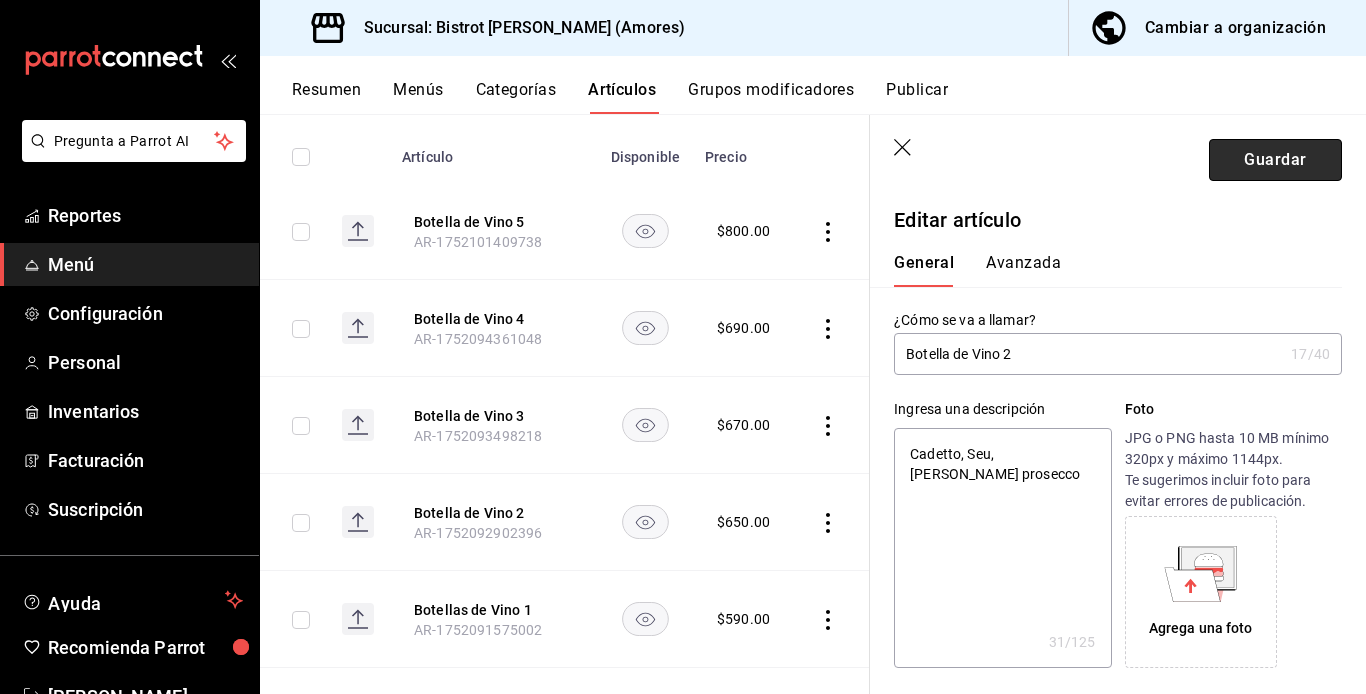click on "Guardar" at bounding box center [1275, 160] 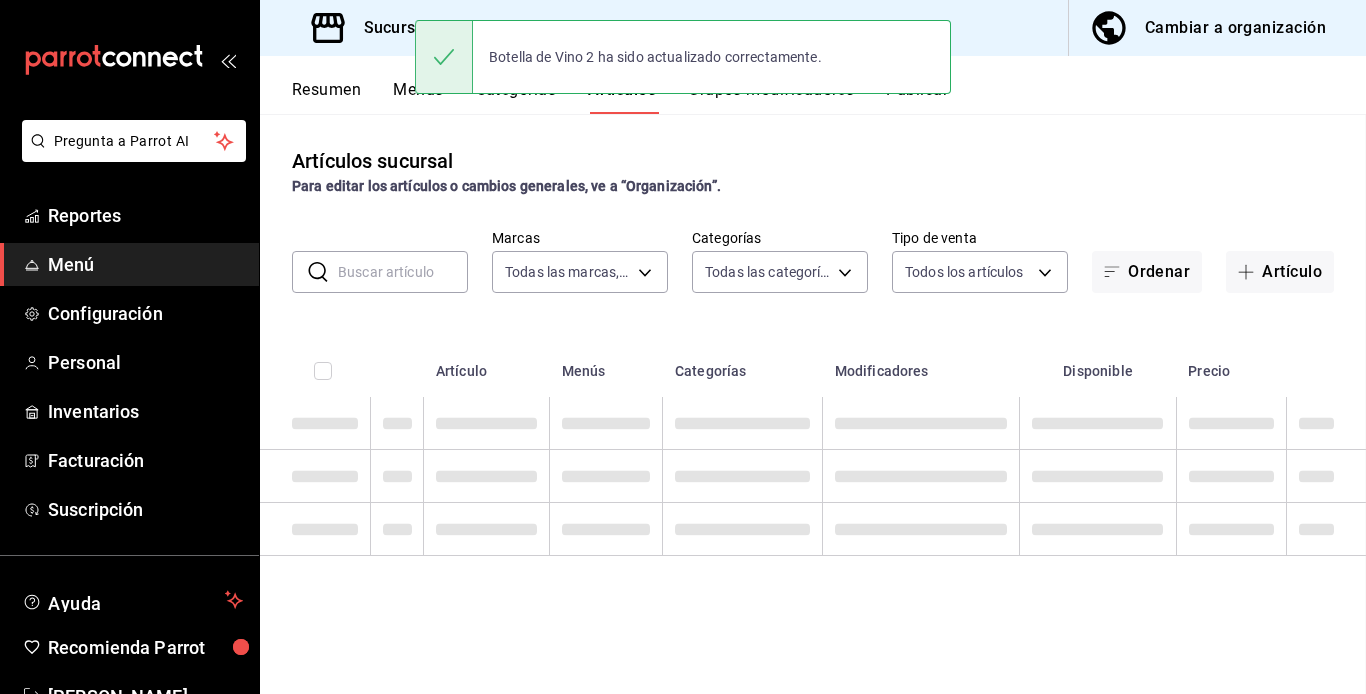 scroll, scrollTop: 0, scrollLeft: 0, axis: both 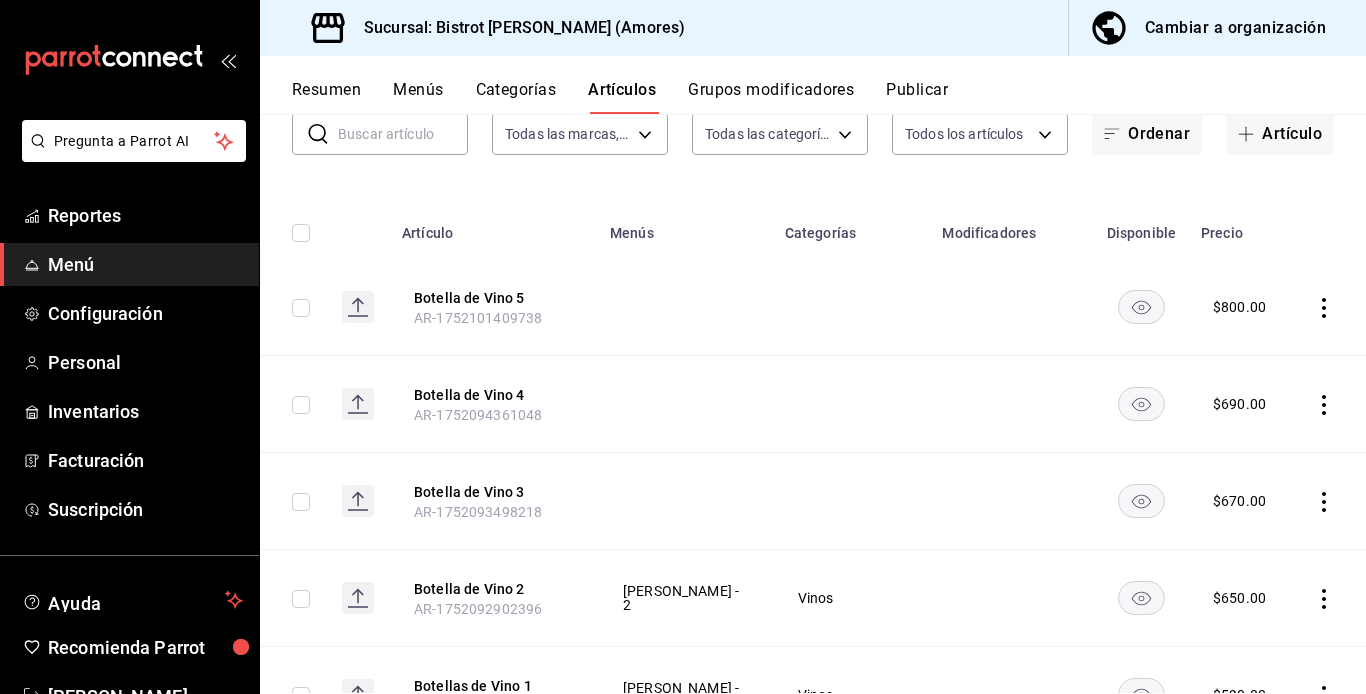 click 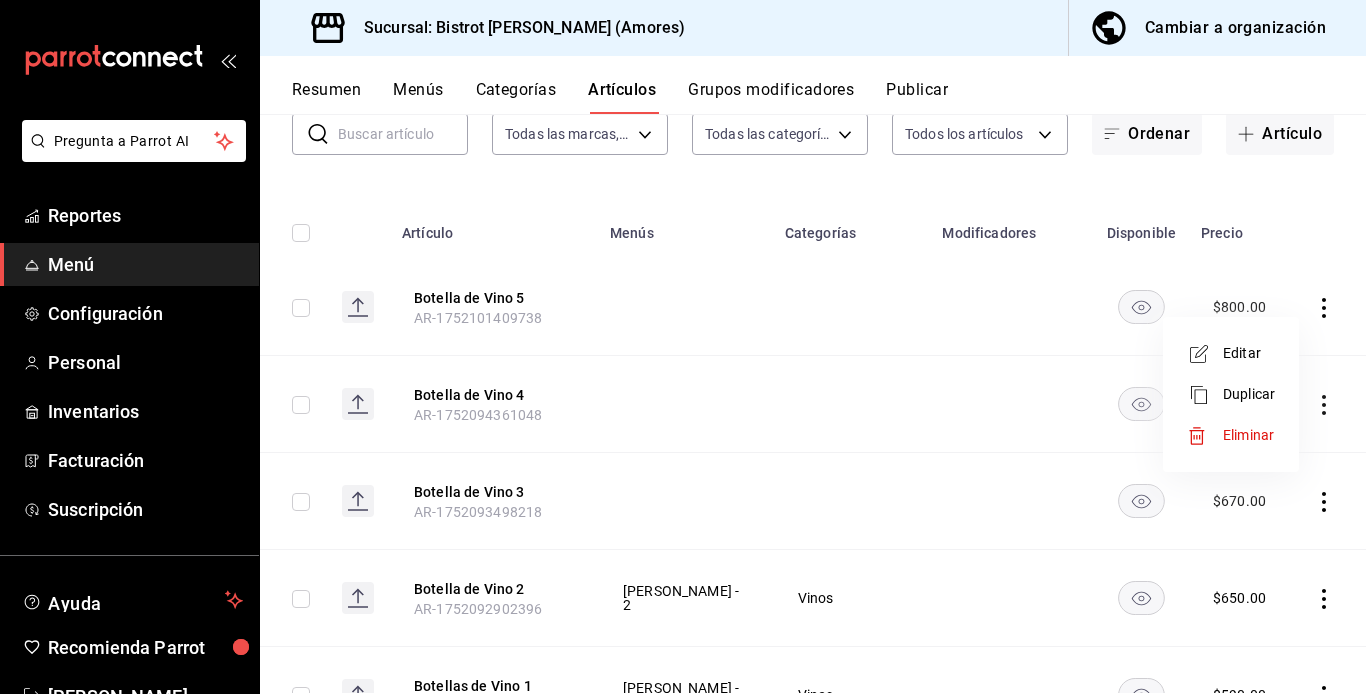 click on "Editar" at bounding box center (1249, 353) 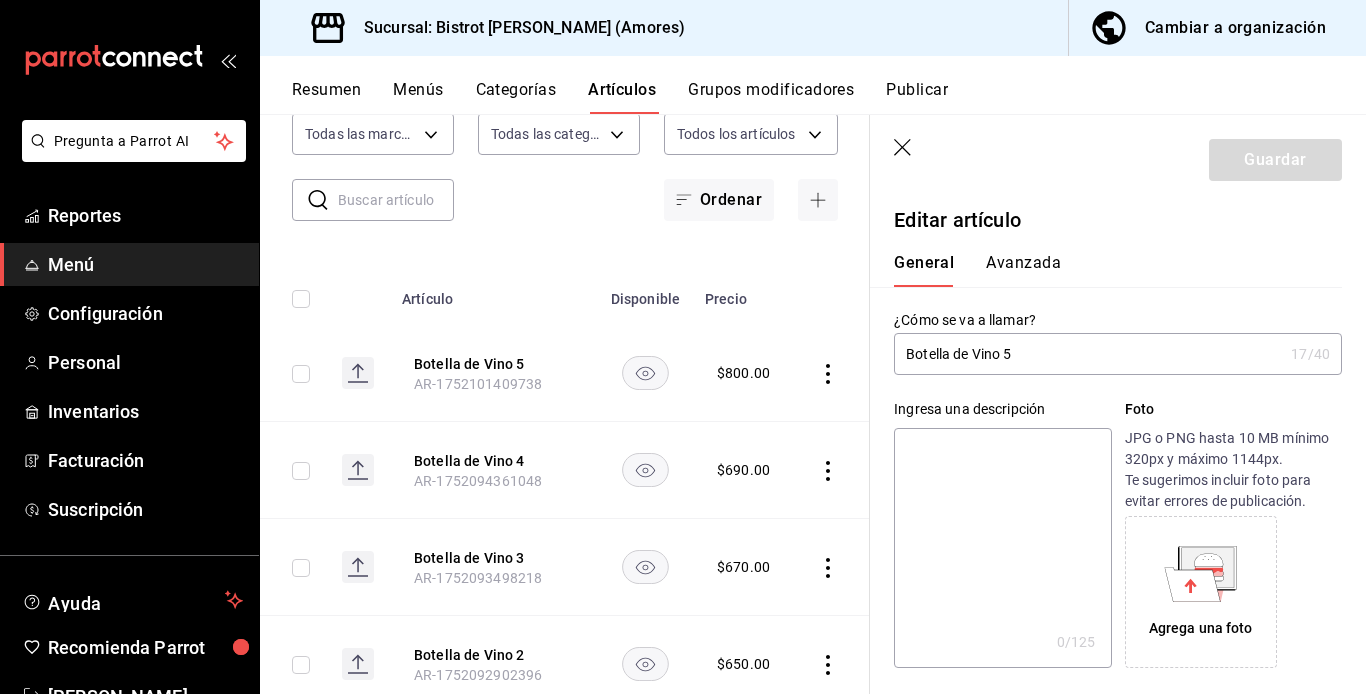 click at bounding box center (1002, 548) 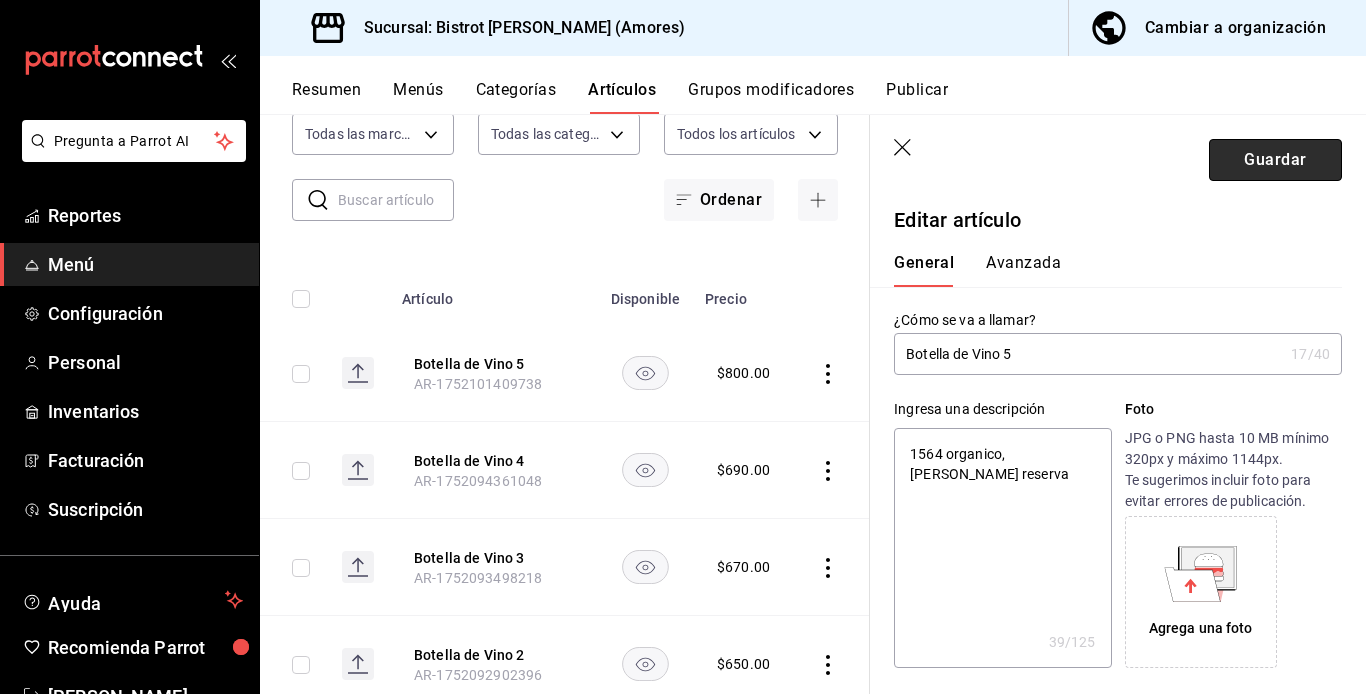 click on "Guardar" at bounding box center [1275, 160] 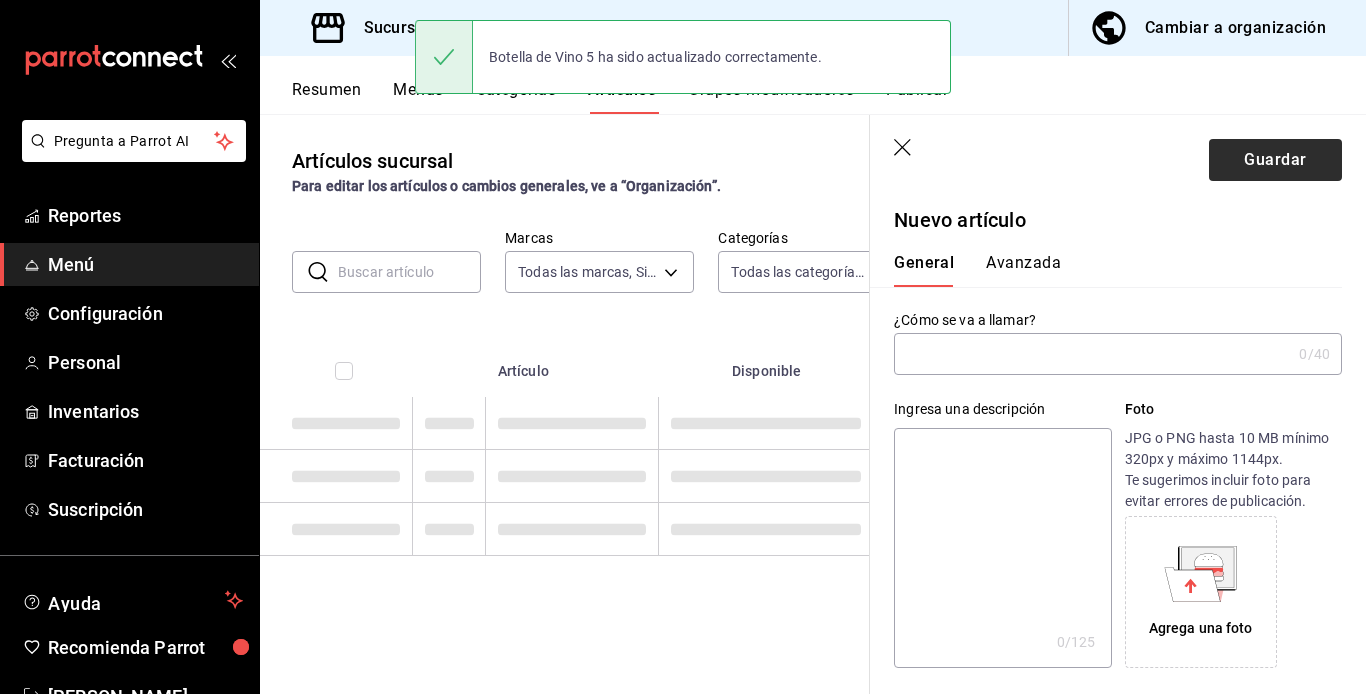 scroll, scrollTop: 0, scrollLeft: 0, axis: both 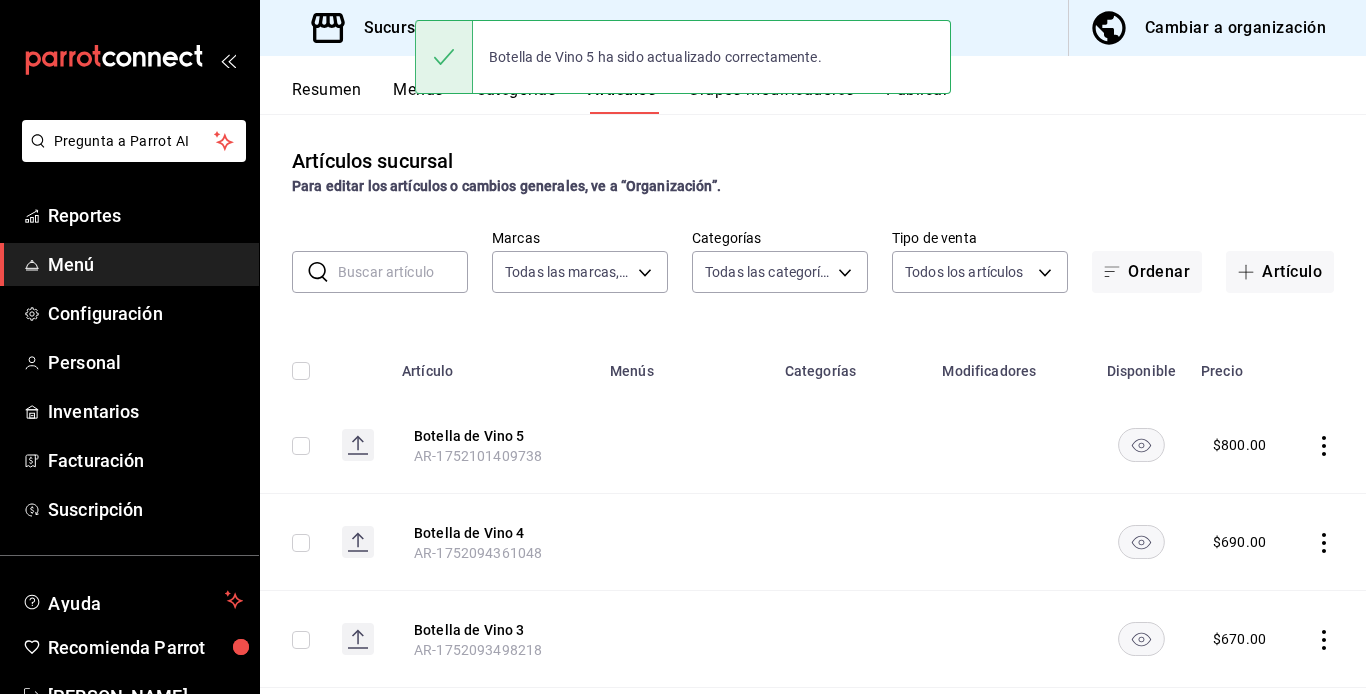 click 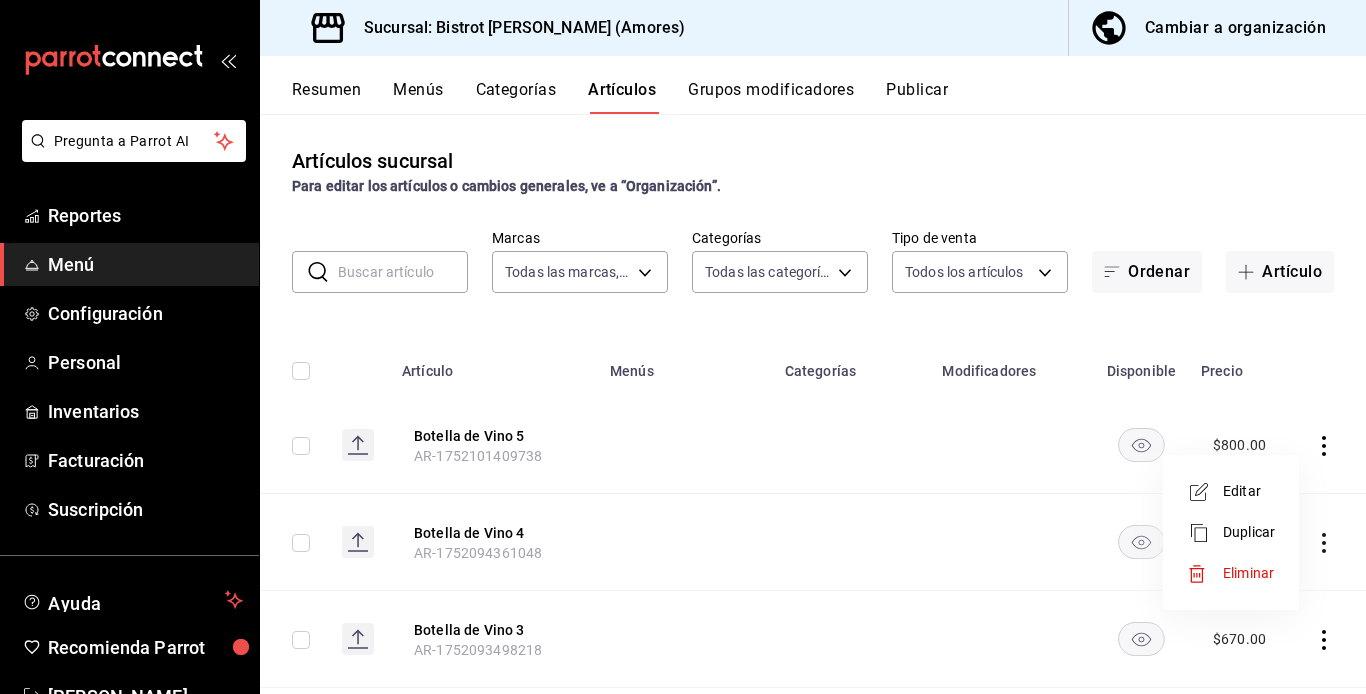 click on "Editar" at bounding box center (1249, 491) 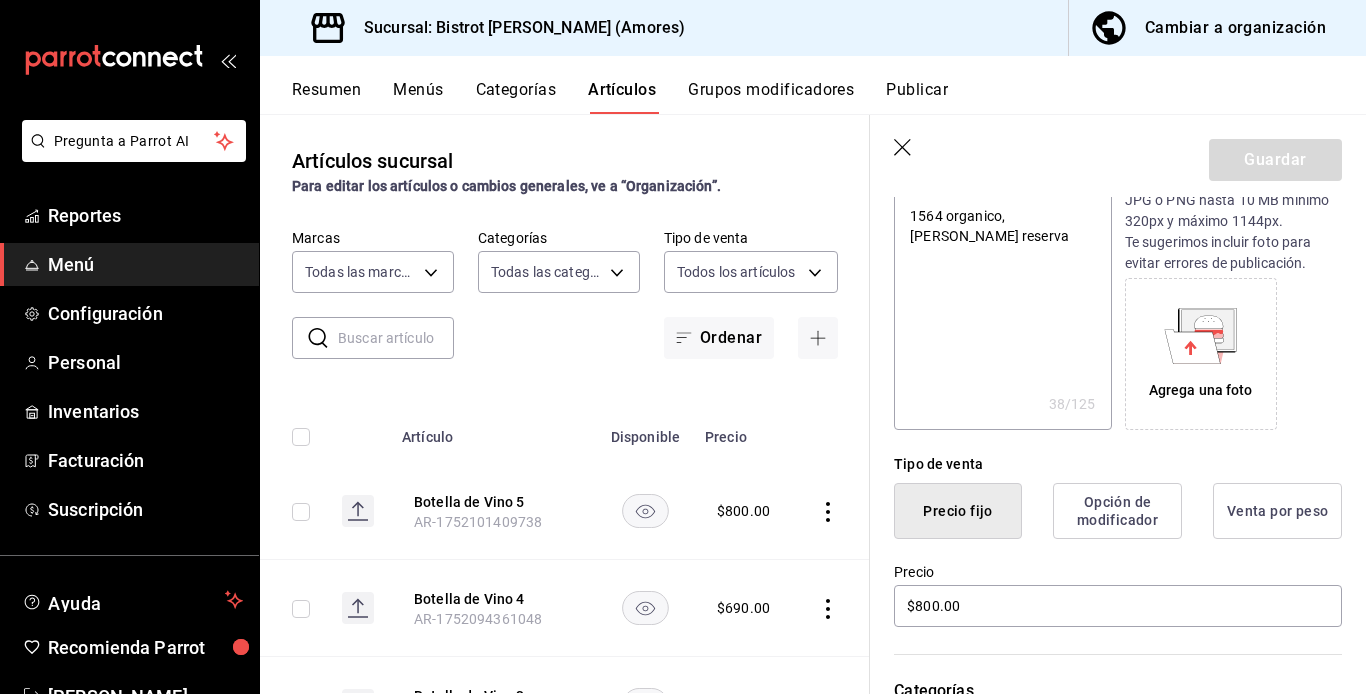 scroll, scrollTop: 312, scrollLeft: 0, axis: vertical 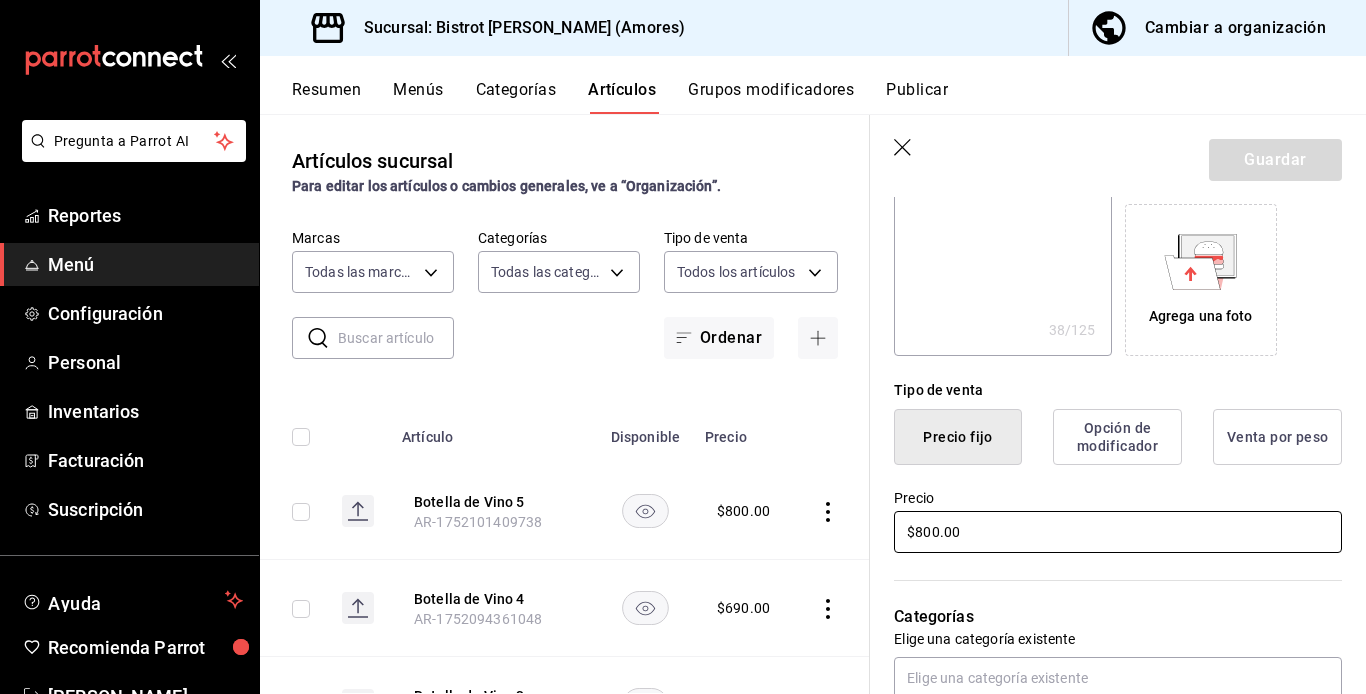 click on "$800.00" at bounding box center [1118, 532] 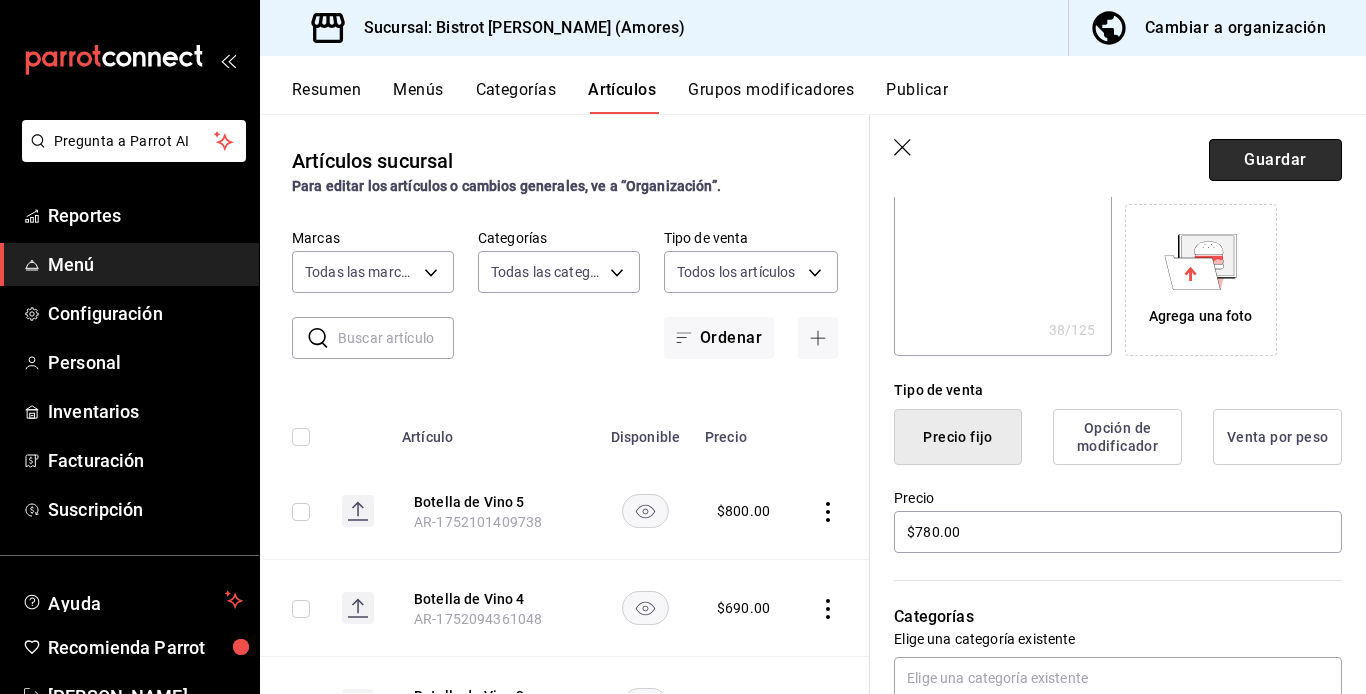 click on "Guardar" at bounding box center [1275, 160] 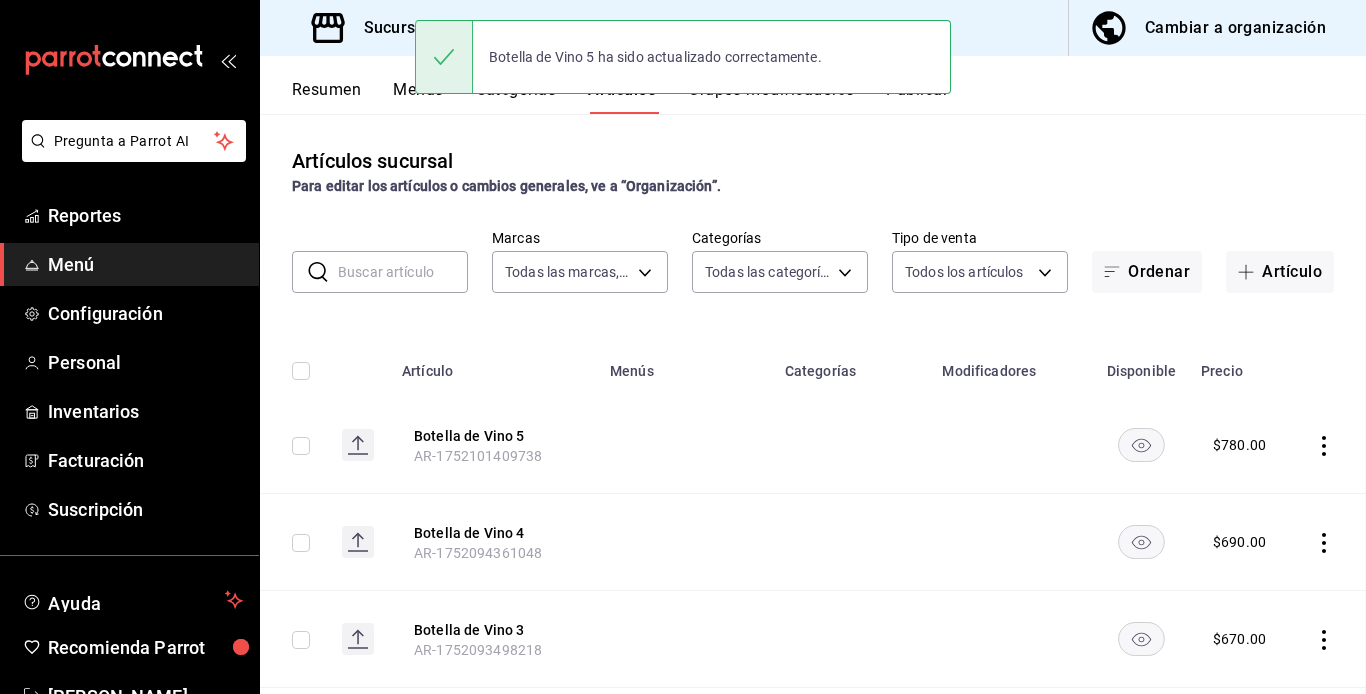 scroll, scrollTop: 0, scrollLeft: 0, axis: both 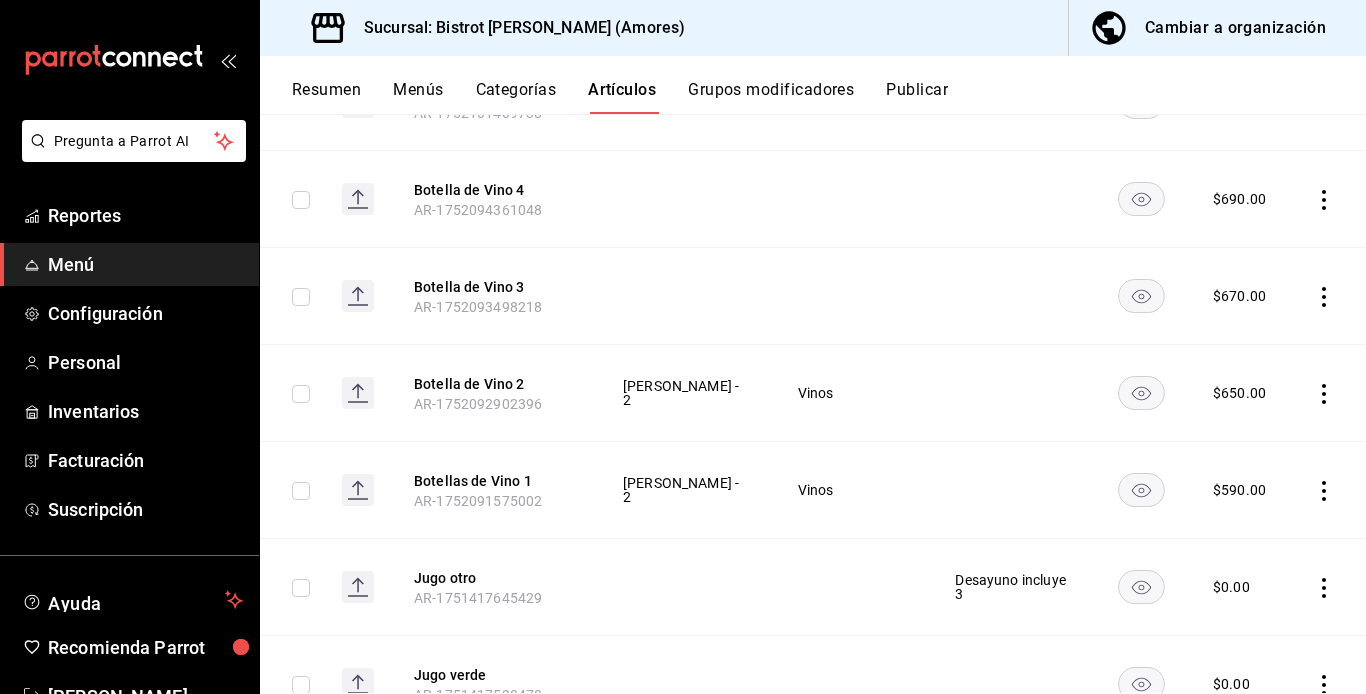 click 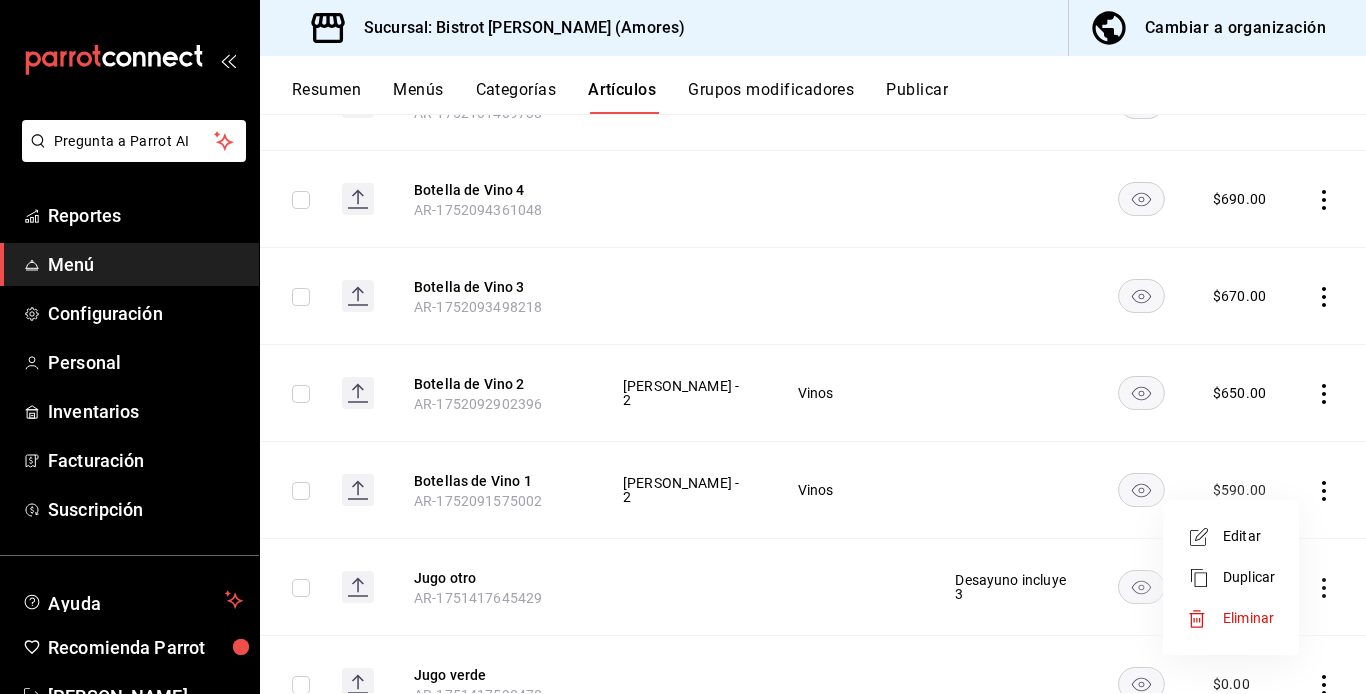click on "Editar" at bounding box center [1249, 536] 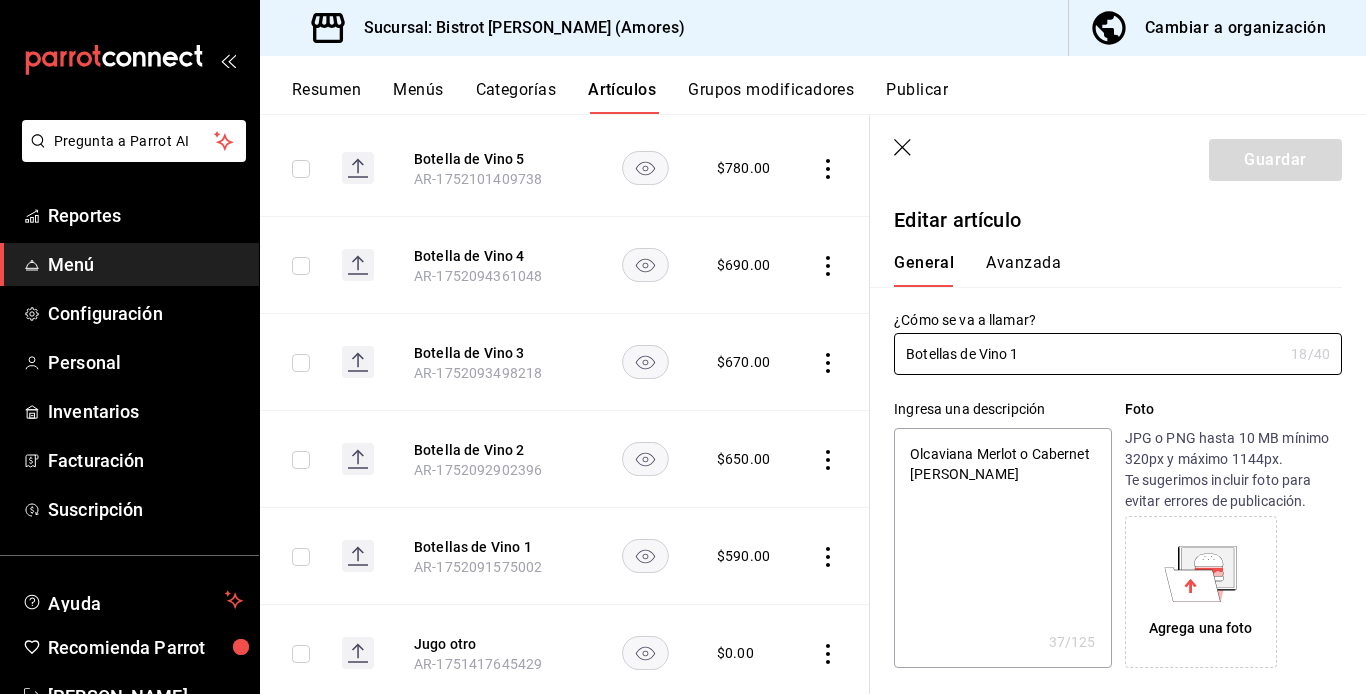click on "Olcaviana Merlot o Cabernet [PERSON_NAME]" at bounding box center [1002, 548] 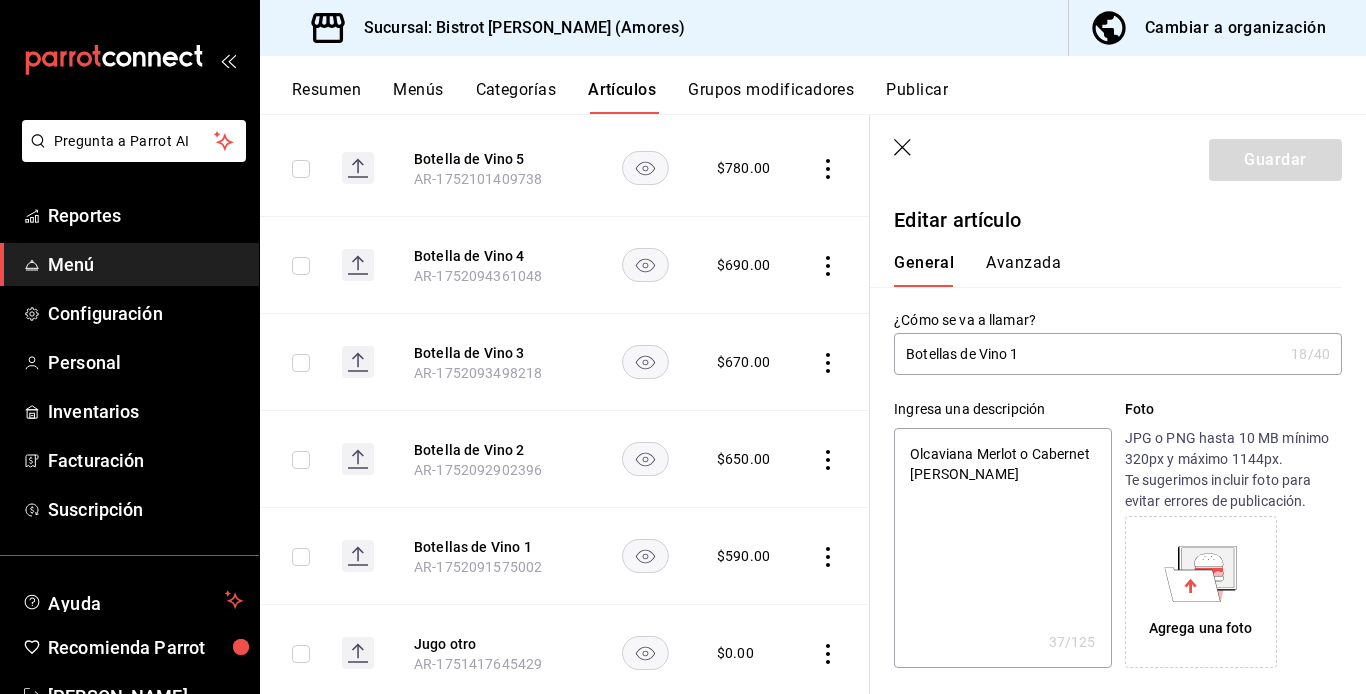 click on "Olcaviana Merlot o Cabernet [PERSON_NAME]" at bounding box center [1002, 548] 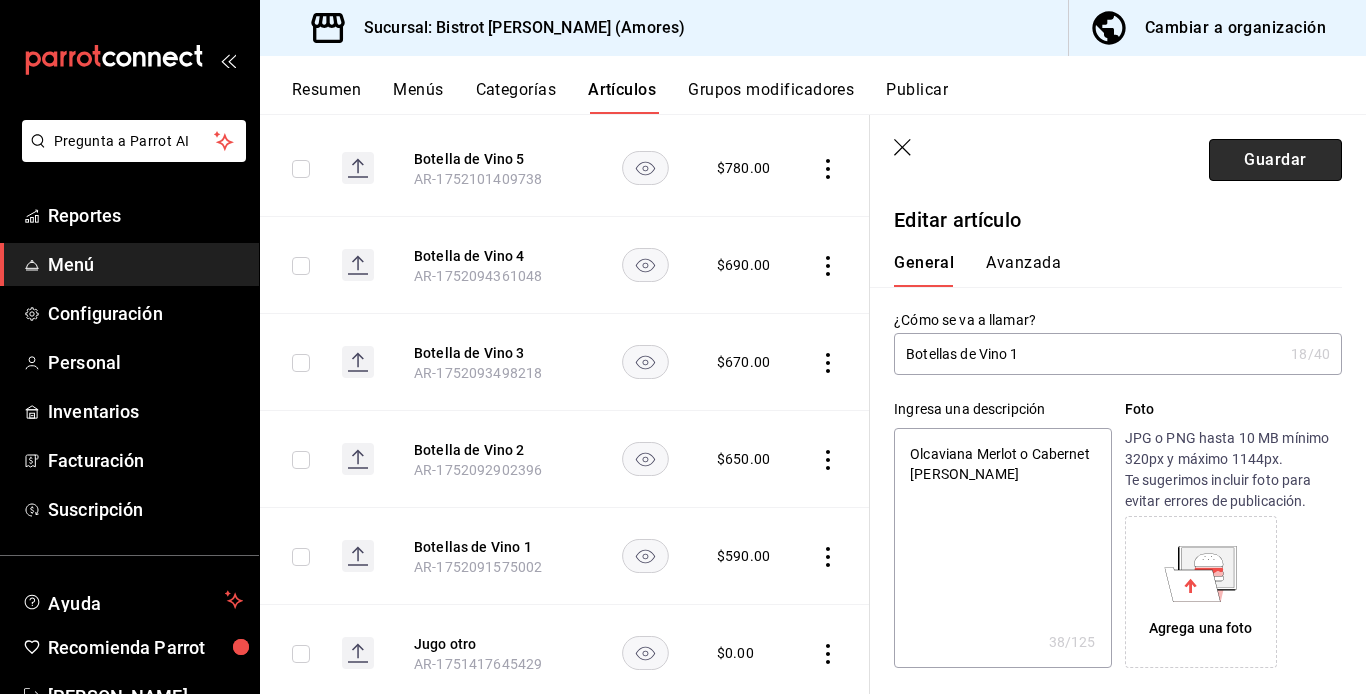 click on "Guardar" at bounding box center [1275, 160] 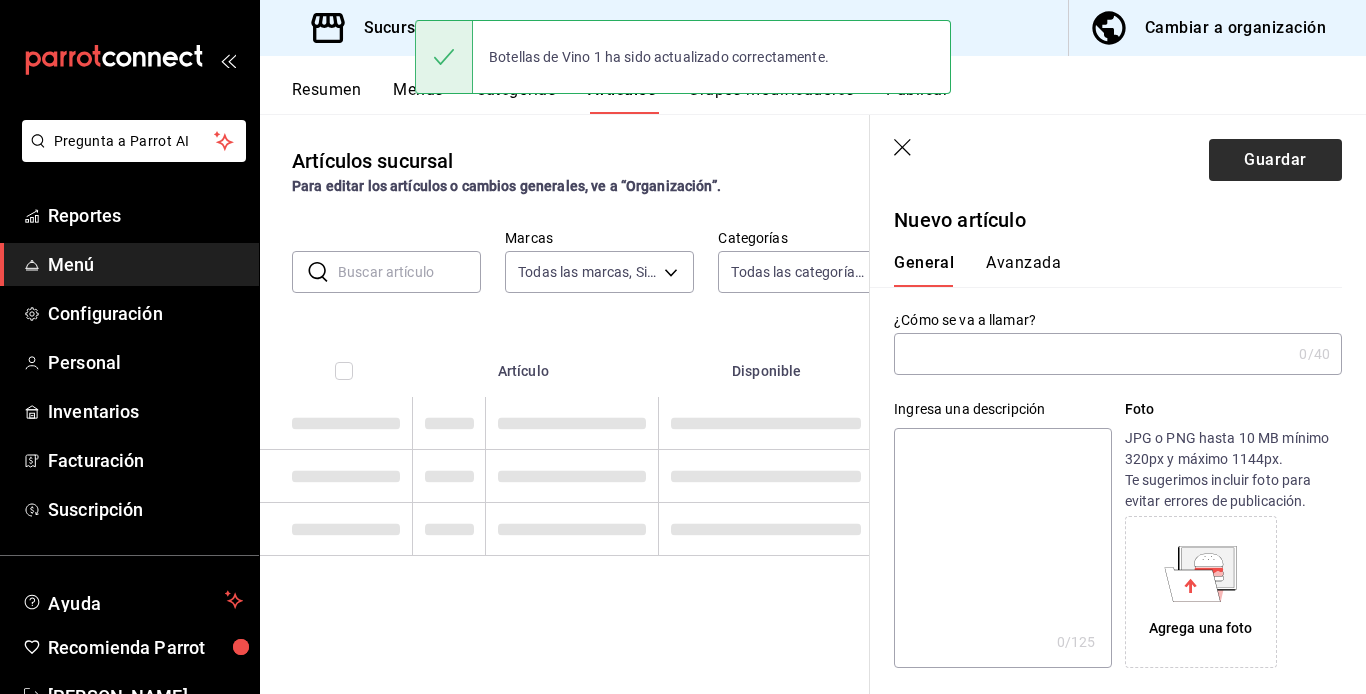 scroll, scrollTop: 0, scrollLeft: 0, axis: both 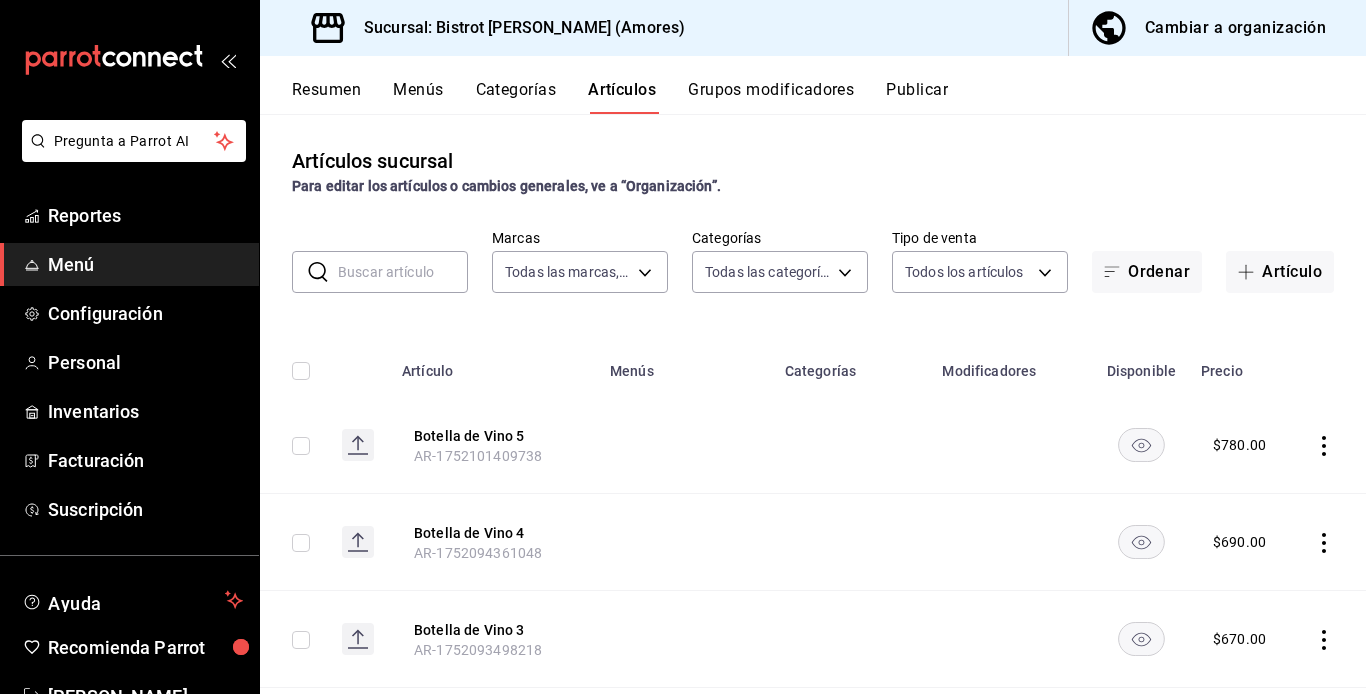 click on "Artículos" at bounding box center (622, 97) 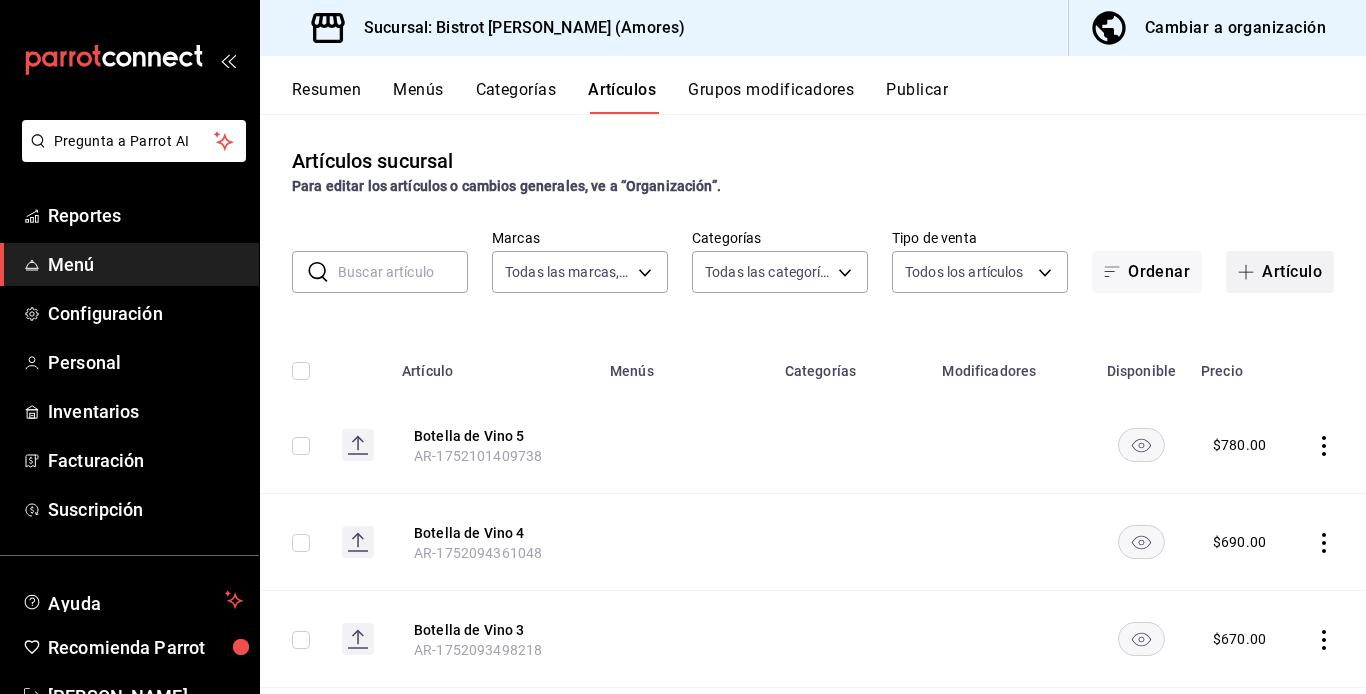 click on "Artículo" at bounding box center [1280, 272] 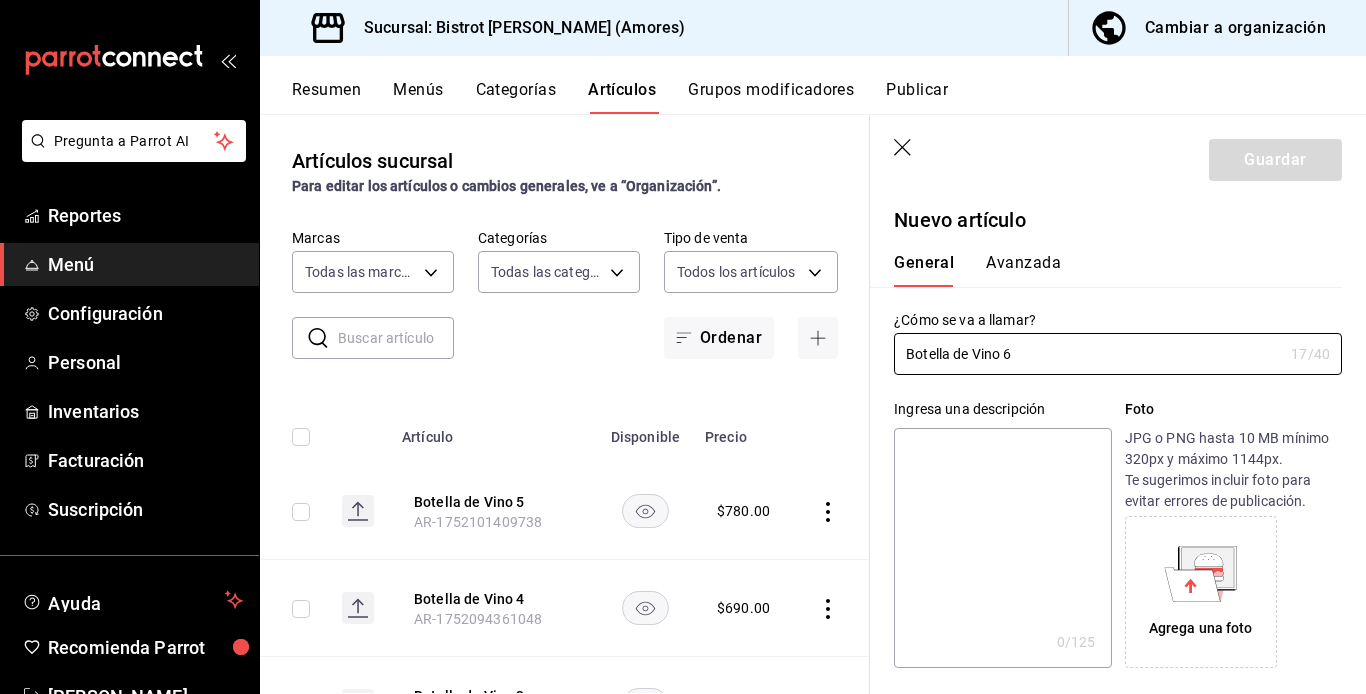 click at bounding box center (1002, 548) 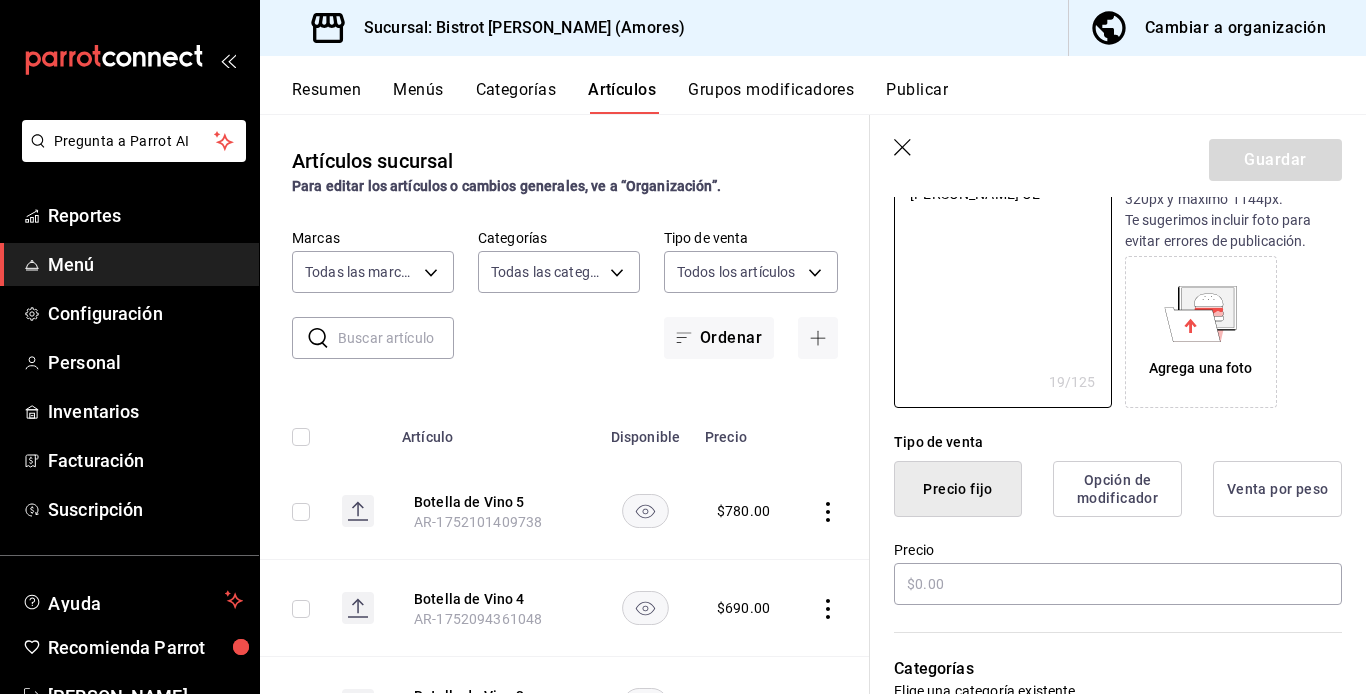 scroll, scrollTop: 339, scrollLeft: 0, axis: vertical 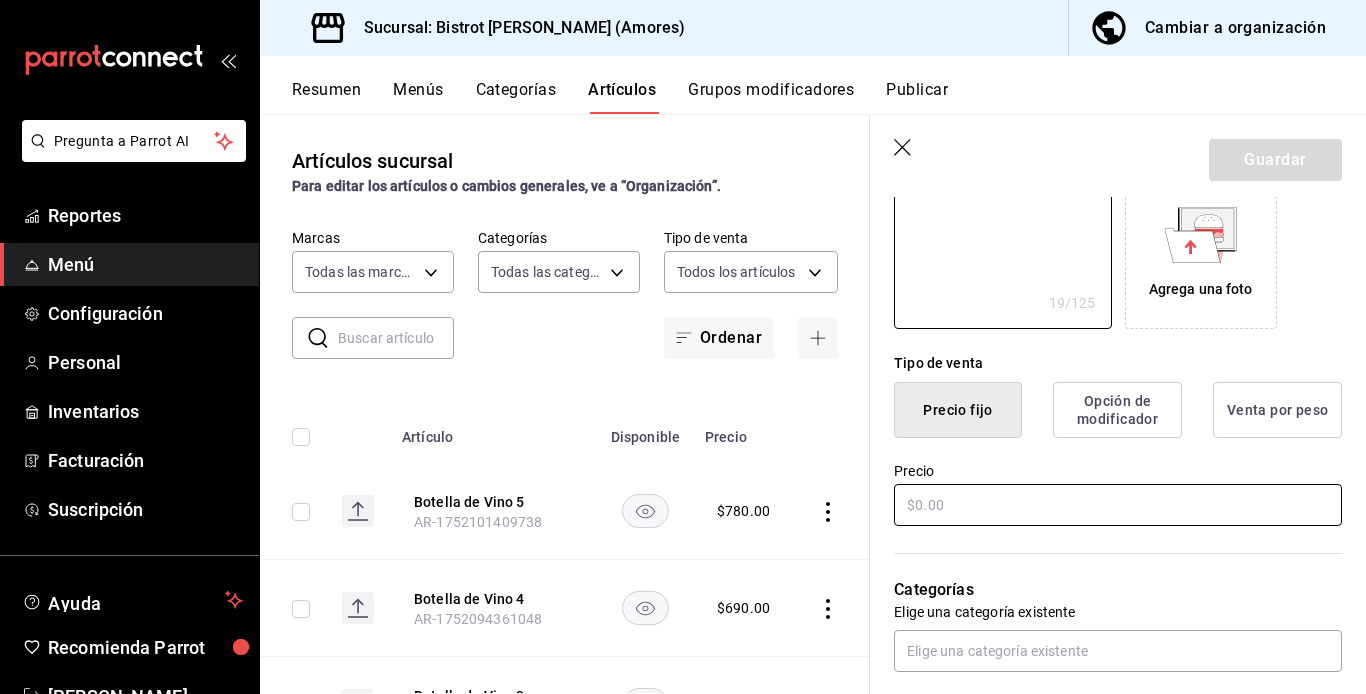 click at bounding box center (1118, 505) 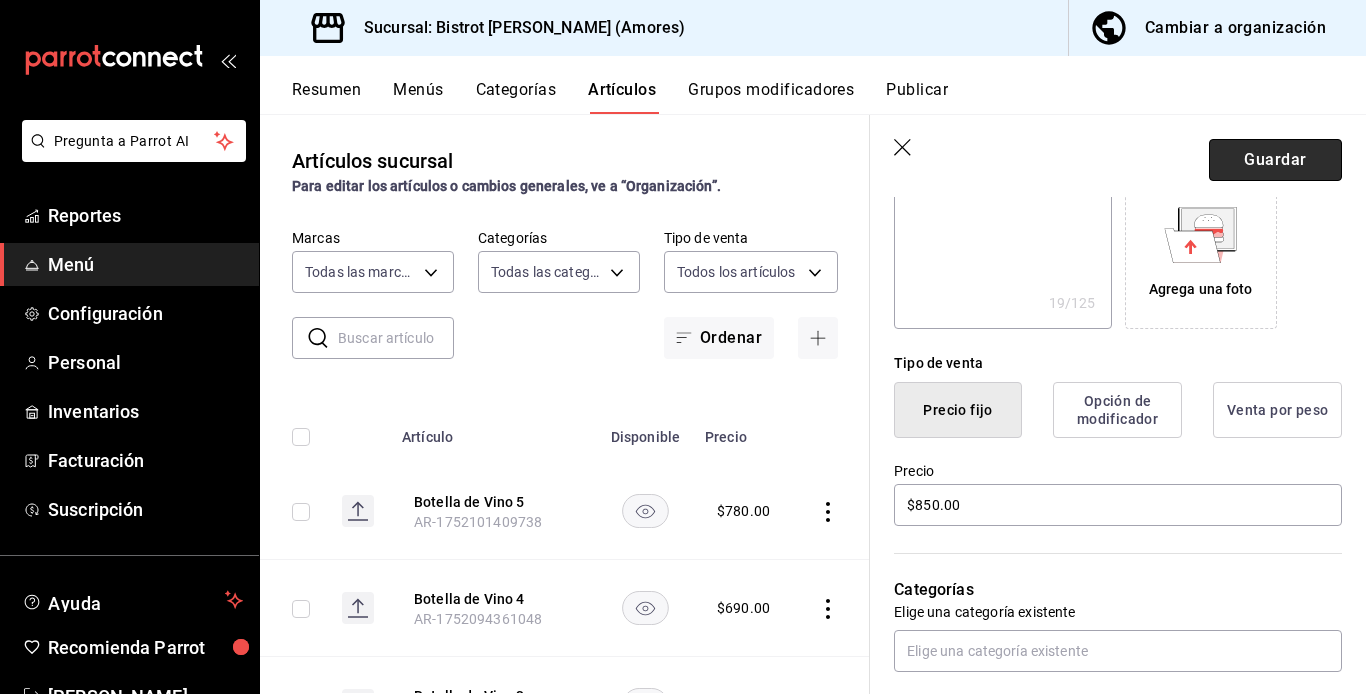 click on "Guardar" at bounding box center (1275, 160) 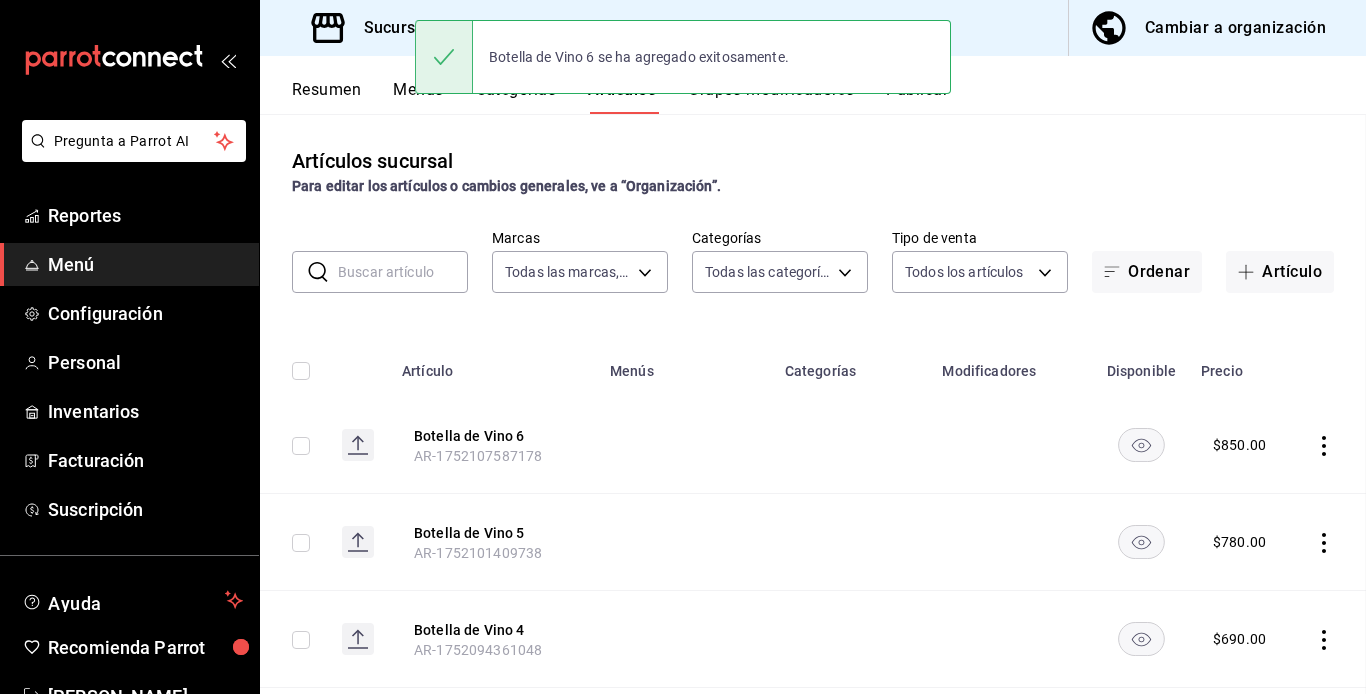 scroll, scrollTop: 0, scrollLeft: 0, axis: both 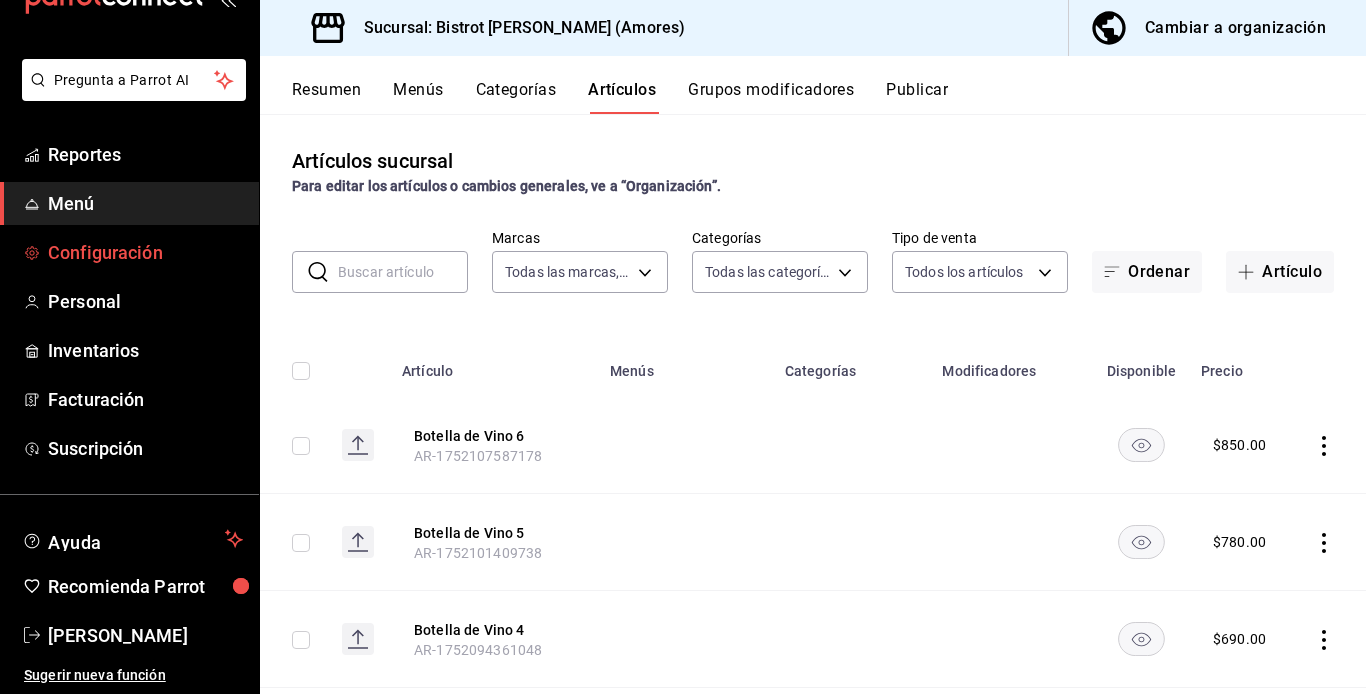 click on "Configuración" at bounding box center (145, 252) 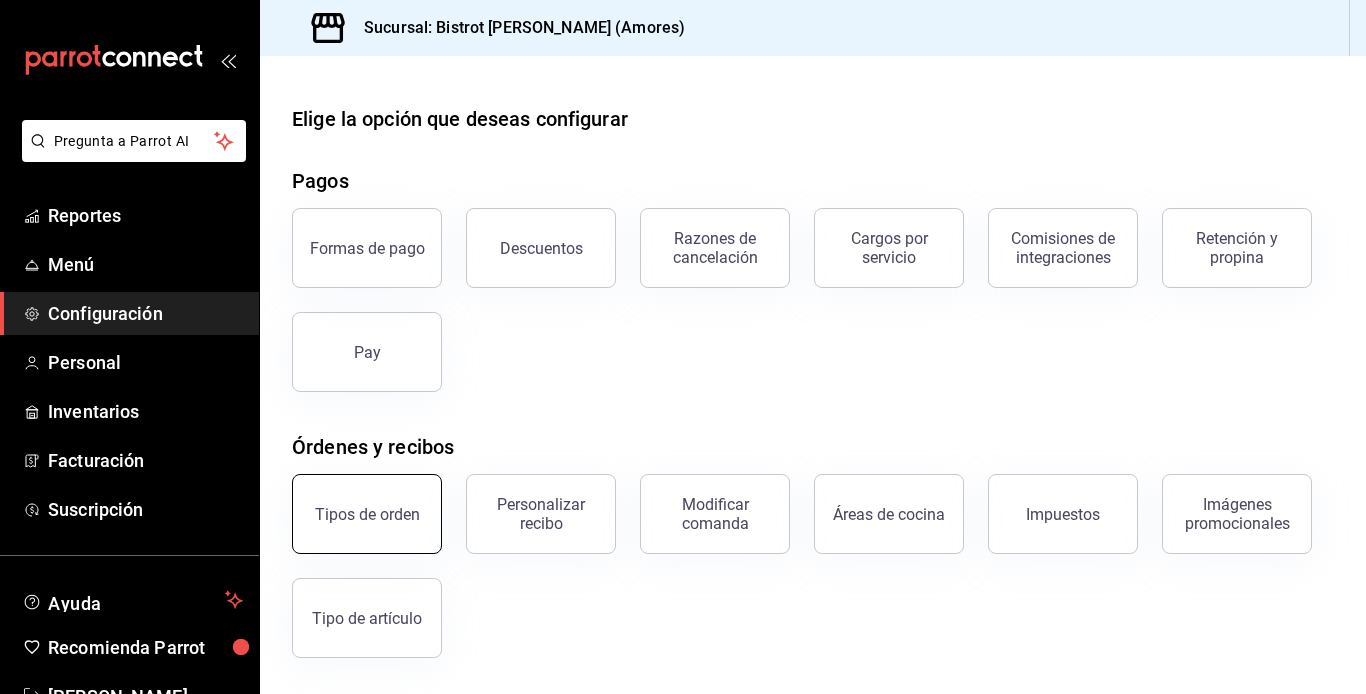 click on "Tipos de orden" at bounding box center (367, 514) 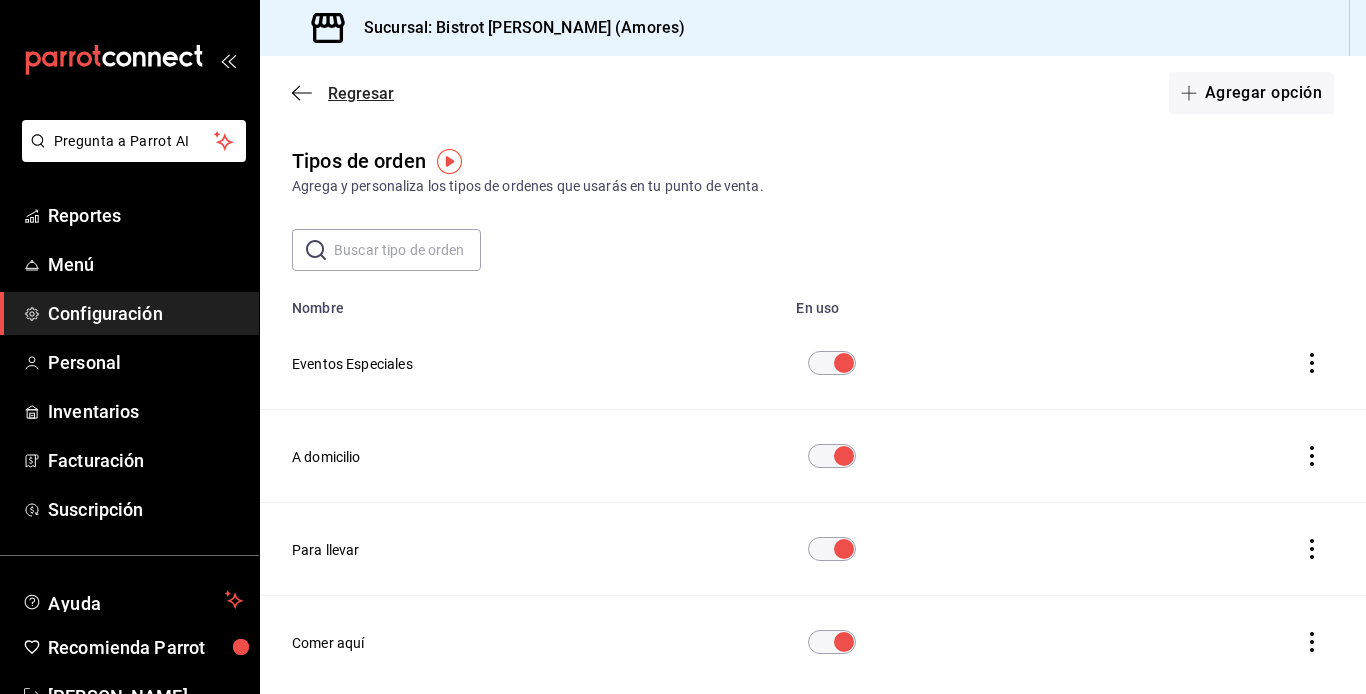click 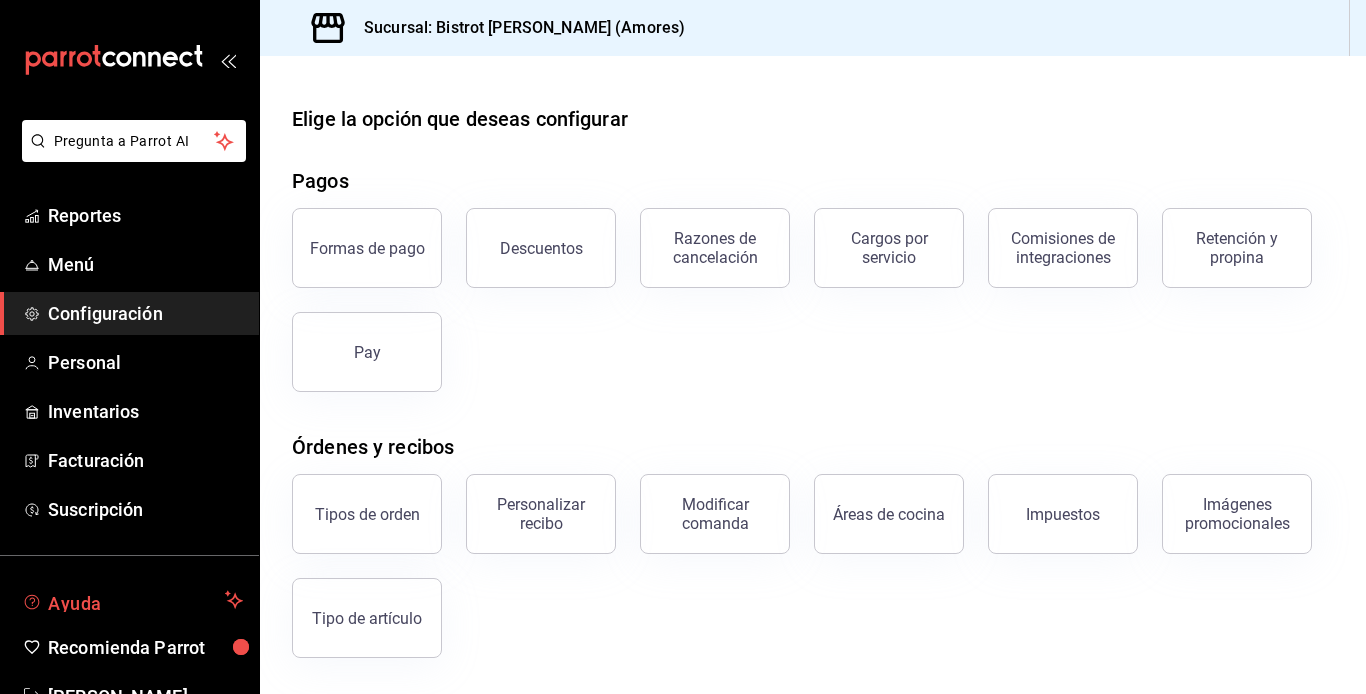 click on "Ayuda" at bounding box center [132, 600] 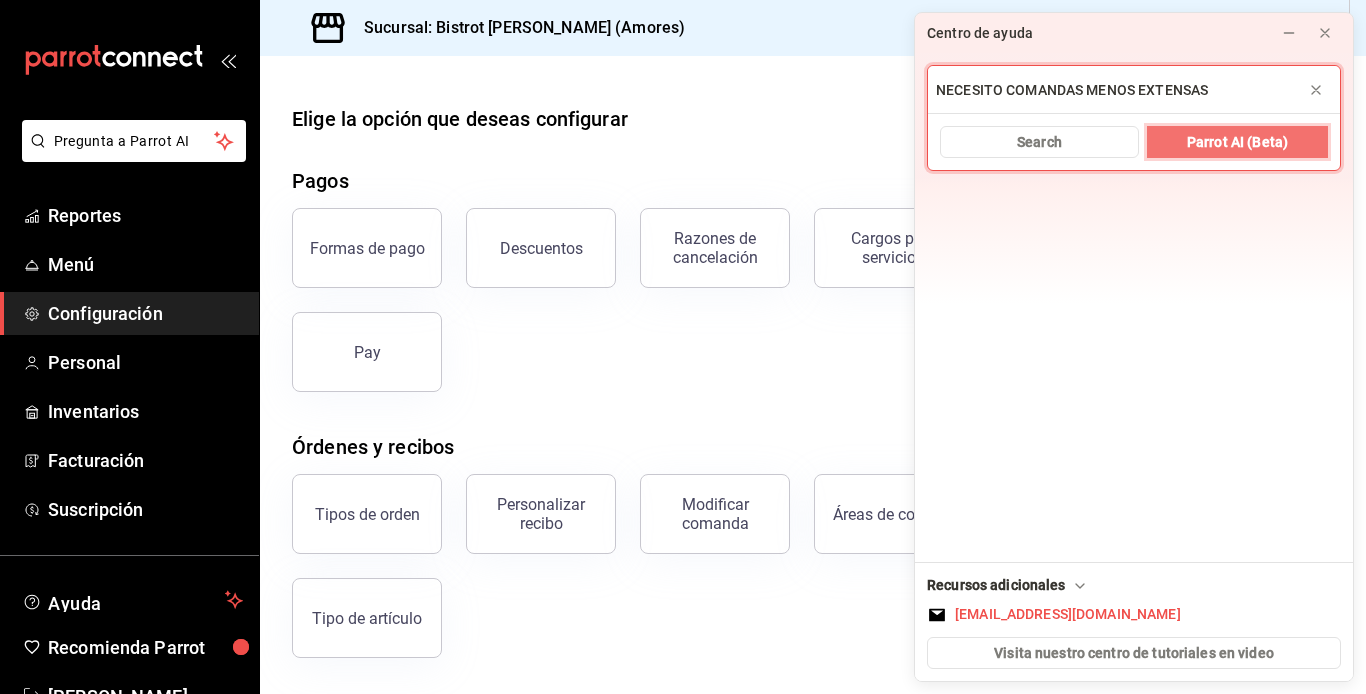 click on "Parrot AI (Beta)" at bounding box center (1237, 142) 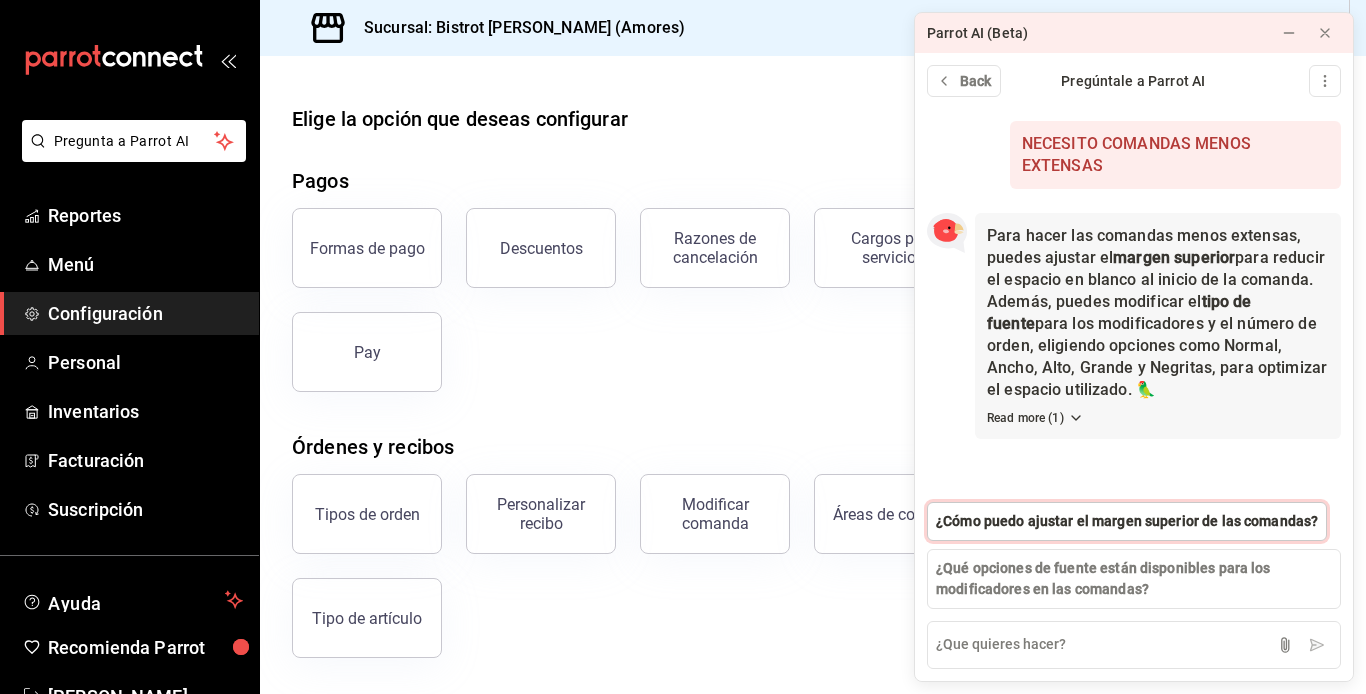 click on "¿Cómo puedo ajustar el margen superior de las comandas?" at bounding box center (1127, 521) 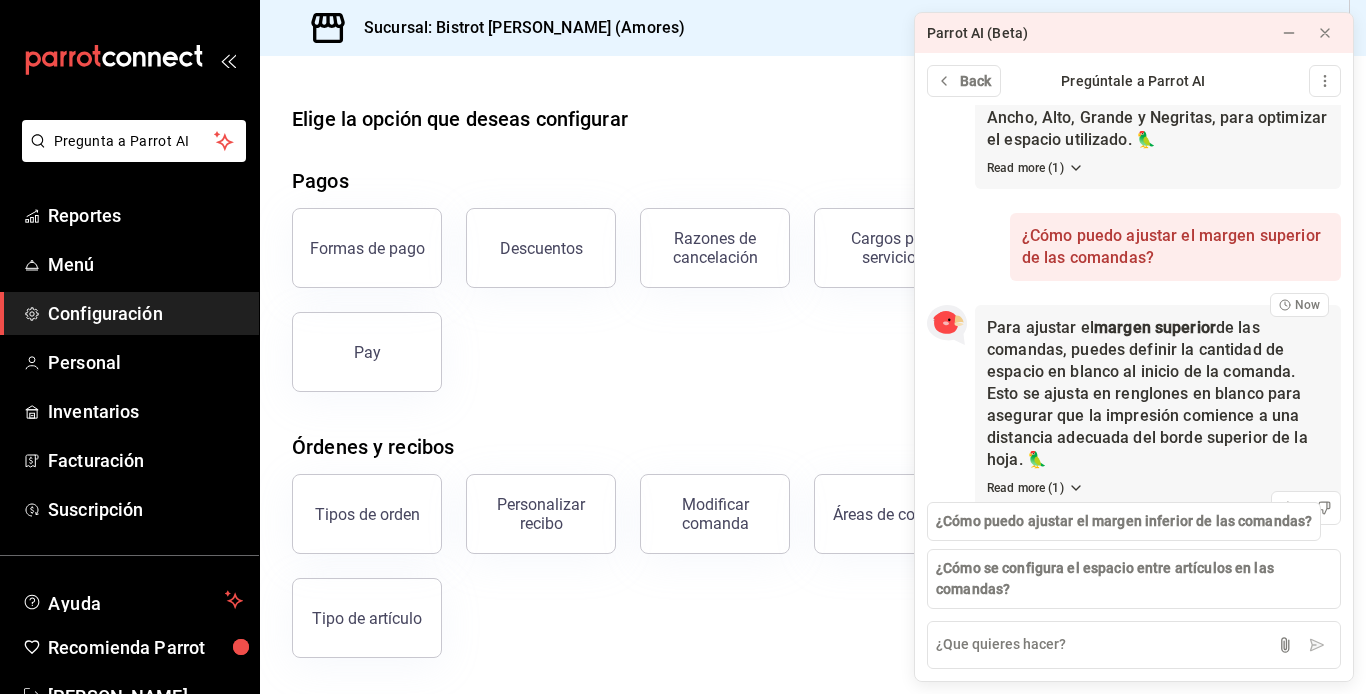 scroll, scrollTop: 276, scrollLeft: 0, axis: vertical 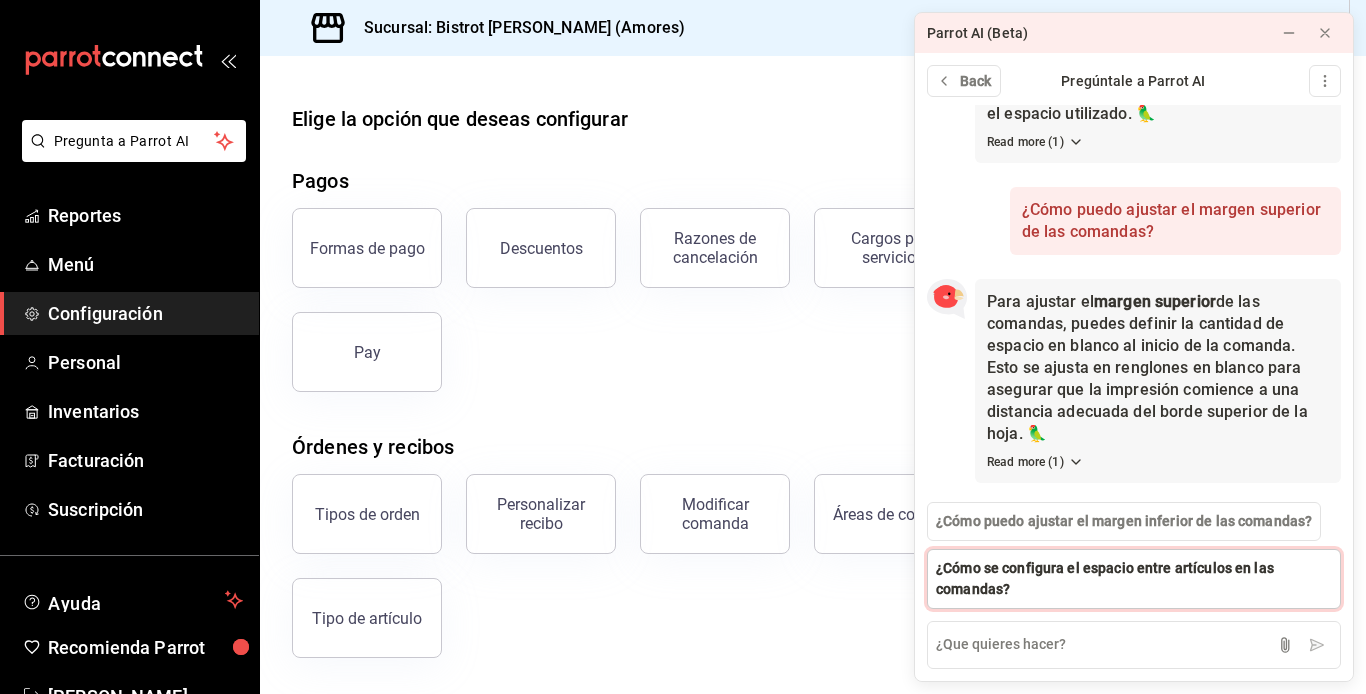 click on "¿Cómo se configura el espacio entre artículos en las comandas?" at bounding box center (1134, 579) 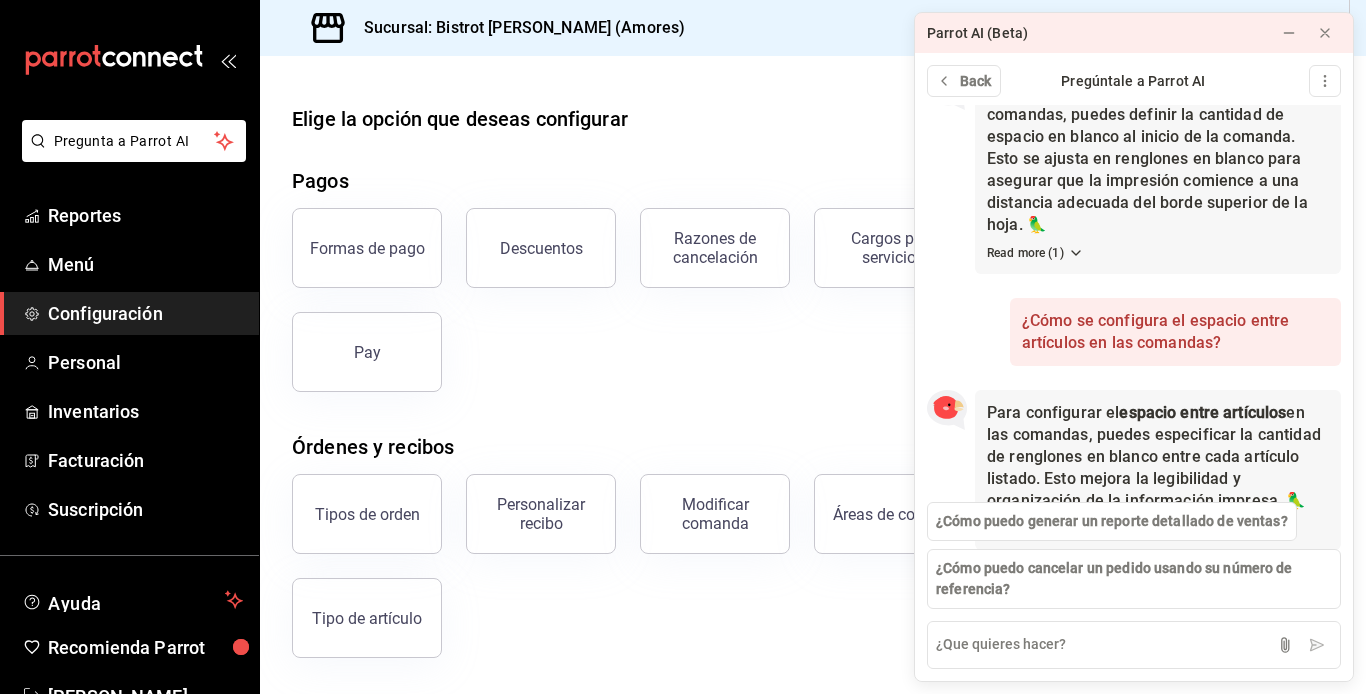 scroll, scrollTop: 552, scrollLeft: 0, axis: vertical 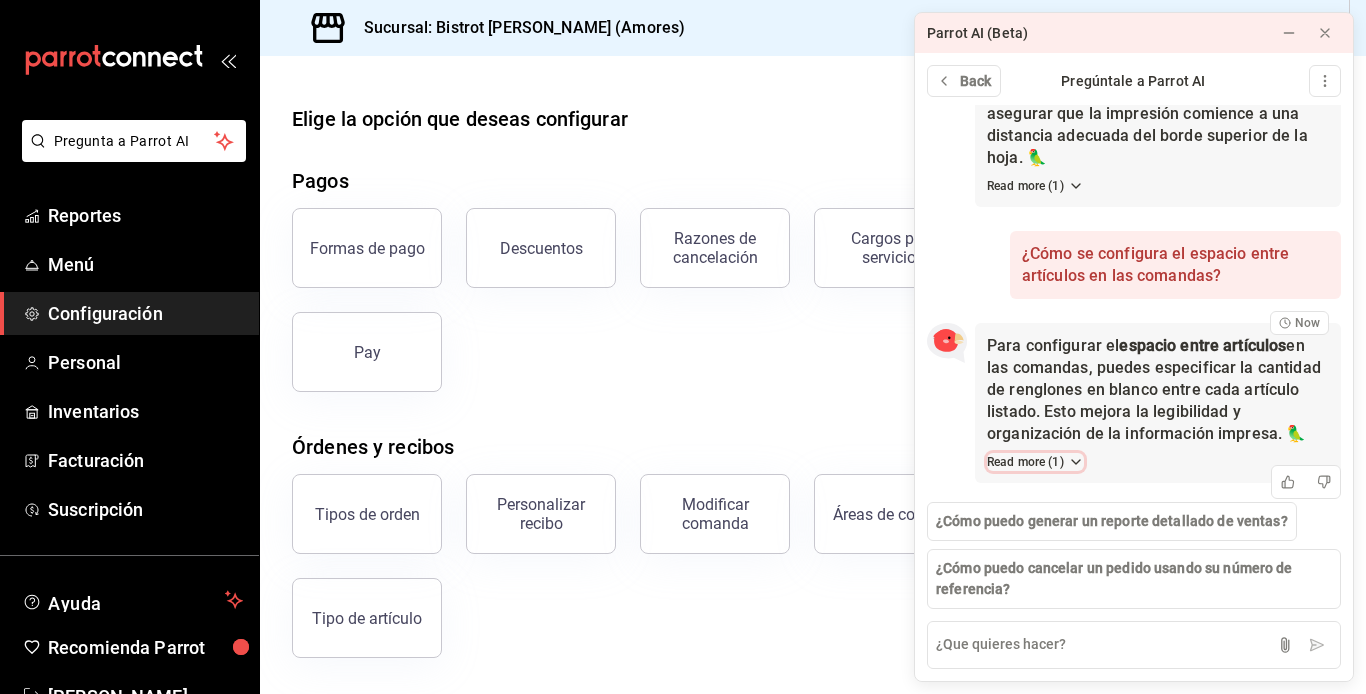 click 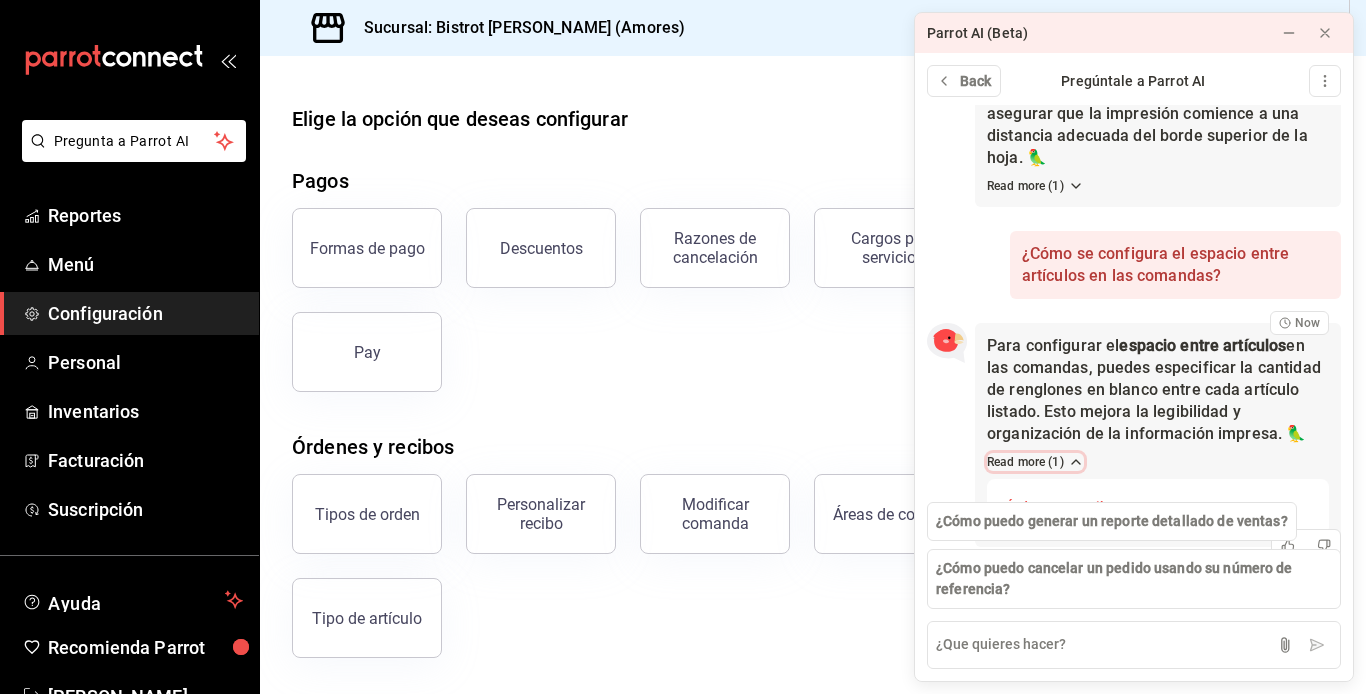 scroll, scrollTop: 616, scrollLeft: 0, axis: vertical 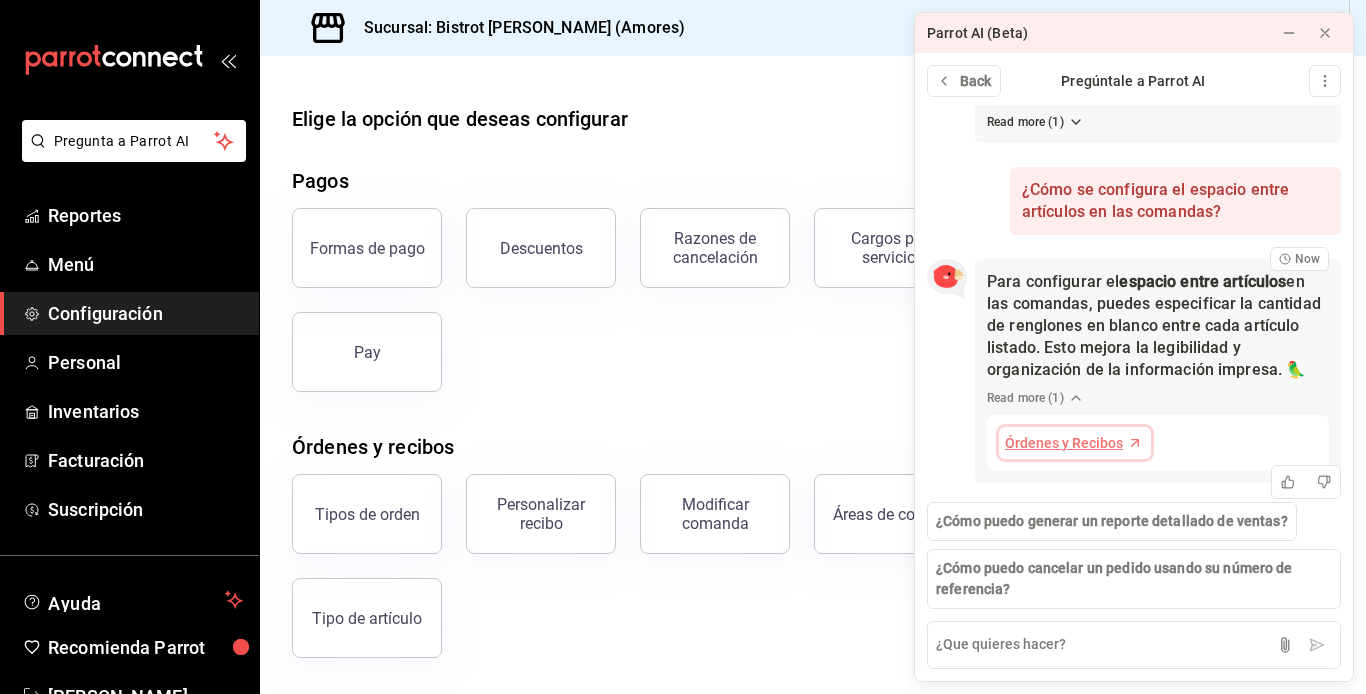 click on "Órdenes y Recibos" at bounding box center (1064, 443) 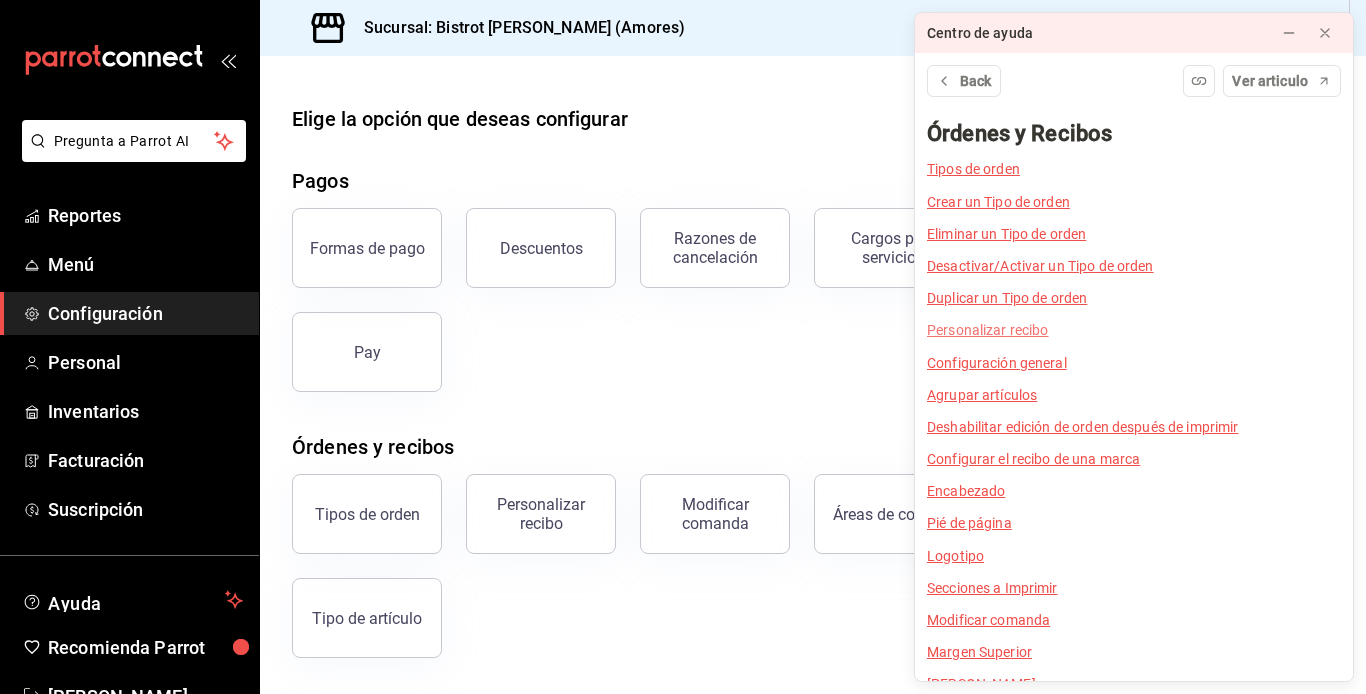 click on "Personalizar recibo" at bounding box center [988, 330] 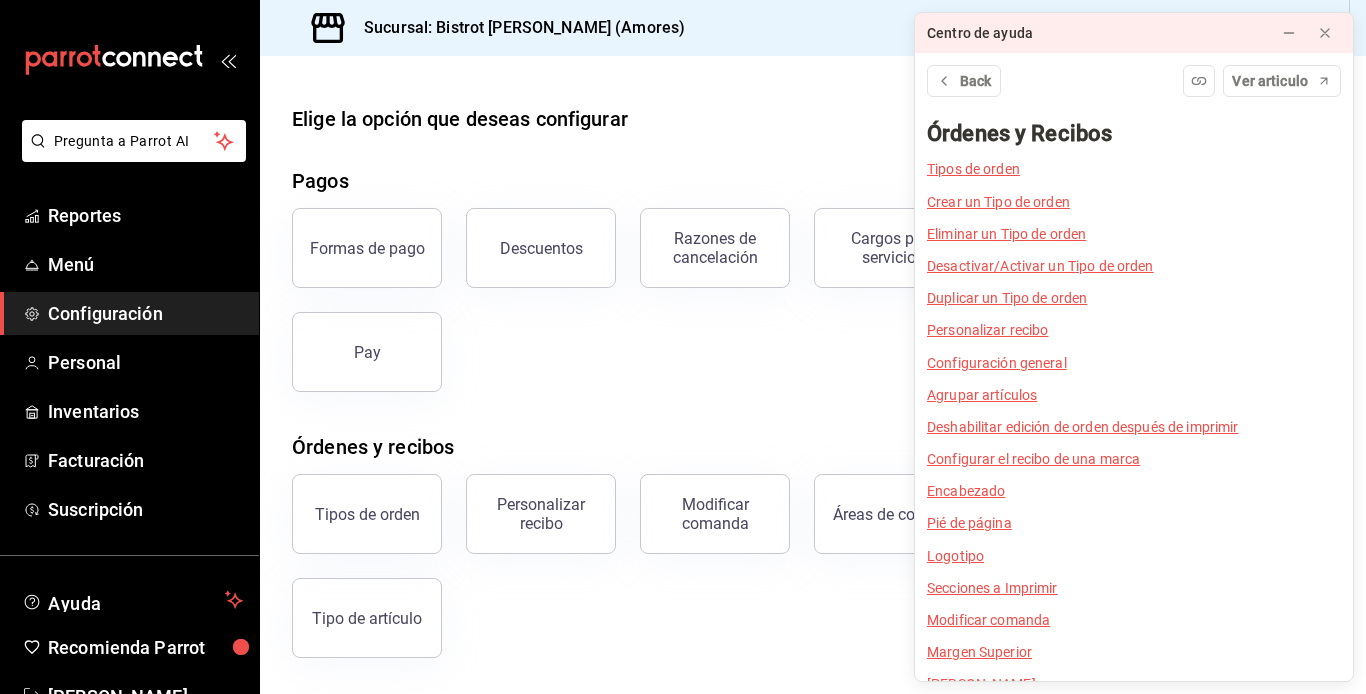 click on "Personalizar recibo" at bounding box center (988, 330) 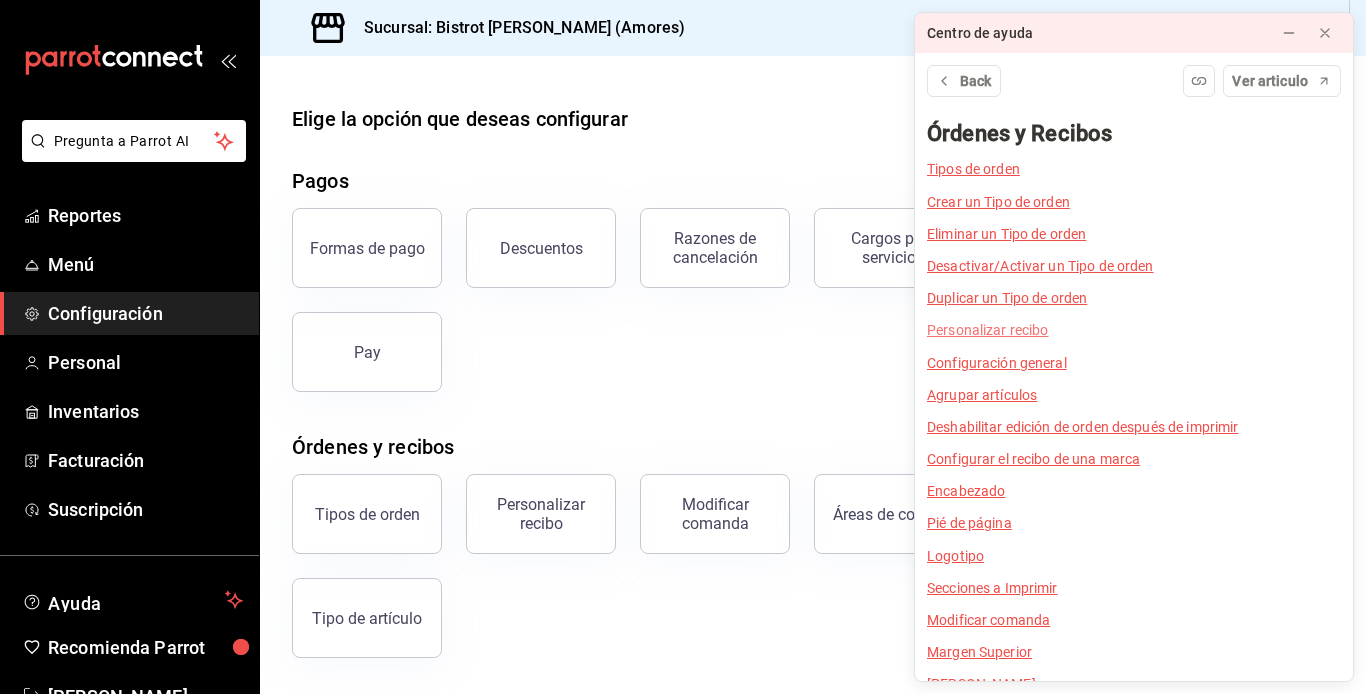 click on "Personalizar recibo" at bounding box center (988, 330) 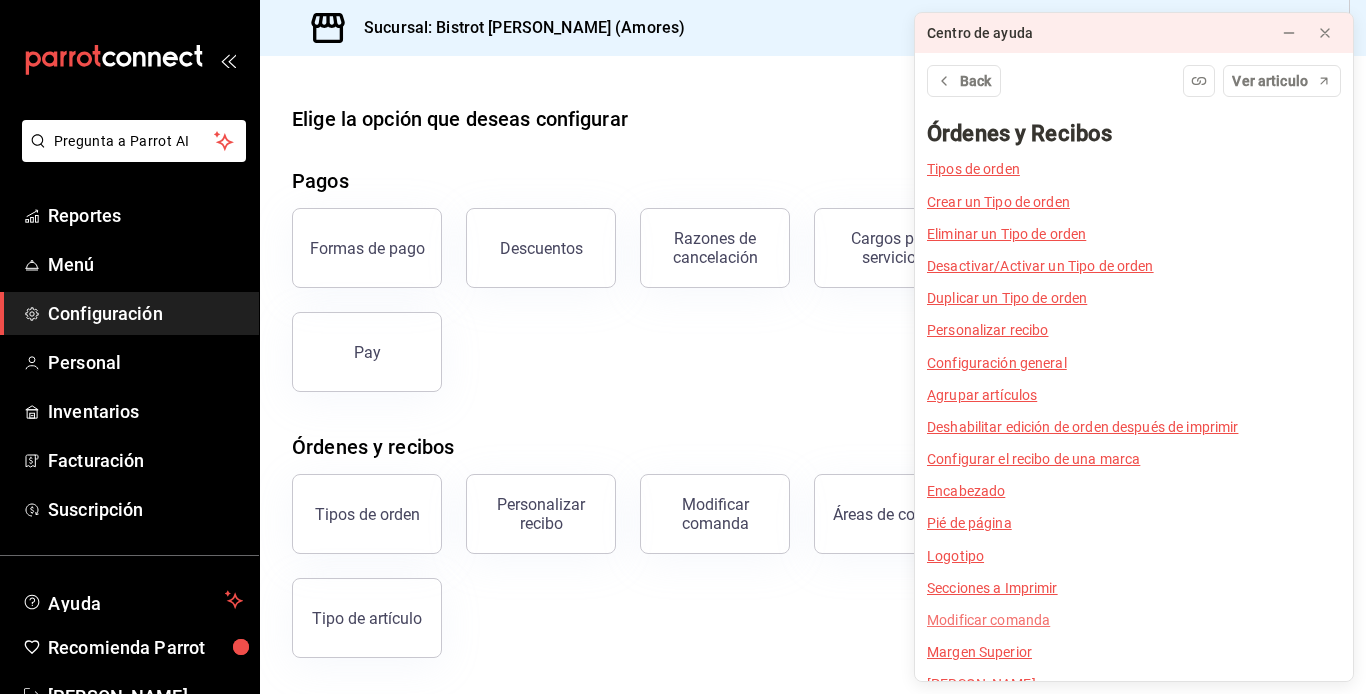 click on "Modificar comanda" at bounding box center [988, 620] 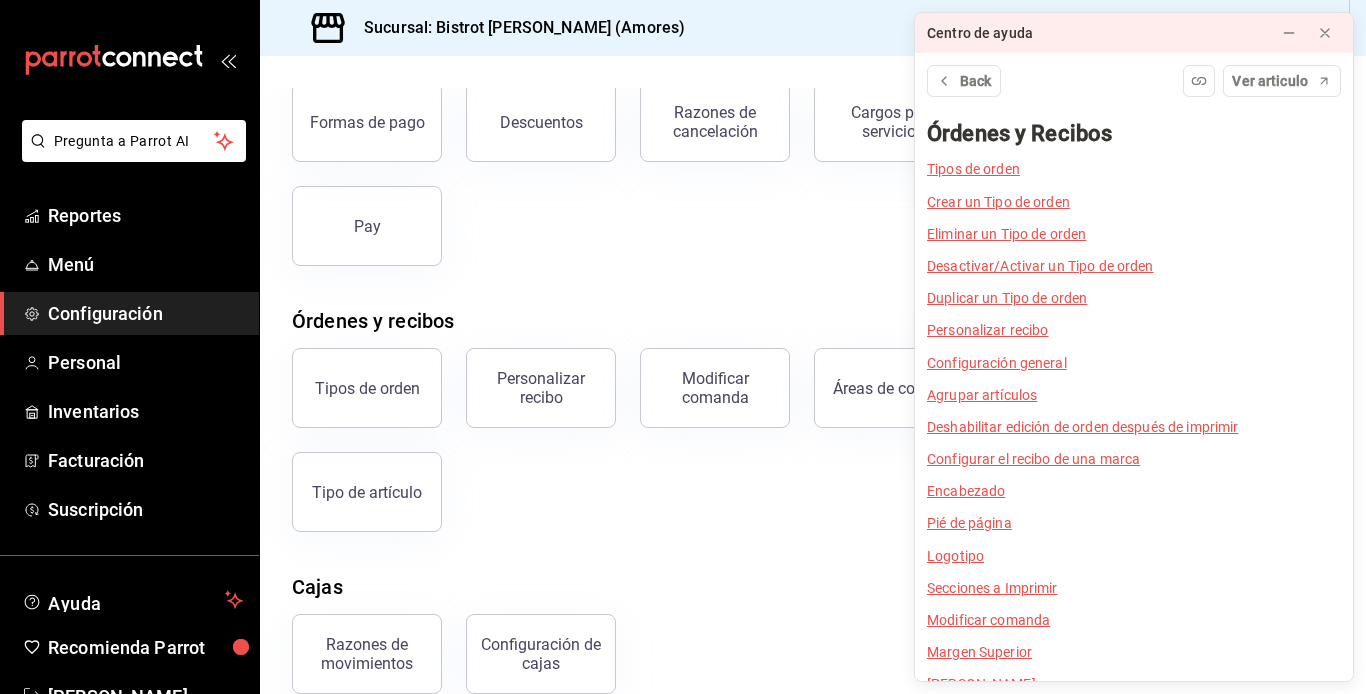 scroll, scrollTop: 165, scrollLeft: 0, axis: vertical 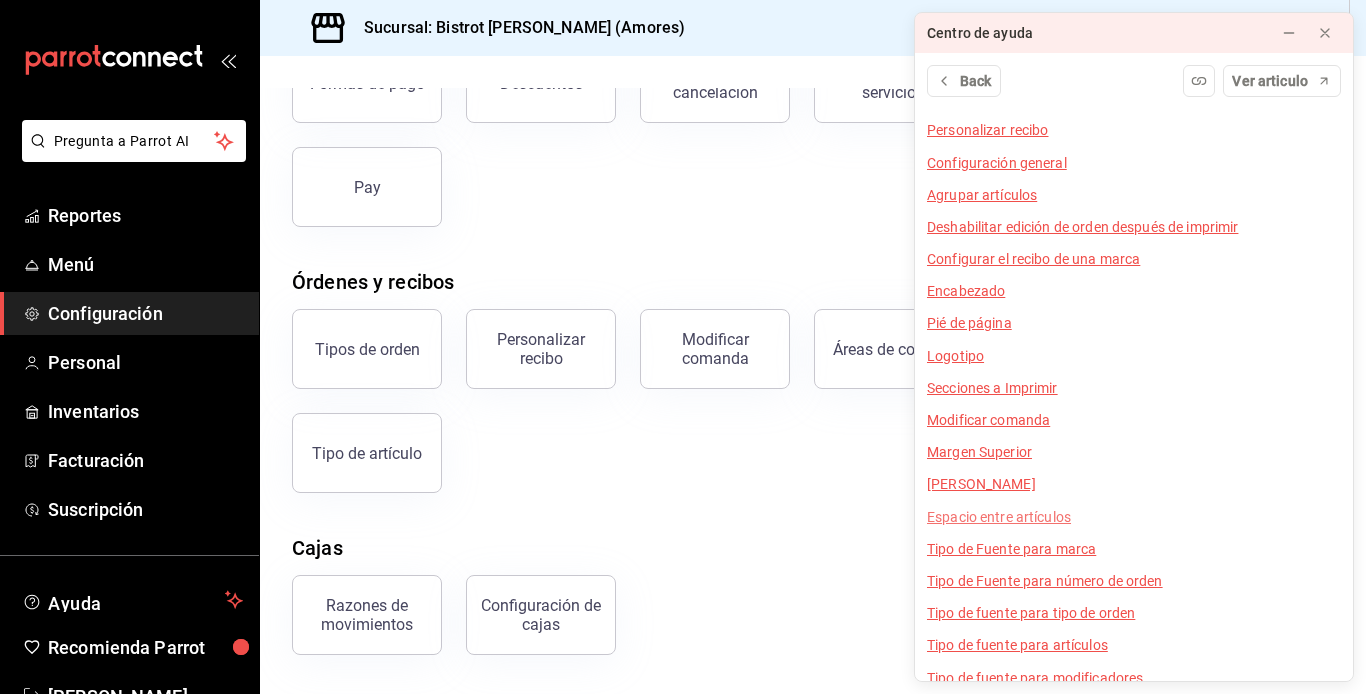 click on "Espacio entre artículos" at bounding box center [999, 517] 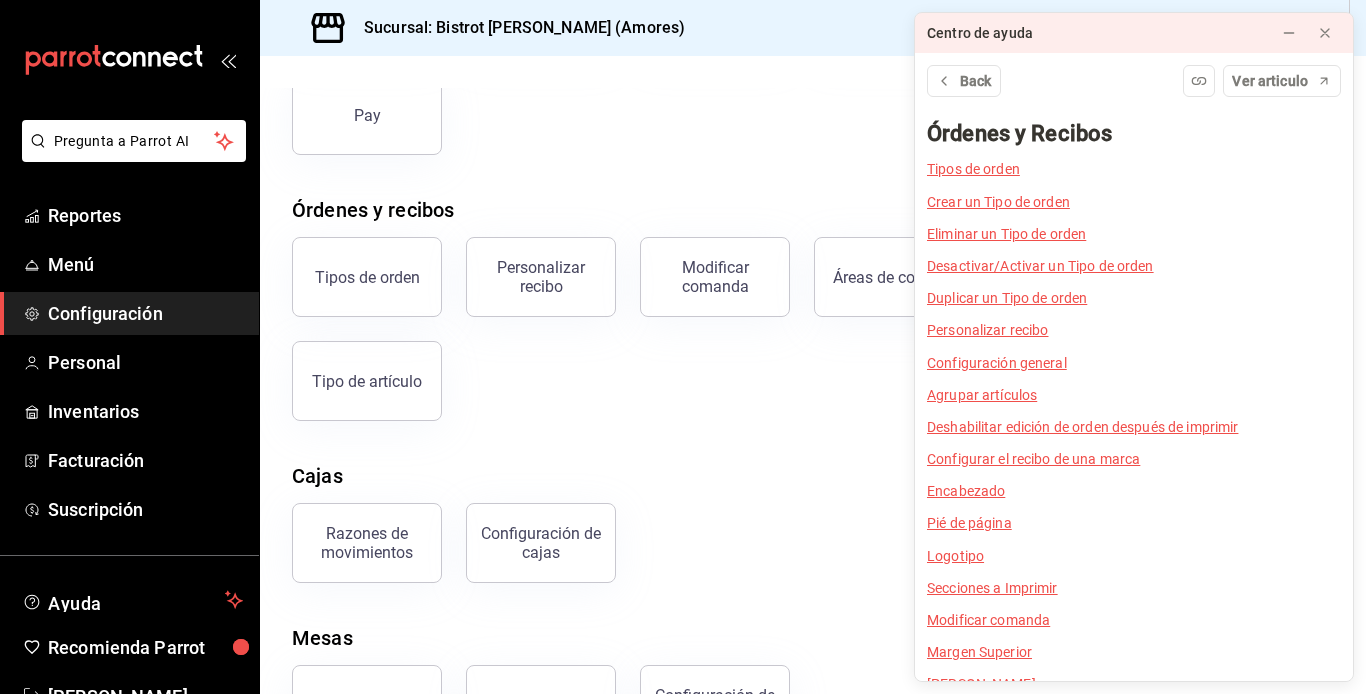 scroll, scrollTop: 239, scrollLeft: 0, axis: vertical 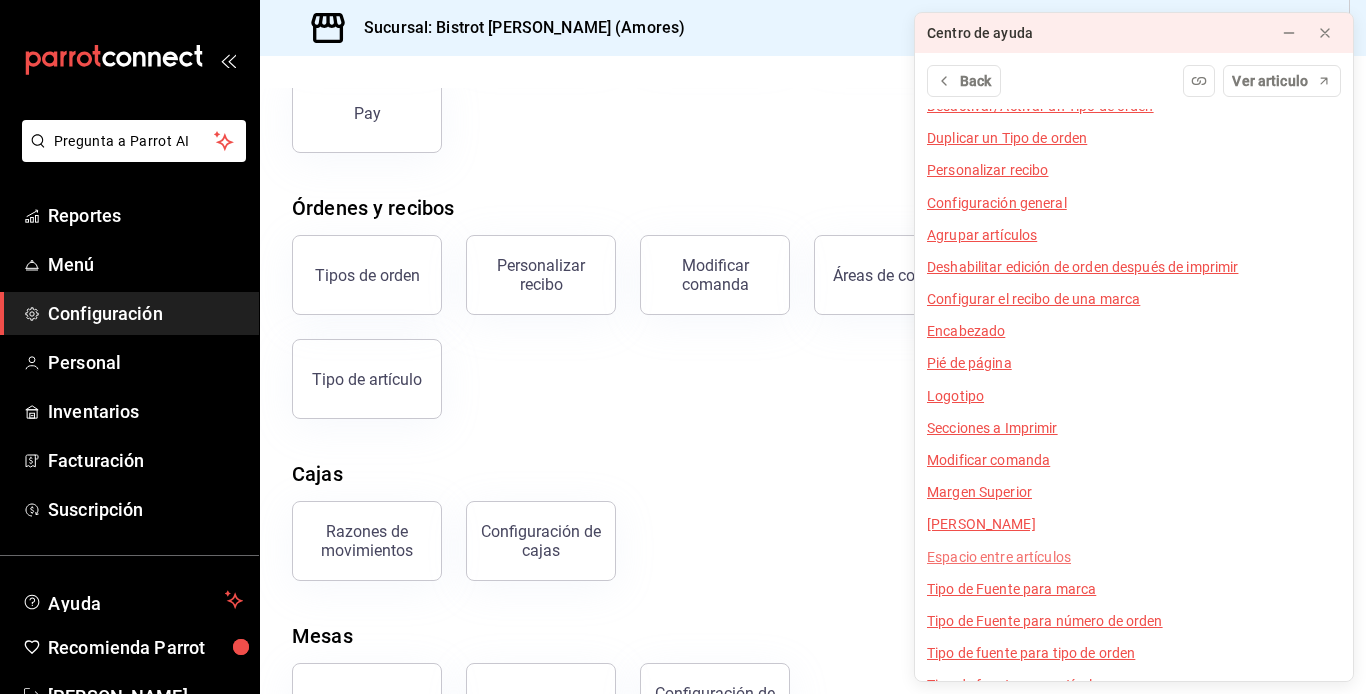 click on "Espacio entre artículos" at bounding box center (999, 557) 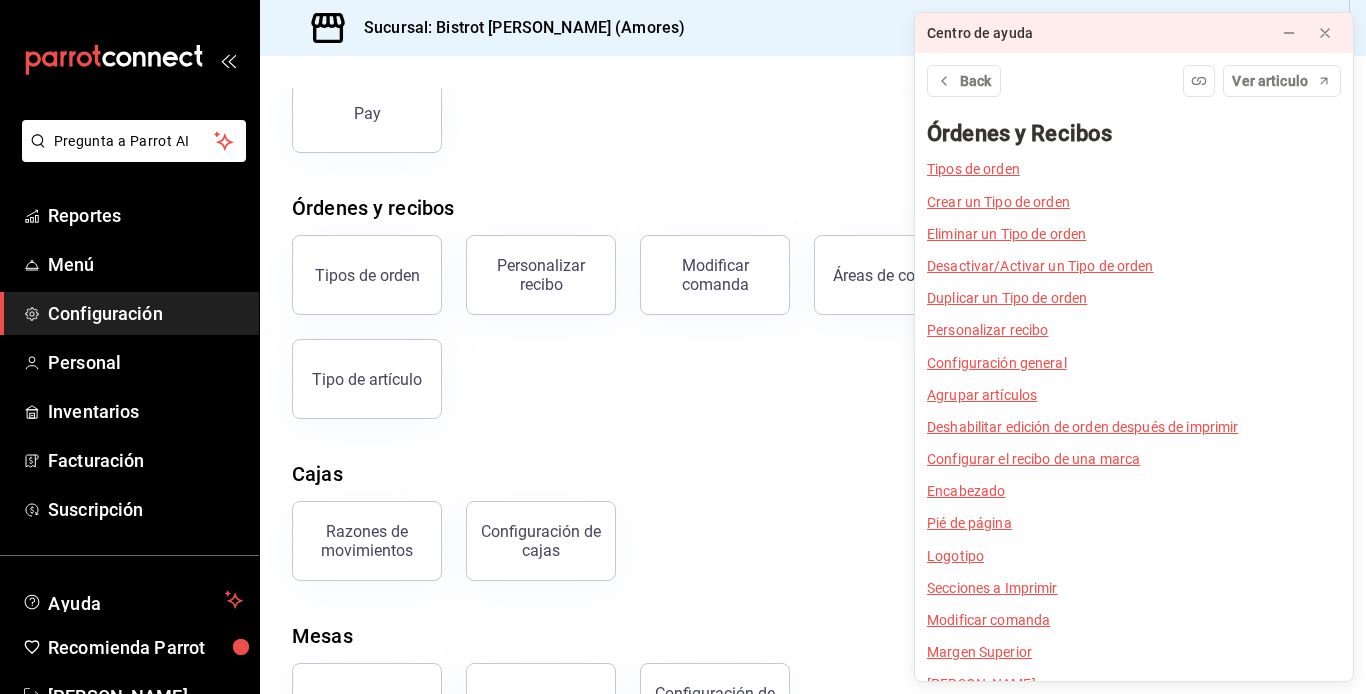 click on "Logotipo" at bounding box center (955, 556) 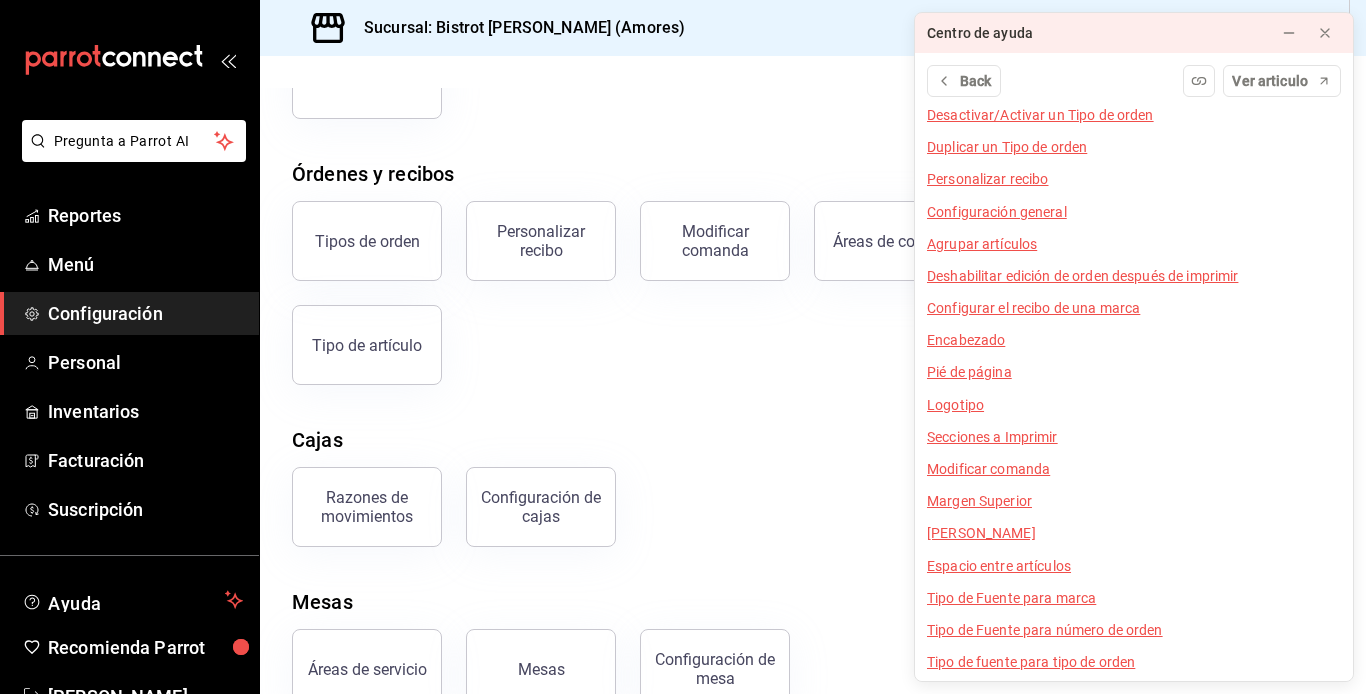 scroll, scrollTop: 160, scrollLeft: 0, axis: vertical 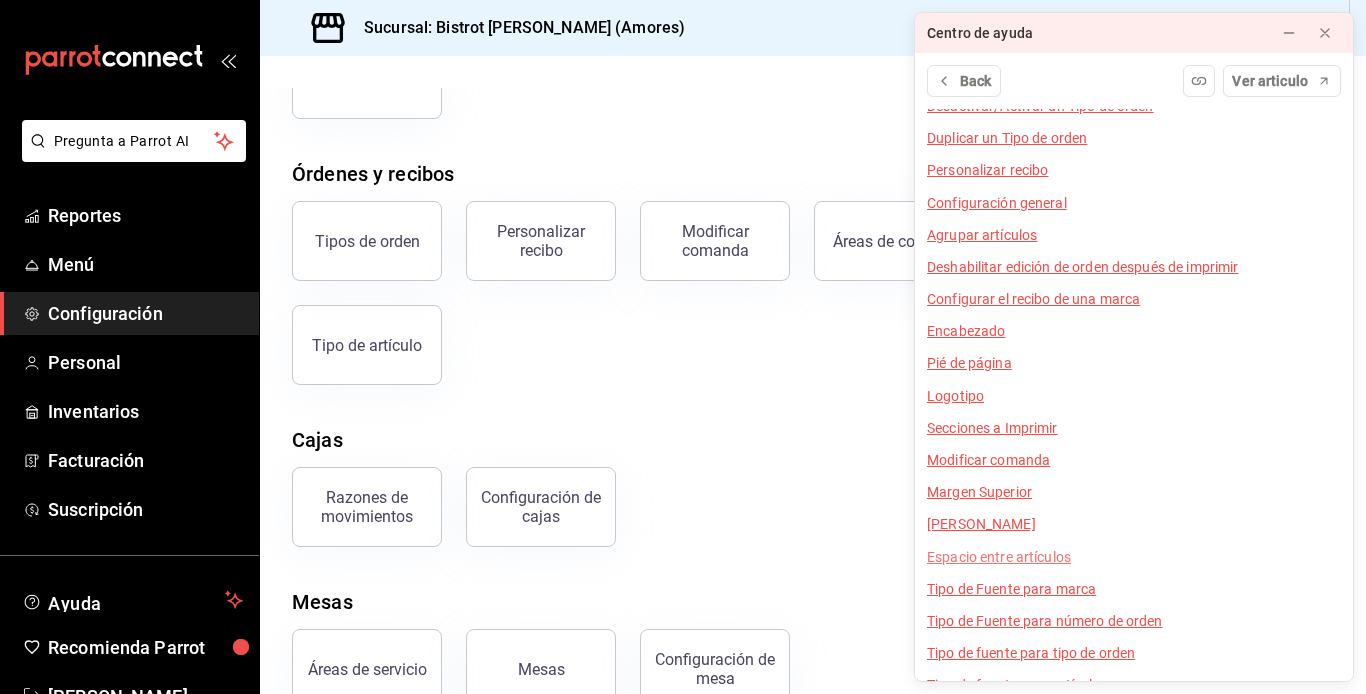 click on "Espacio entre artículos" at bounding box center (999, 557) 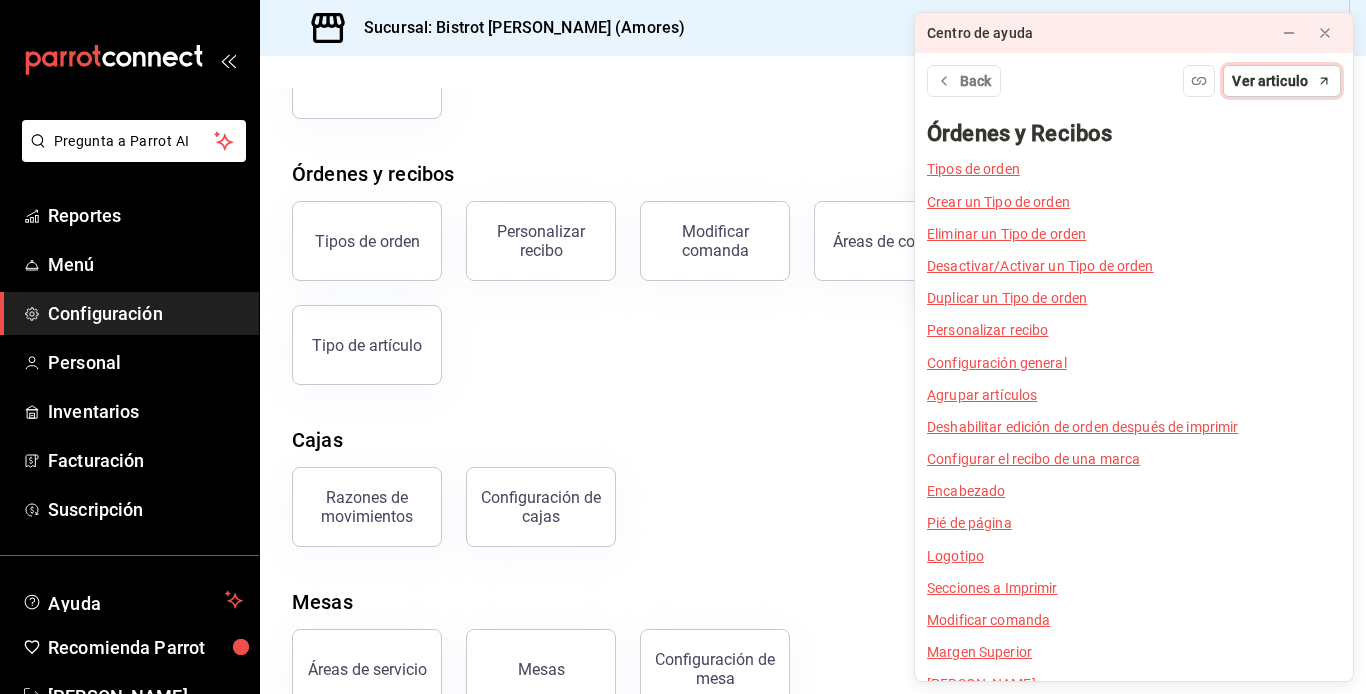 click on "Ver articulo" at bounding box center [1270, 81] 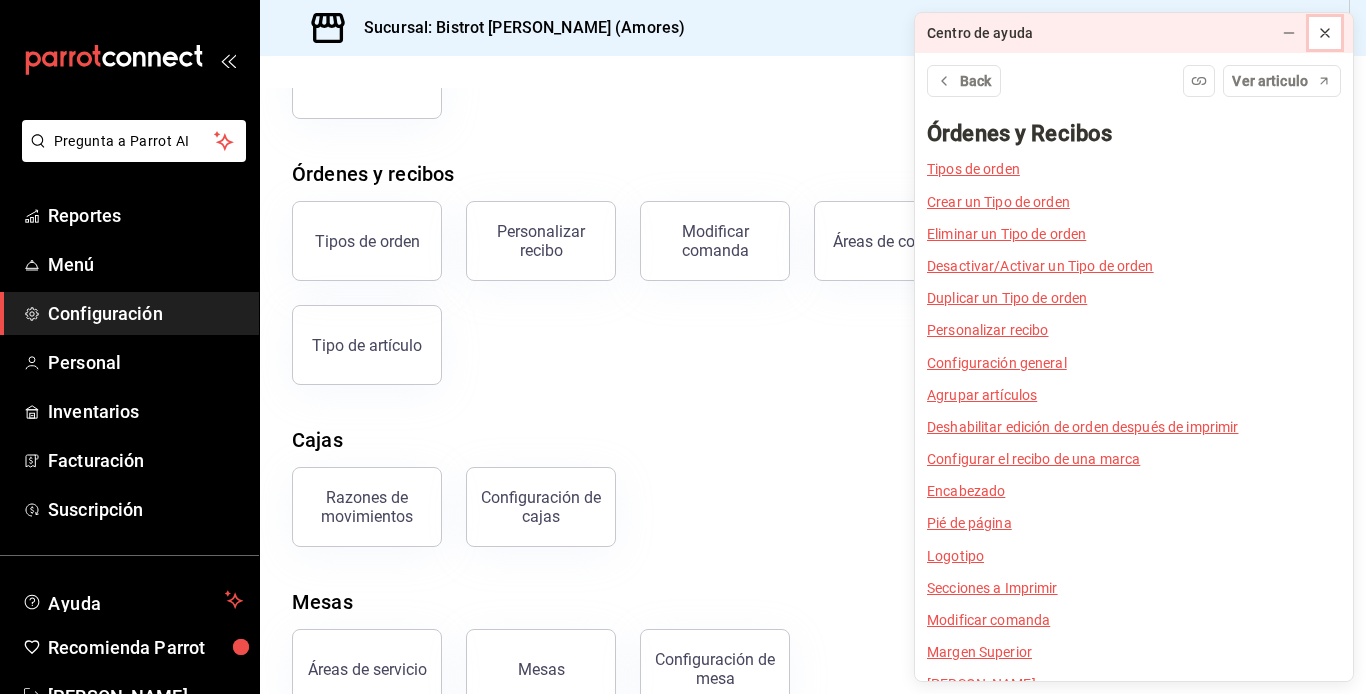 click 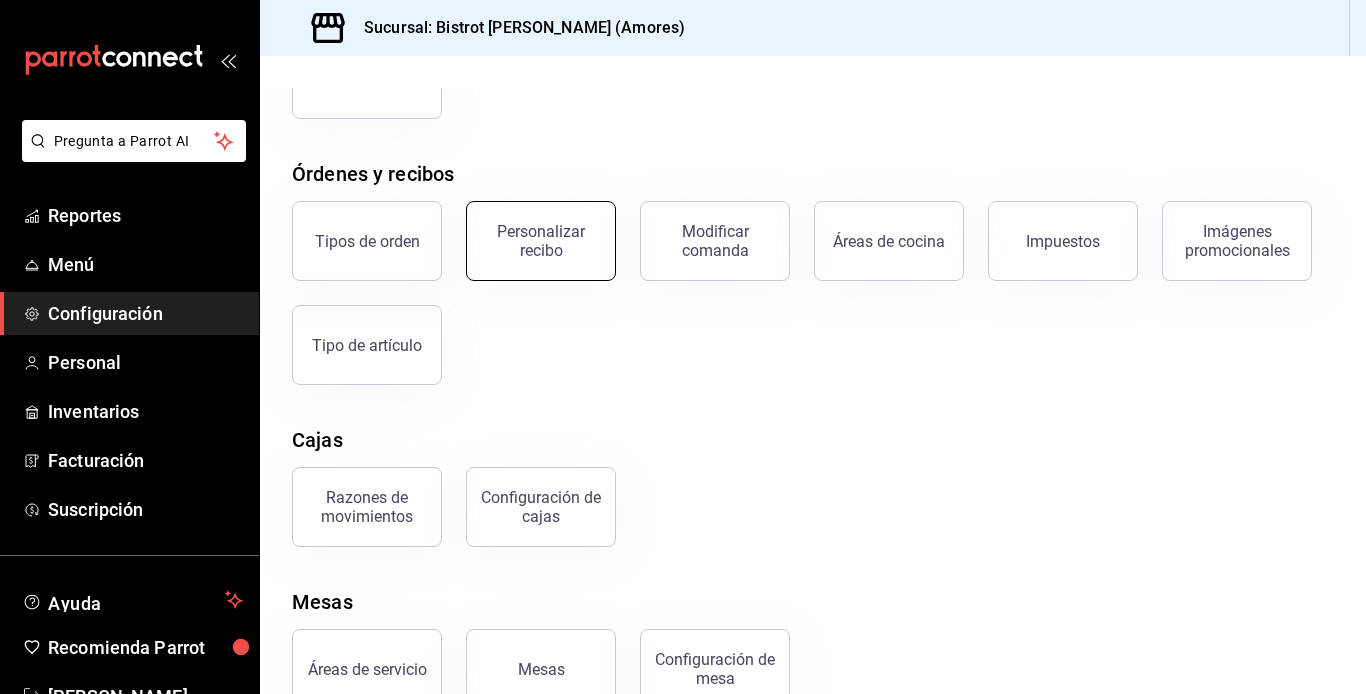 click on "Personalizar recibo" at bounding box center (541, 241) 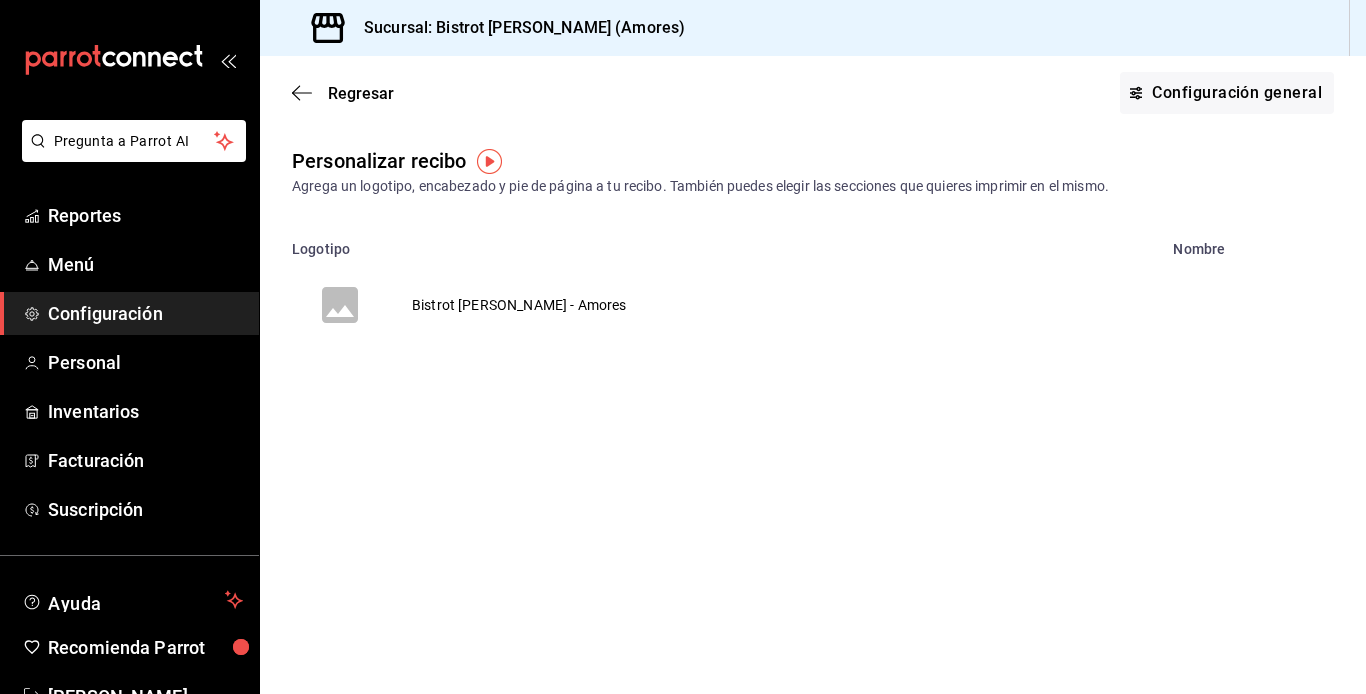 click on "Bistrot [PERSON_NAME] - Amores" at bounding box center [519, 305] 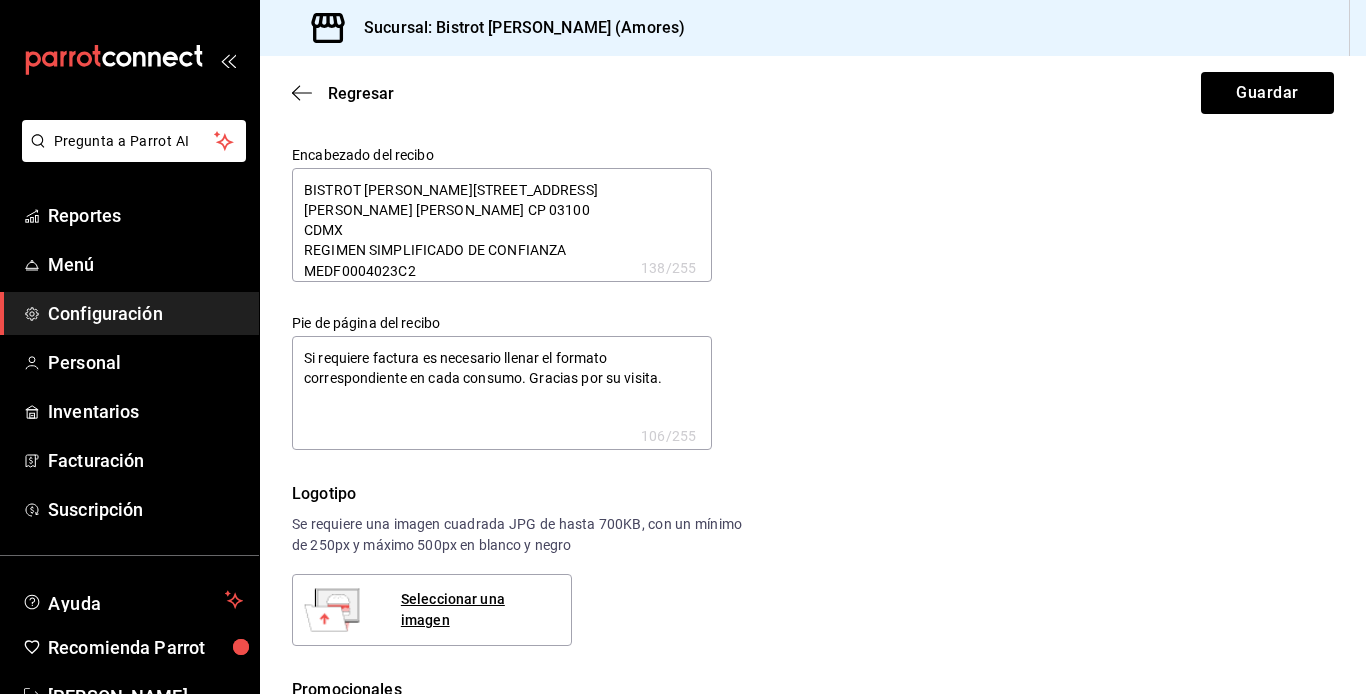 click on "Si requiere factura es necesario llenar el formato correspondiente en cada consumo. Gracias por su visita." at bounding box center [502, 393] 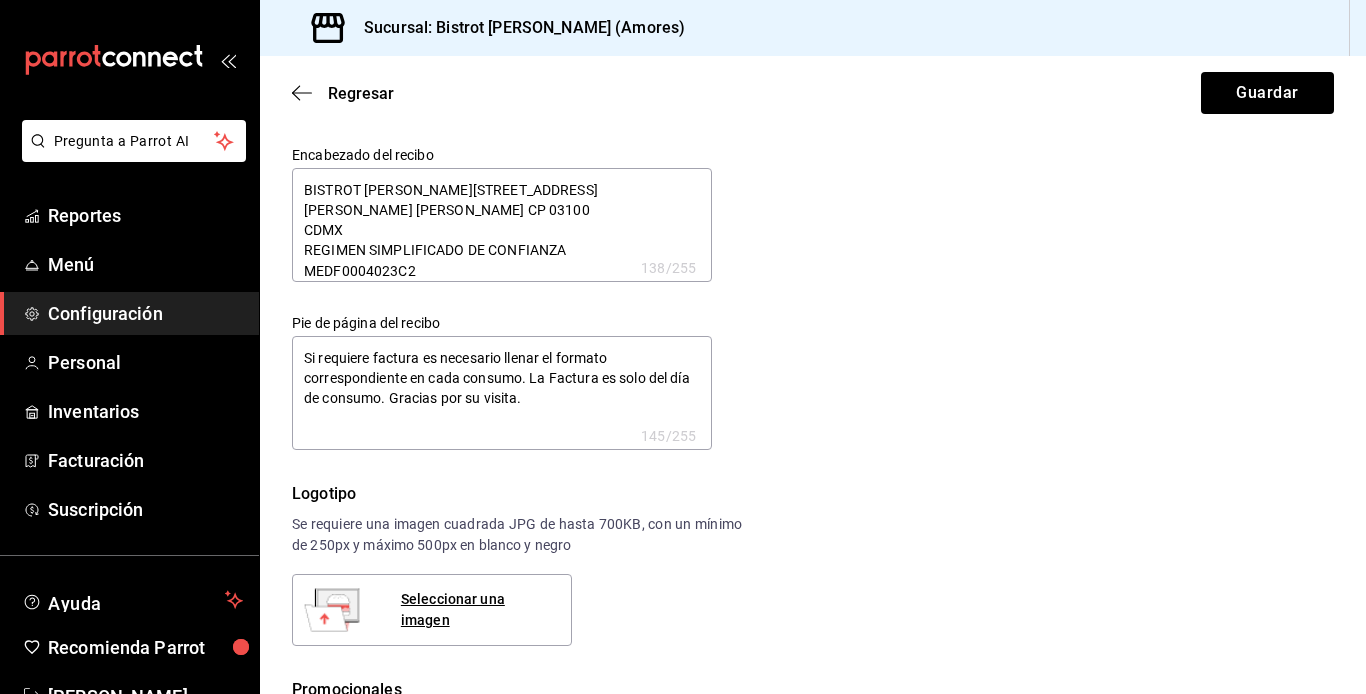 click on "Si requiere factura es necesario llenar el formato correspondiente en cada consumo. La Factura es solo del día de consumo. Gracias por su visita." at bounding box center [502, 393] 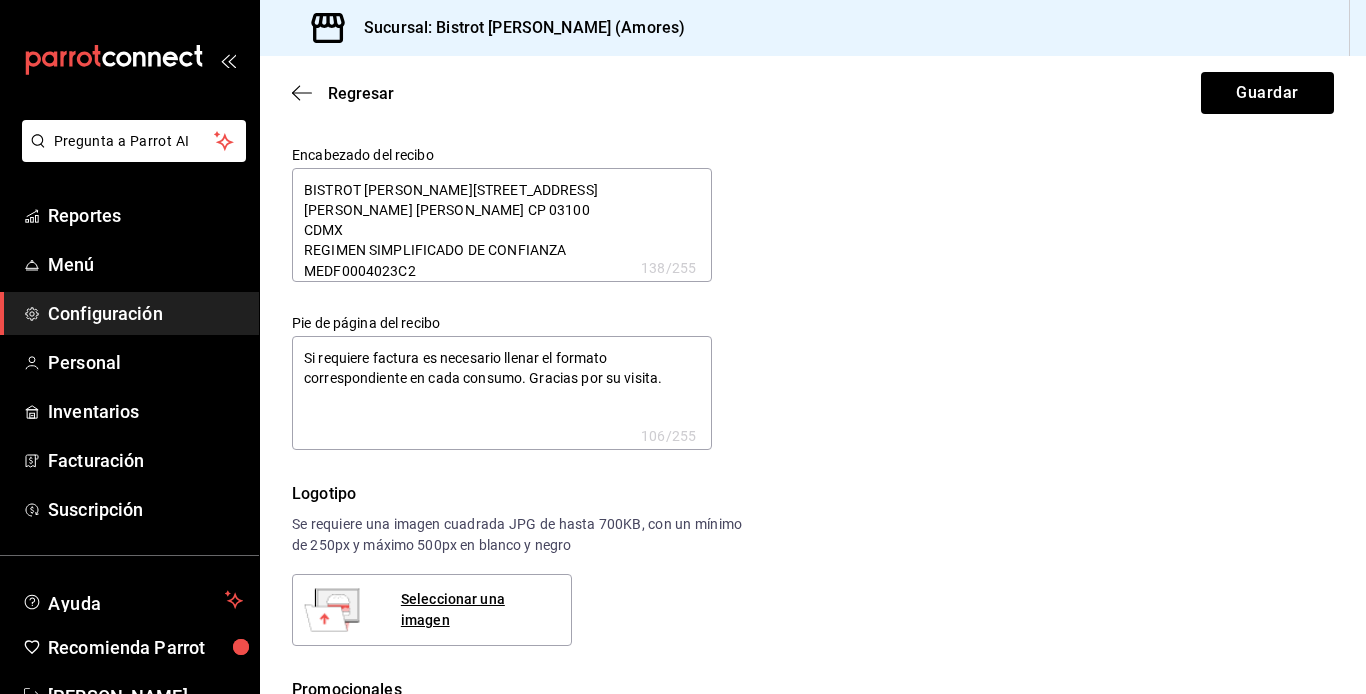 click on "Si requiere factura es necesario llenar el formato correspondiente en cada consumo. Gracias por su visita." at bounding box center (502, 393) 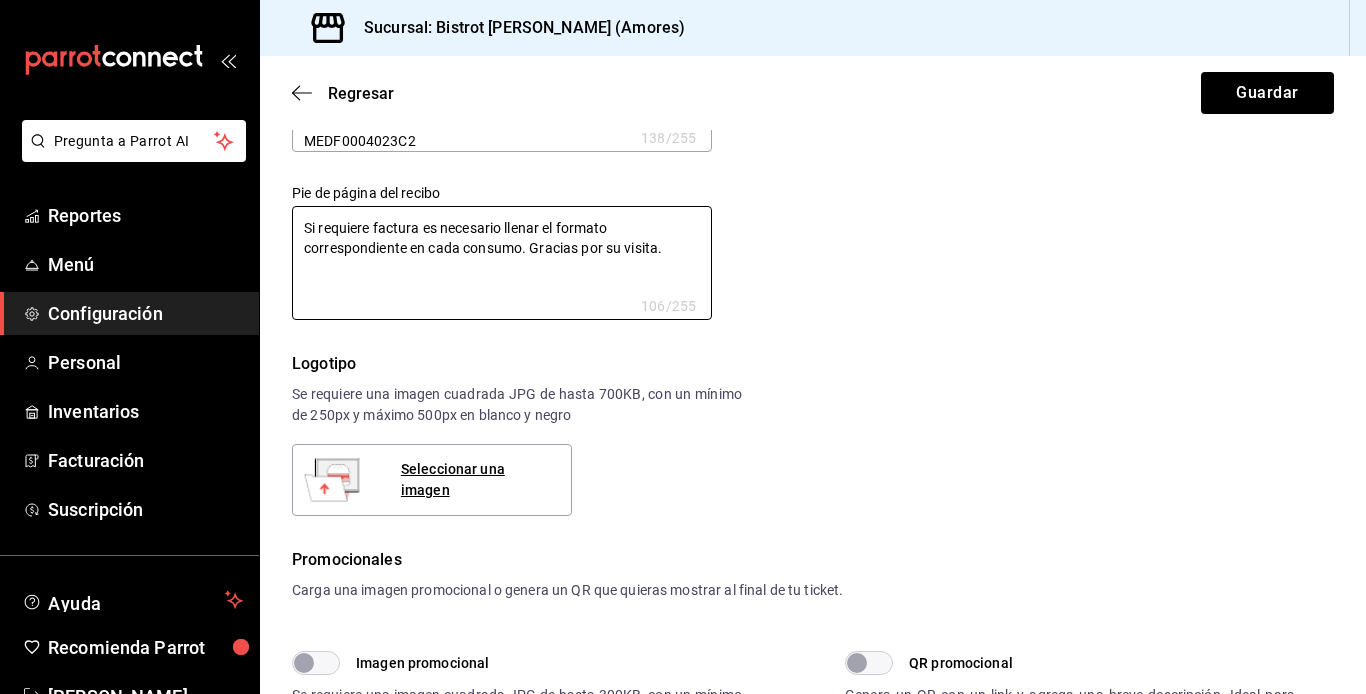 scroll, scrollTop: 184, scrollLeft: 0, axis: vertical 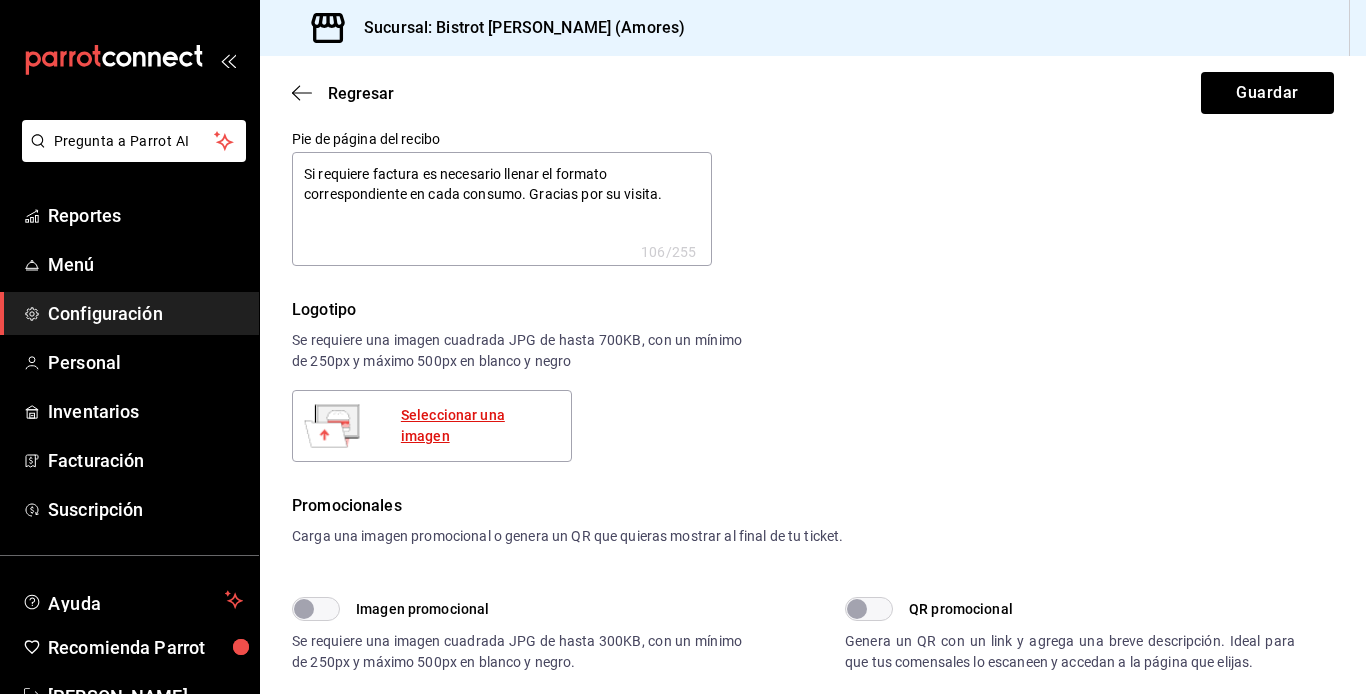 click on "Seleccionar una imagen" at bounding box center (478, 426) 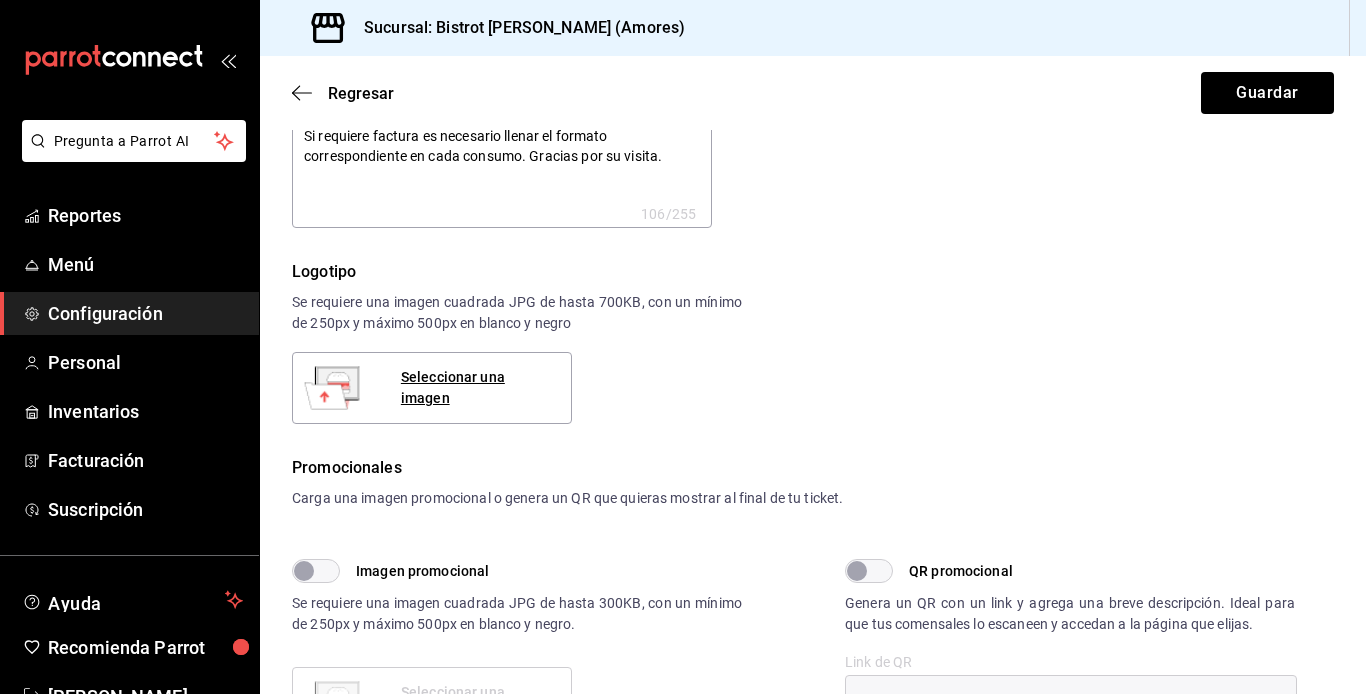 scroll, scrollTop: 274, scrollLeft: 0, axis: vertical 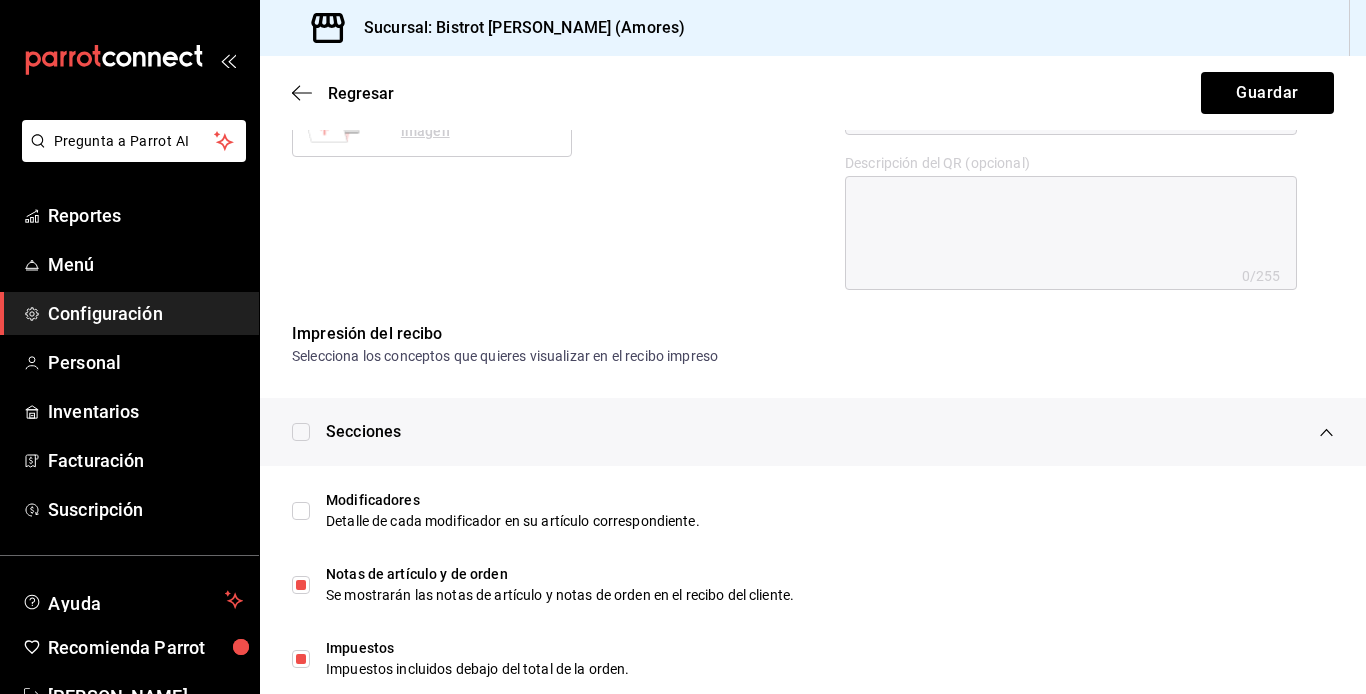 click at bounding box center (301, 432) 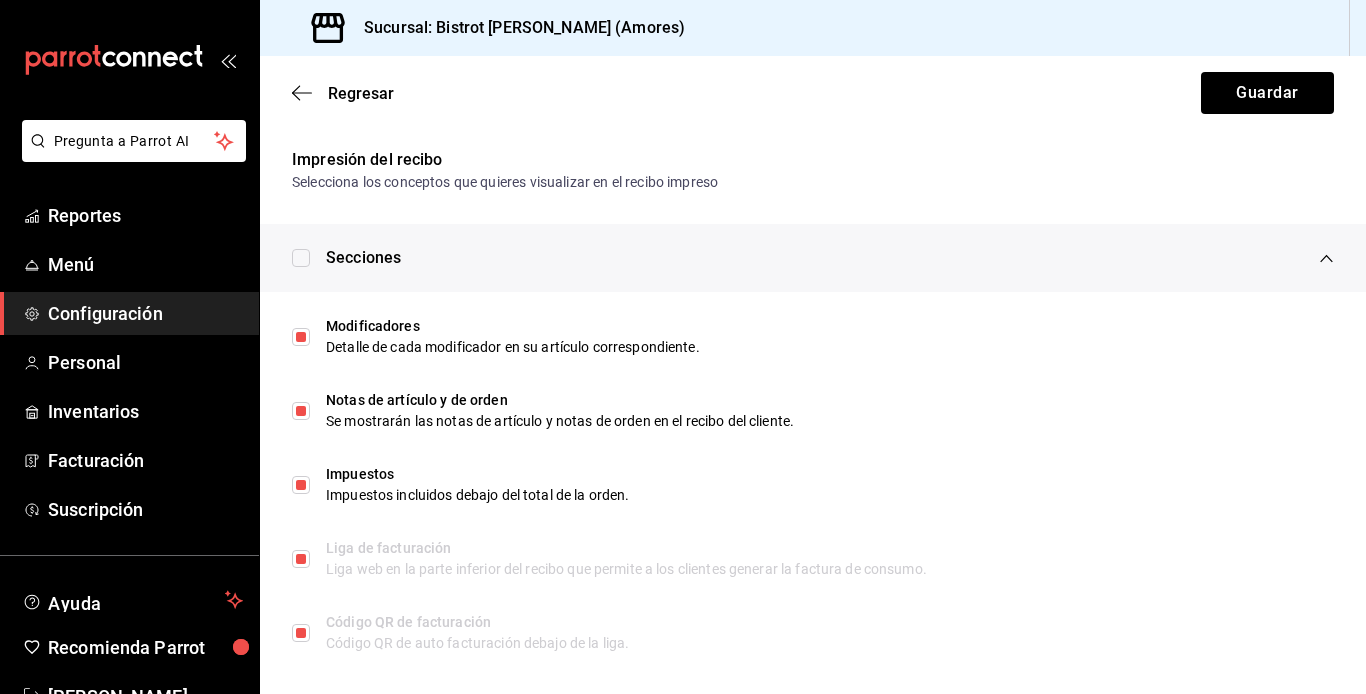 scroll, scrollTop: 994, scrollLeft: 0, axis: vertical 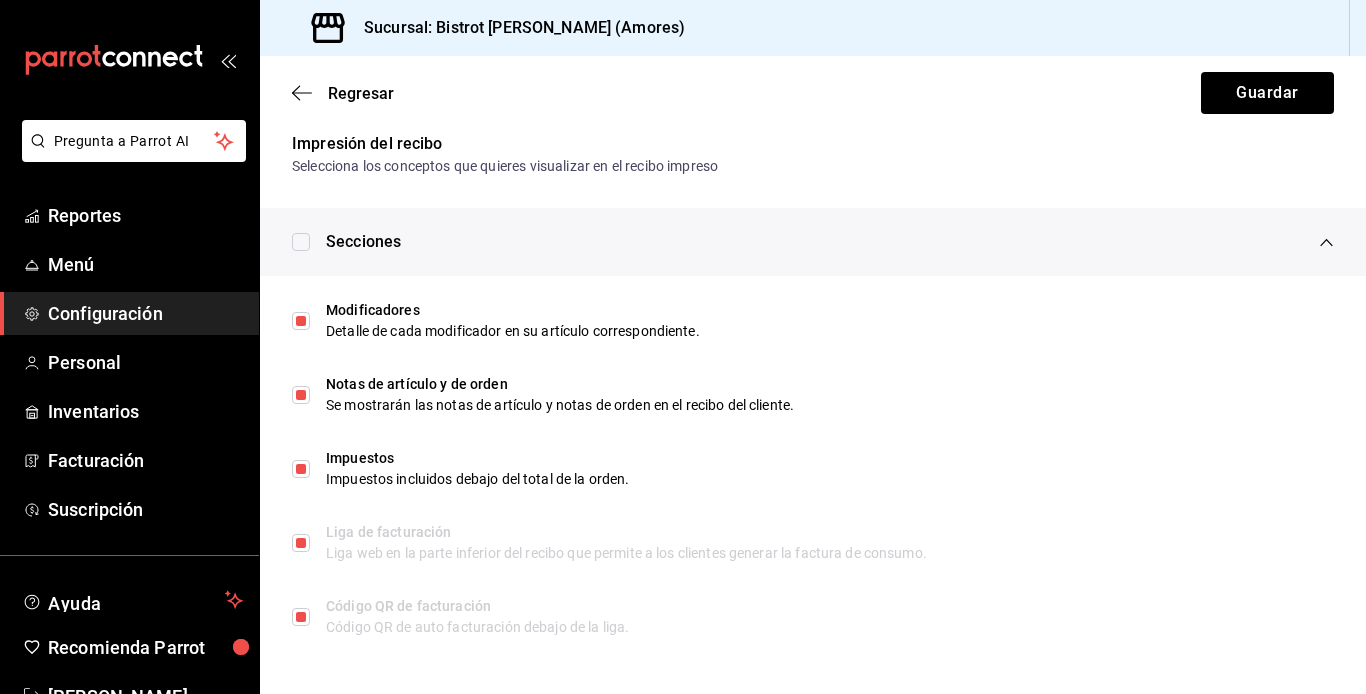 click at bounding box center [301, 242] 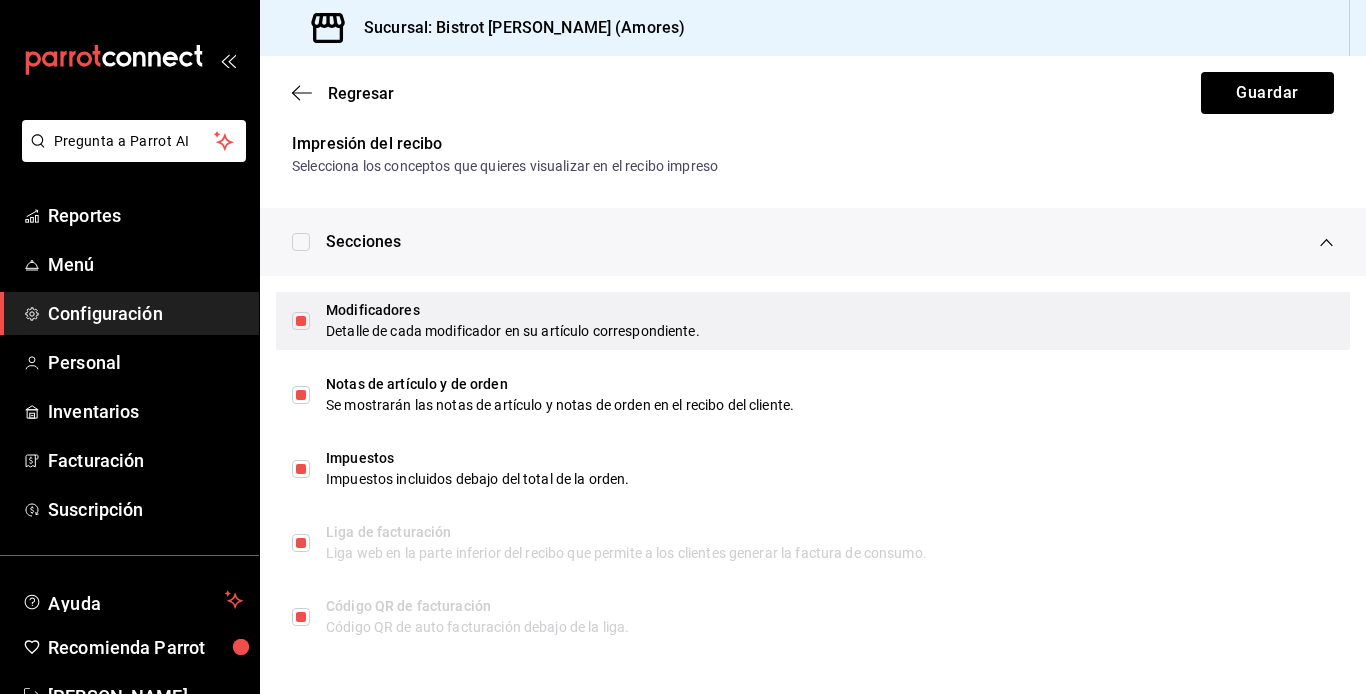 click at bounding box center (301, 321) 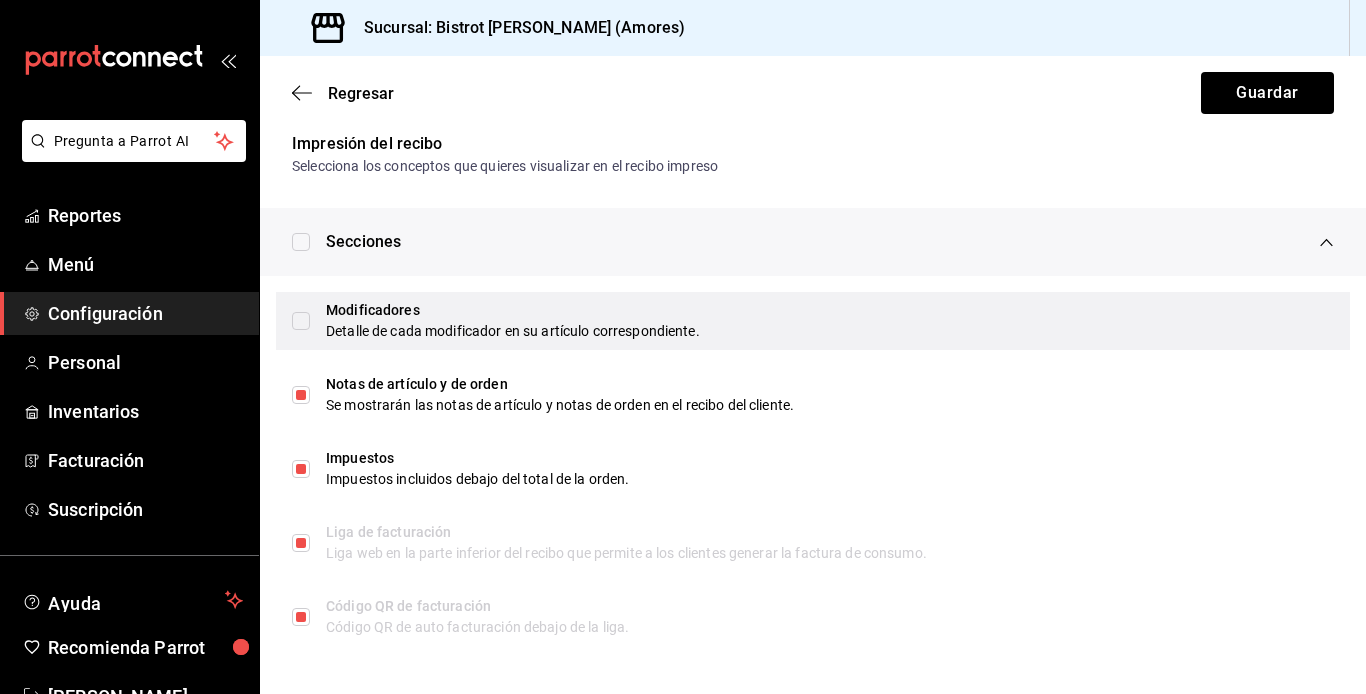 click at bounding box center [301, 321] 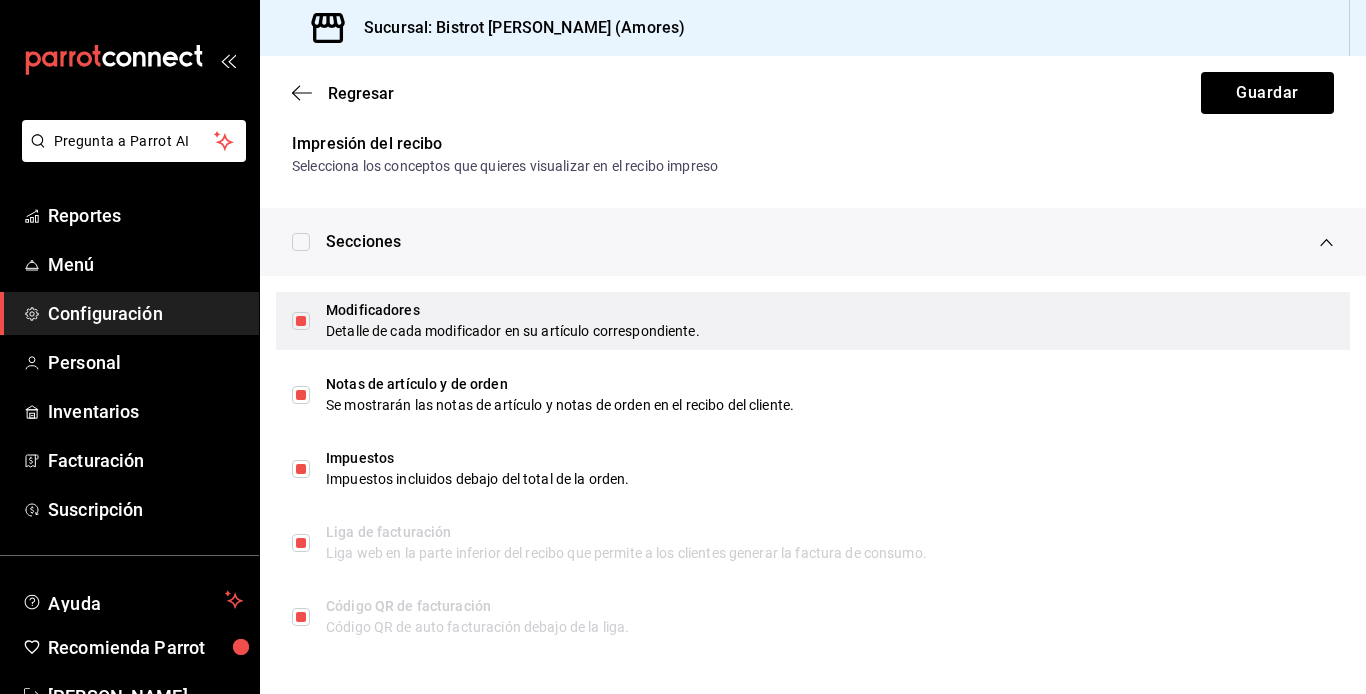 click at bounding box center [301, 321] 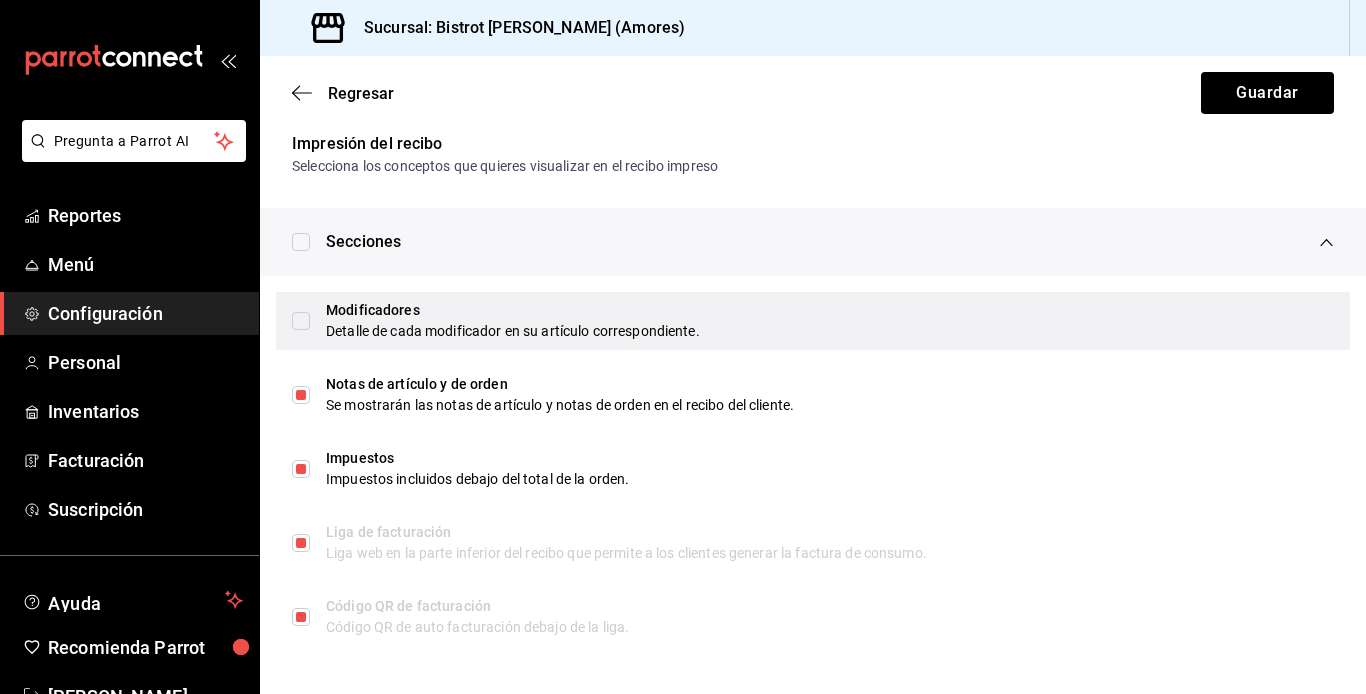 click at bounding box center (301, 321) 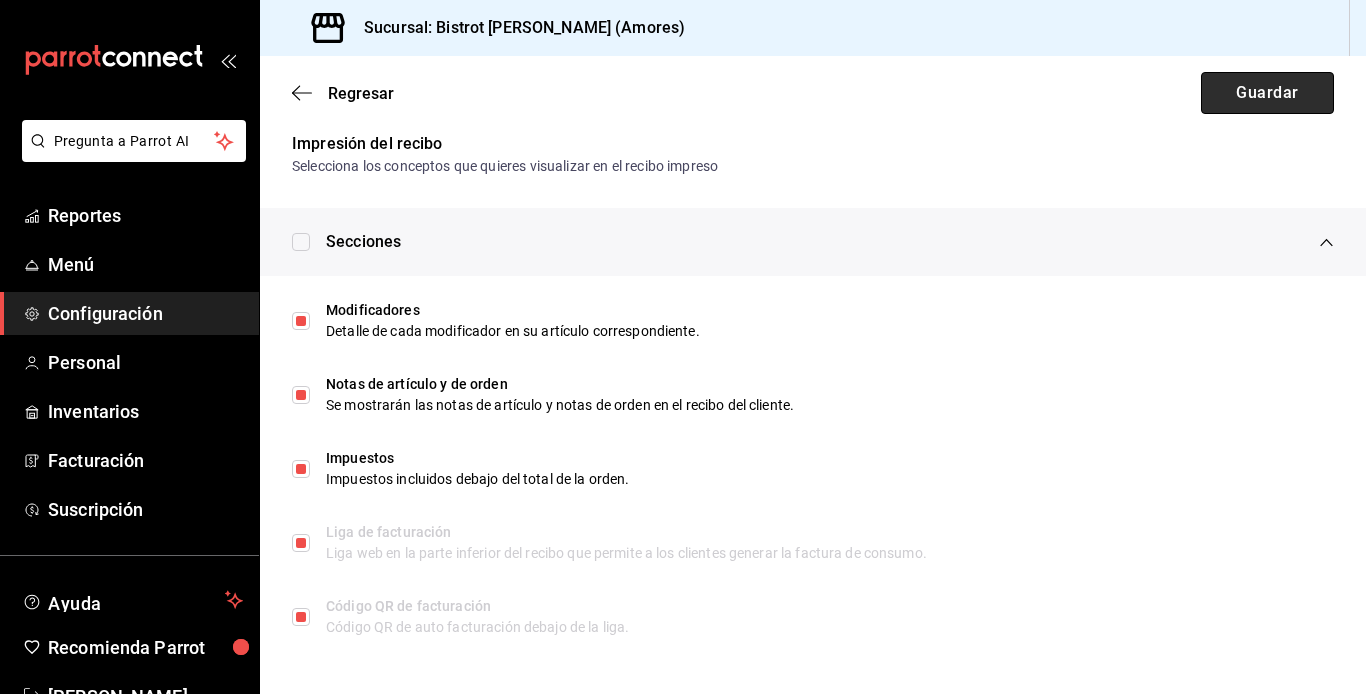 click on "Guardar" at bounding box center (1267, 93) 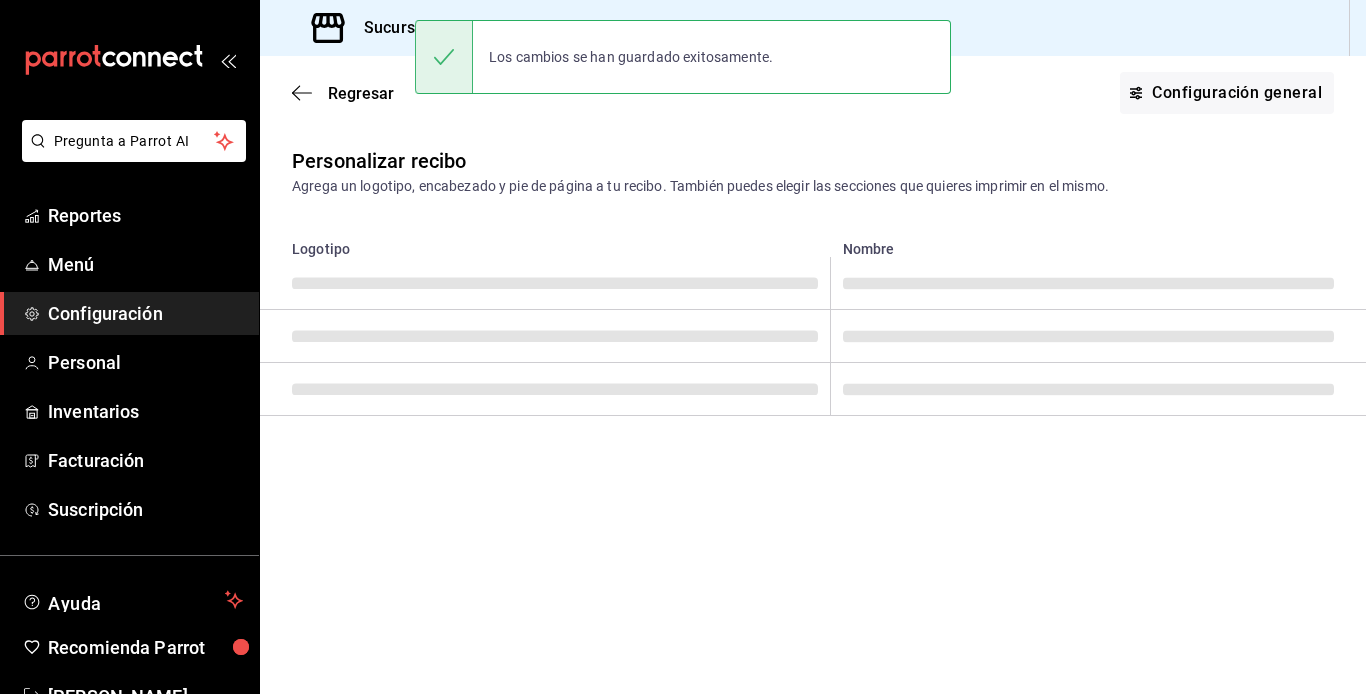scroll, scrollTop: 0, scrollLeft: 0, axis: both 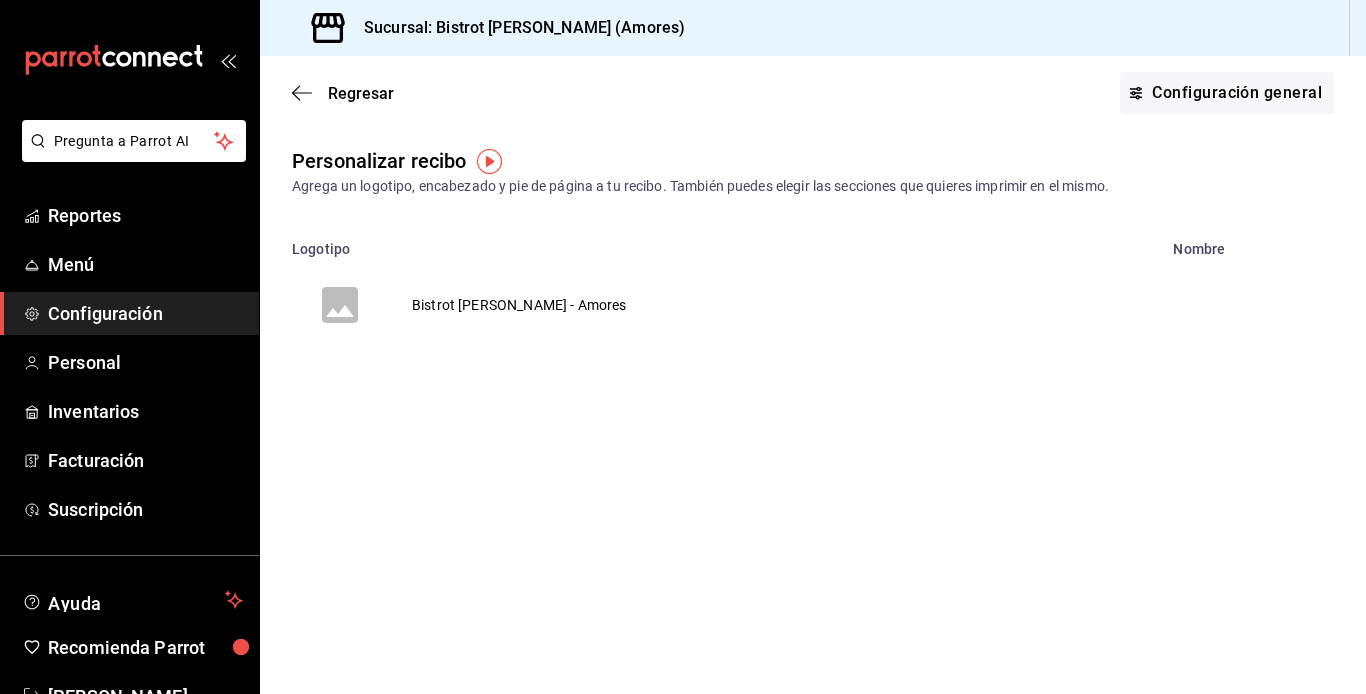 click on "Configuración" at bounding box center (145, 313) 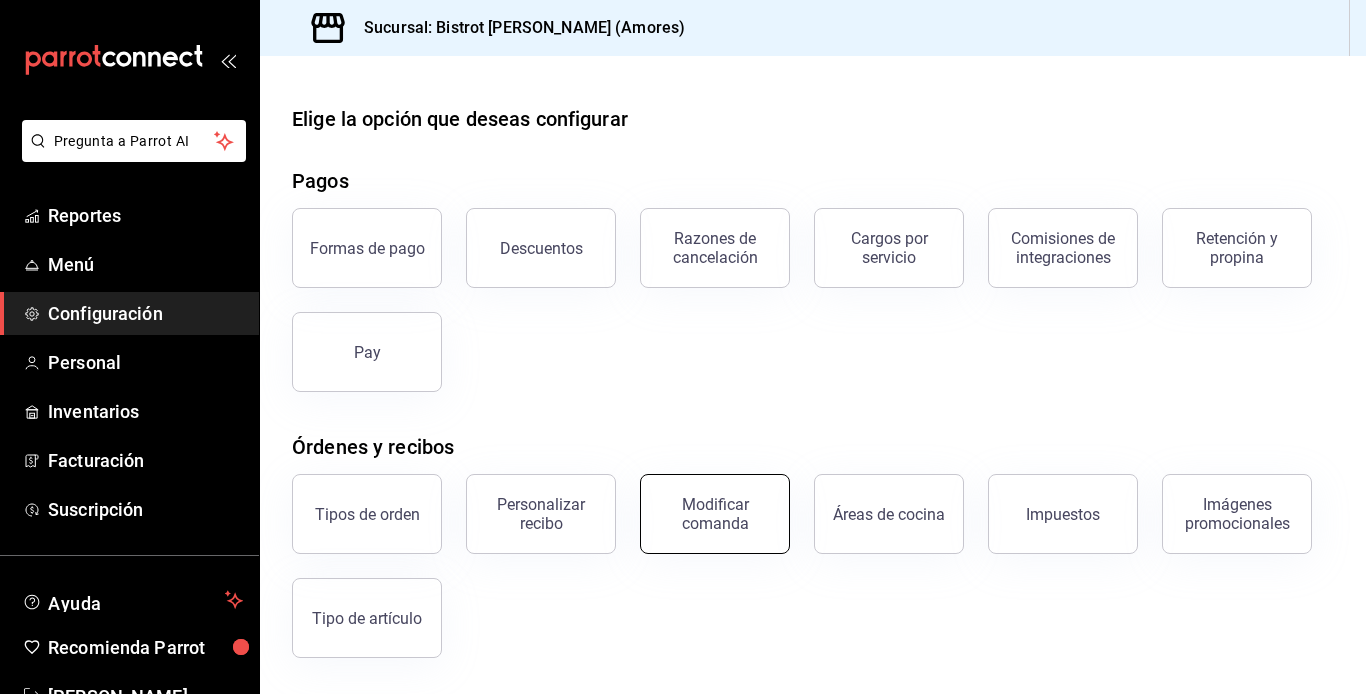 click on "Modificar comanda" at bounding box center [715, 514] 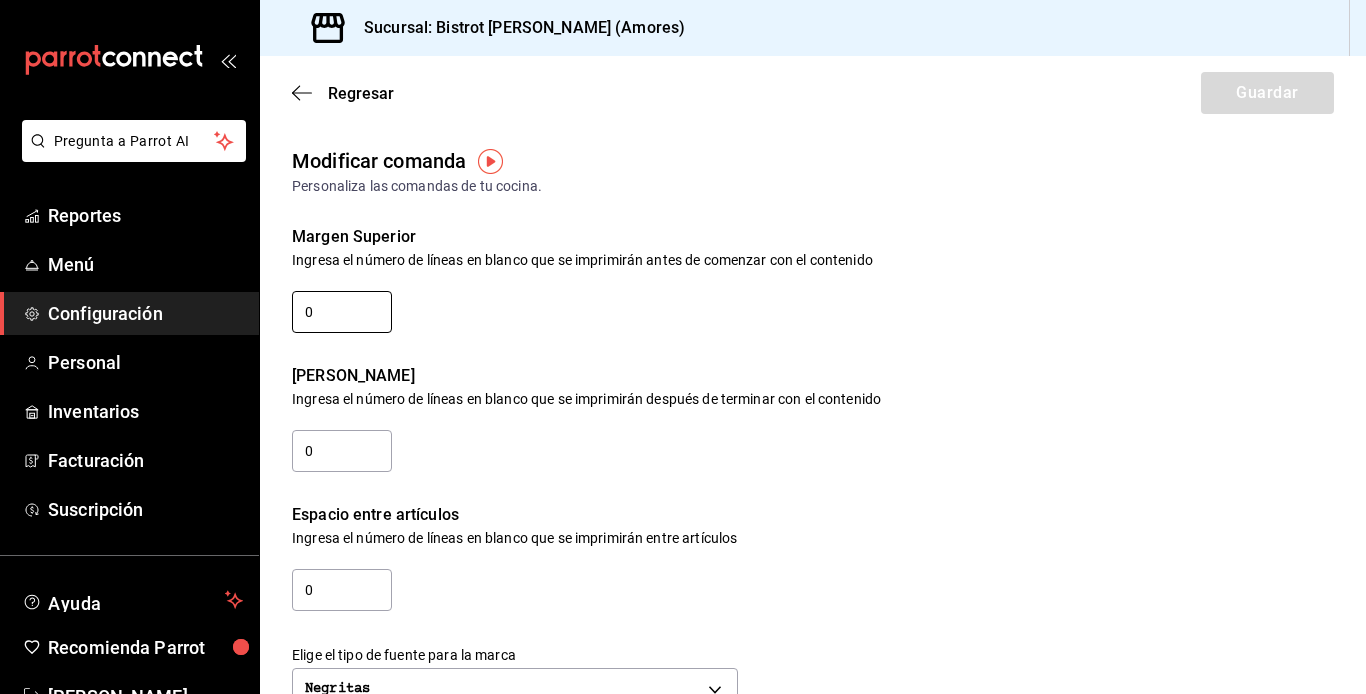 click on "0" at bounding box center [342, 312] 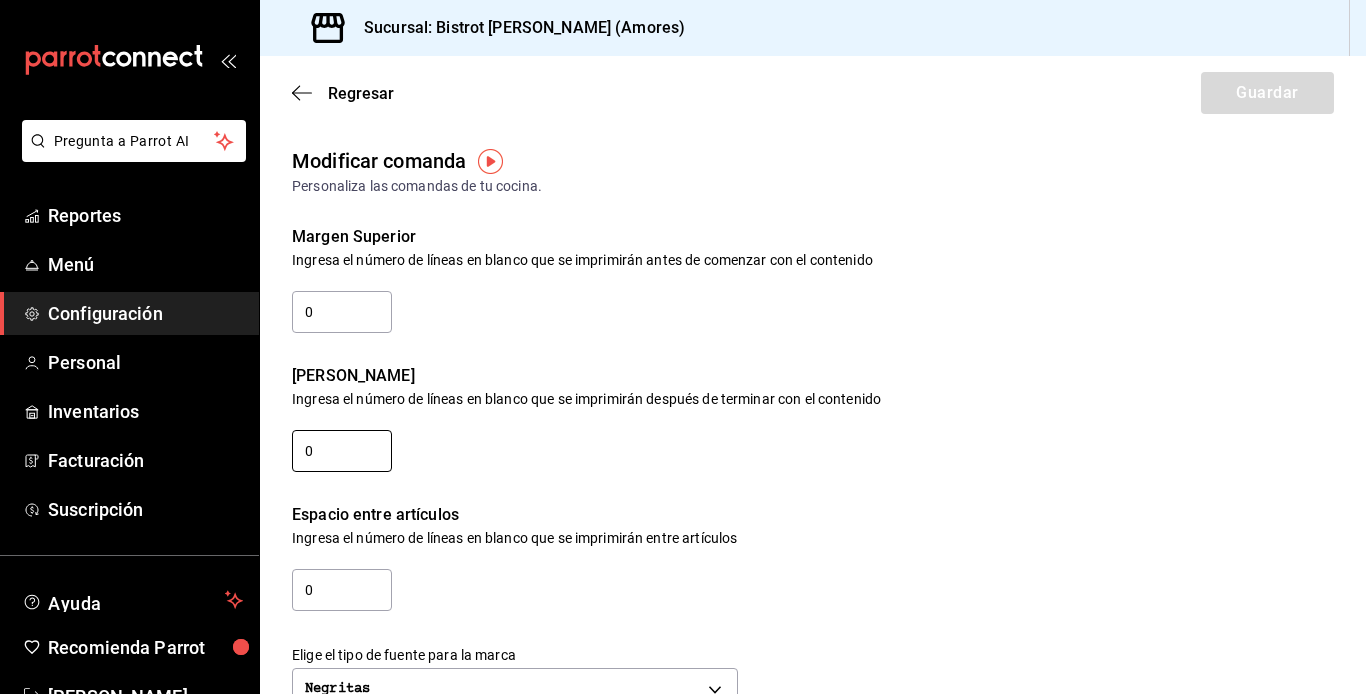 click on "0" at bounding box center [342, 451] 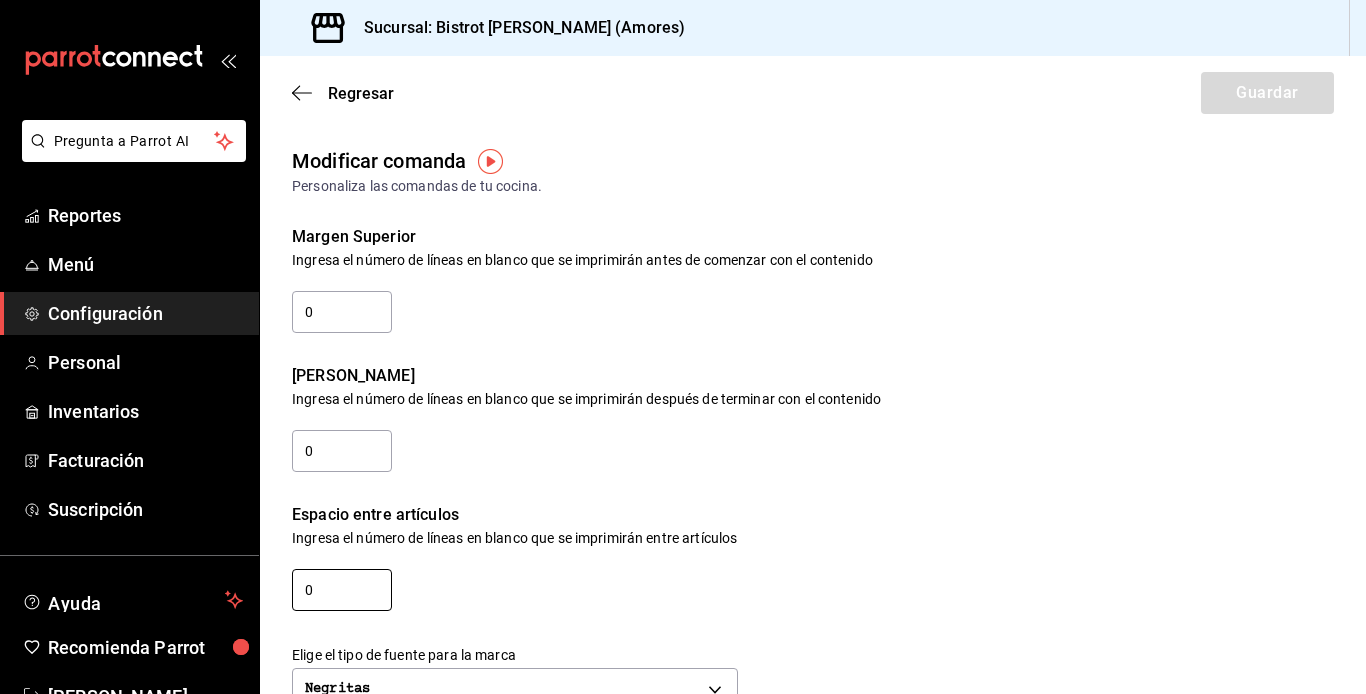 click on "0" at bounding box center (342, 590) 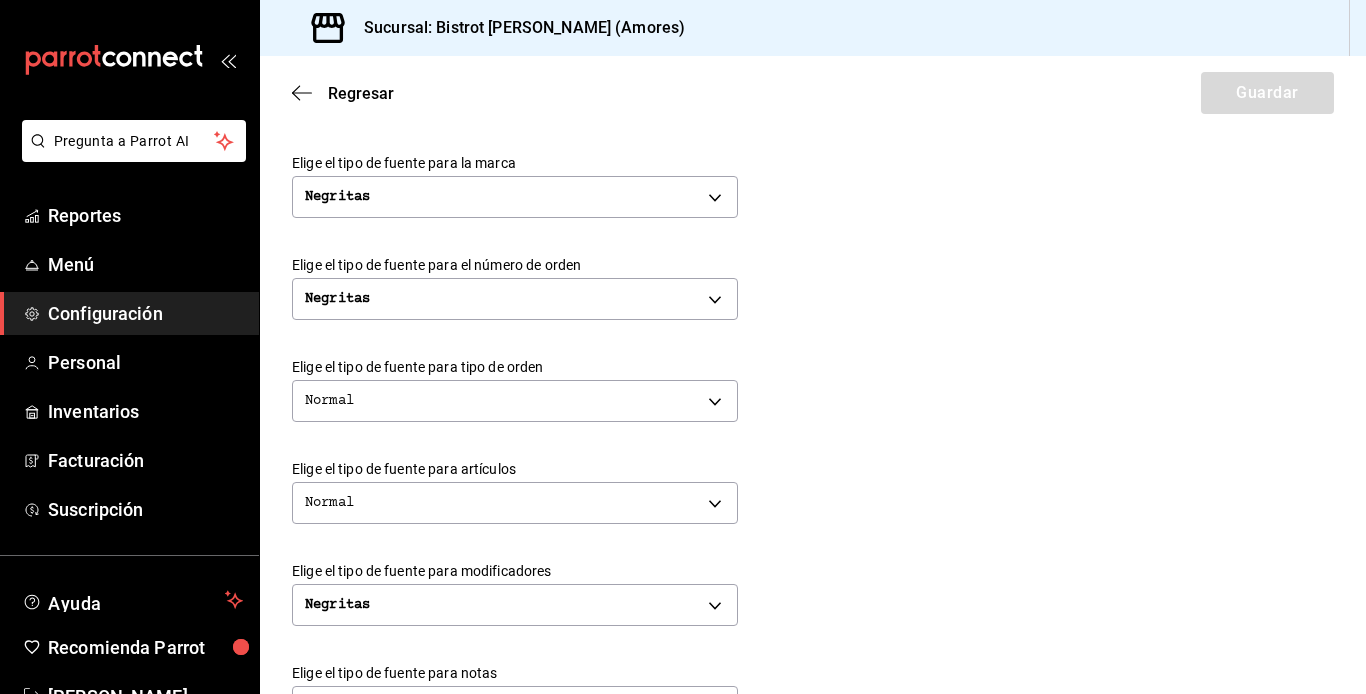 scroll, scrollTop: 546, scrollLeft: 0, axis: vertical 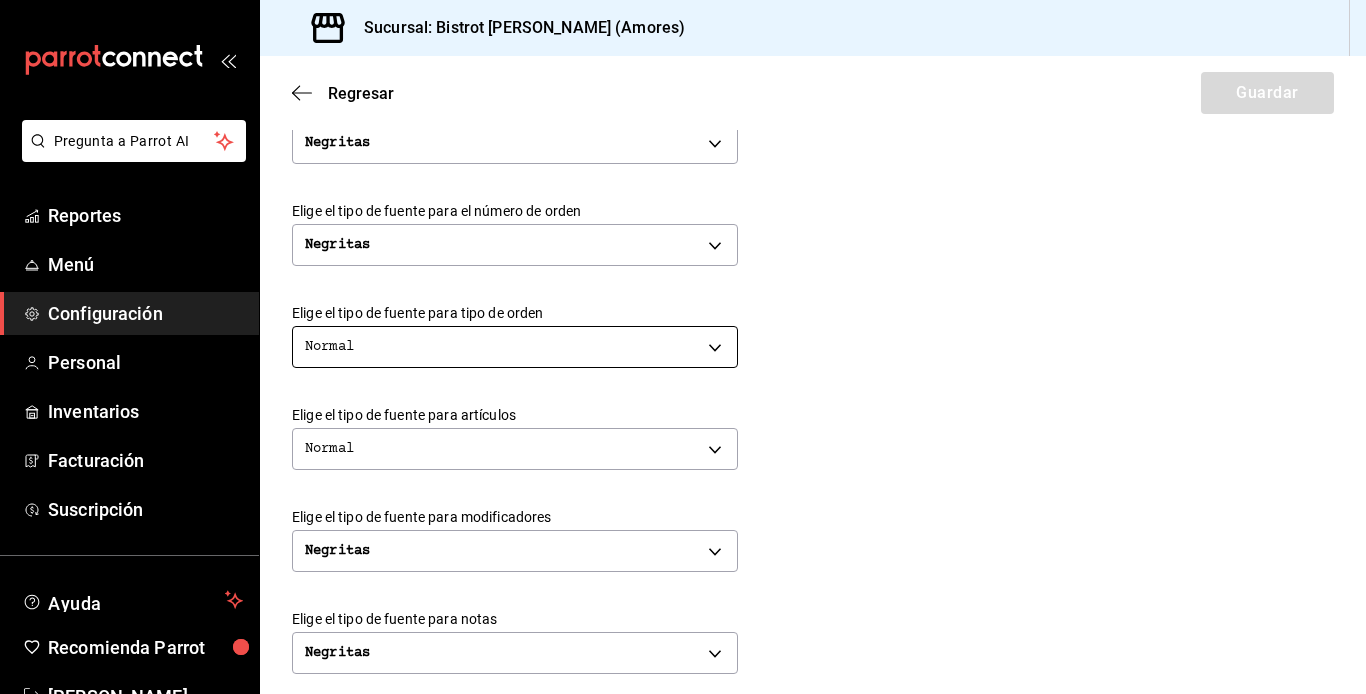 click on "Pregunta a Parrot AI Reportes   Menú   Configuración   Personal   Inventarios   Facturación   Suscripción   Ayuda Recomienda Parrot   [PERSON_NAME]   Sugerir nueva función   Sucursal: Bistrot [PERSON_NAME] (Amores) Regresar Guardar Modificar comanda Personaliza las comandas de tu cocina. Margen Superior Ingresa el número de líneas en blanco que se imprimirán antes de comenzar con el contenido 0 Margen Inferior Ingresa el número de líneas en blanco que se imprimirán después de terminar con el contenido 0 Espacio entre artículos Ingresa el número de líneas en blanco que se imprimirán entre artículos 0 Elige el tipo de fuente para la marca Negritas BOLD Elige el tipo de fuente para el número de orden Negritas   BOLD Elige el tipo de fuente para tipo de orden Normal   NORMAL Elige el tipo de fuente para artículos Normal NORMAL Elige el tipo de fuente para modificadores Negritas BOLD Elige el tipo de fuente para notas Negritas BOLD ¿Mostrar títulos de grupos modificadores? Si No Si No Reportes" at bounding box center (683, 347) 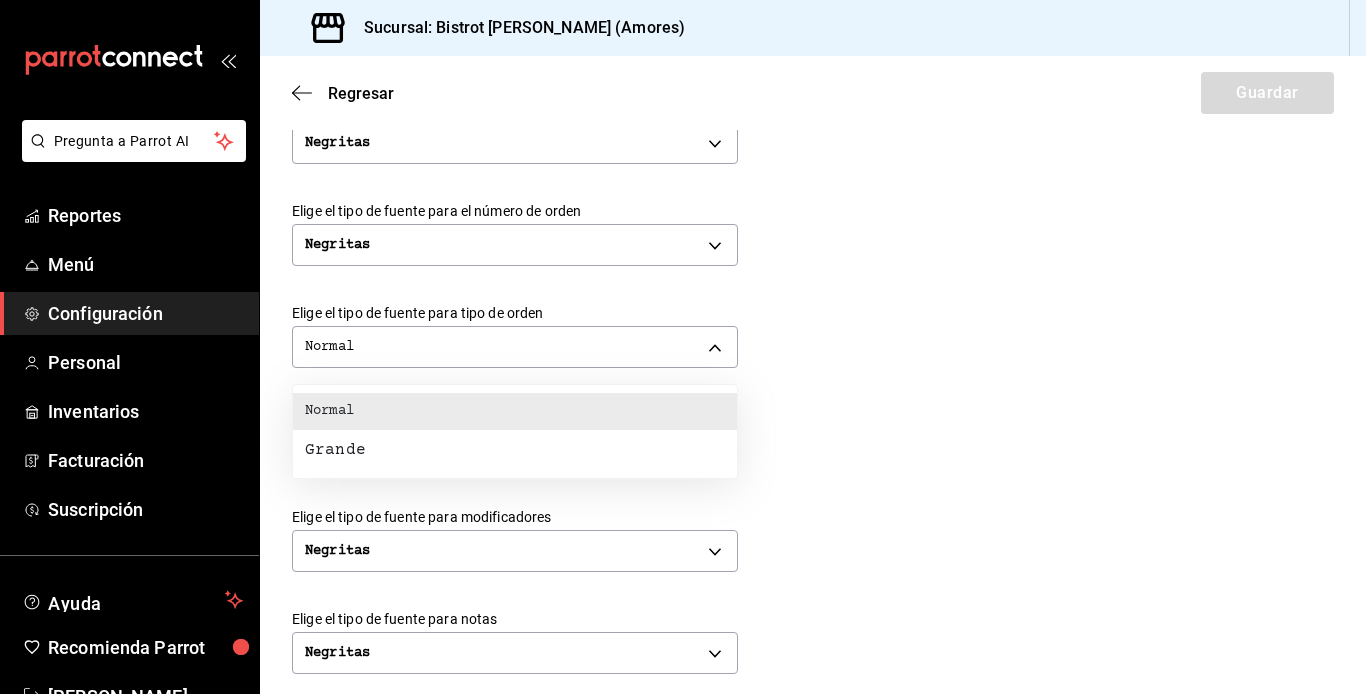 click on "Normal" at bounding box center [515, 411] 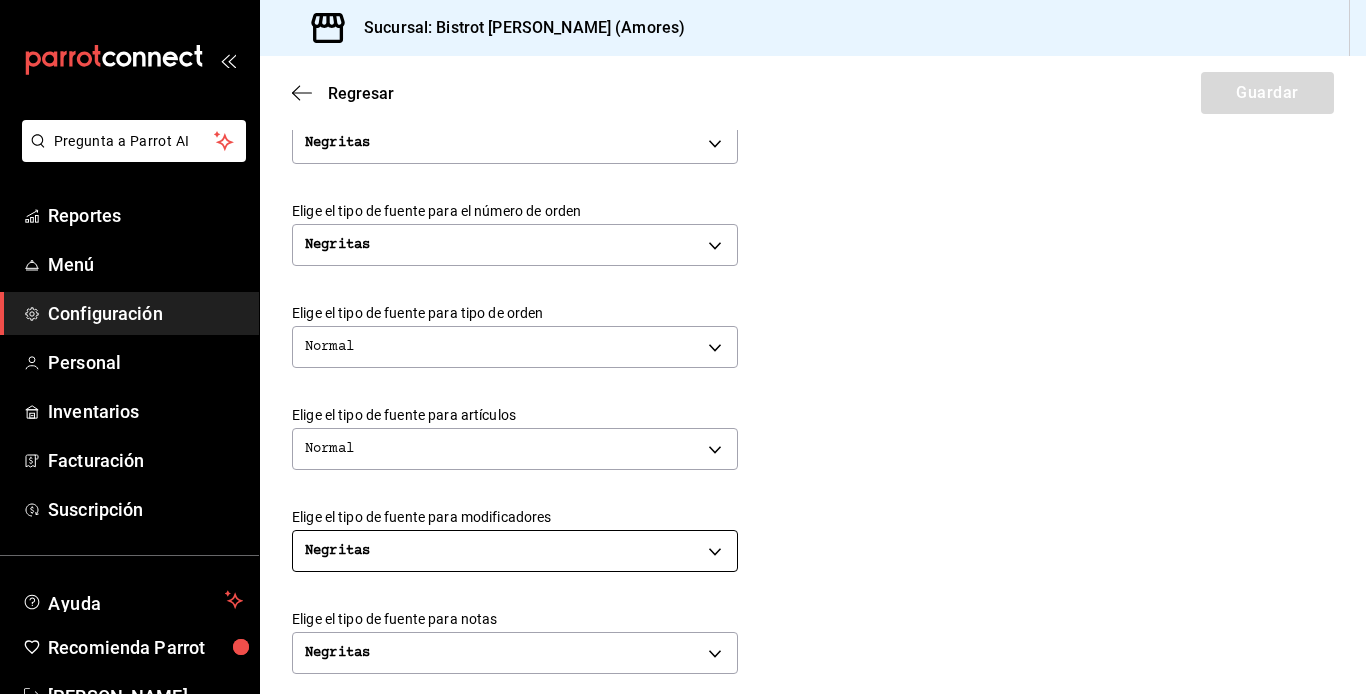 click on "Pregunta a Parrot AI Reportes   Menú   Configuración   Personal   Inventarios   Facturación   Suscripción   Ayuda Recomienda Parrot   [PERSON_NAME]   Sugerir nueva función   Sucursal: Bistrot [PERSON_NAME] (Amores) Regresar Guardar Modificar comanda Personaliza las comandas de tu cocina. Margen Superior Ingresa el número de líneas en blanco que se imprimirán antes de comenzar con el contenido 0 Margen Inferior Ingresa el número de líneas en blanco que se imprimirán después de terminar con el contenido 0 Espacio entre artículos Ingresa el número de líneas en blanco que se imprimirán entre artículos 0 Elige el tipo de fuente para la marca Negritas BOLD Elige el tipo de fuente para el número de orden Negritas   BOLD Elige el tipo de fuente para tipo de orden Normal   NORMAL Elige el tipo de fuente para artículos Normal NORMAL Elige el tipo de fuente para modificadores Negritas BOLD Elige el tipo de fuente para notas Negritas BOLD ¿Mostrar títulos de grupos modificadores? Si No Si No Reportes" at bounding box center [683, 347] 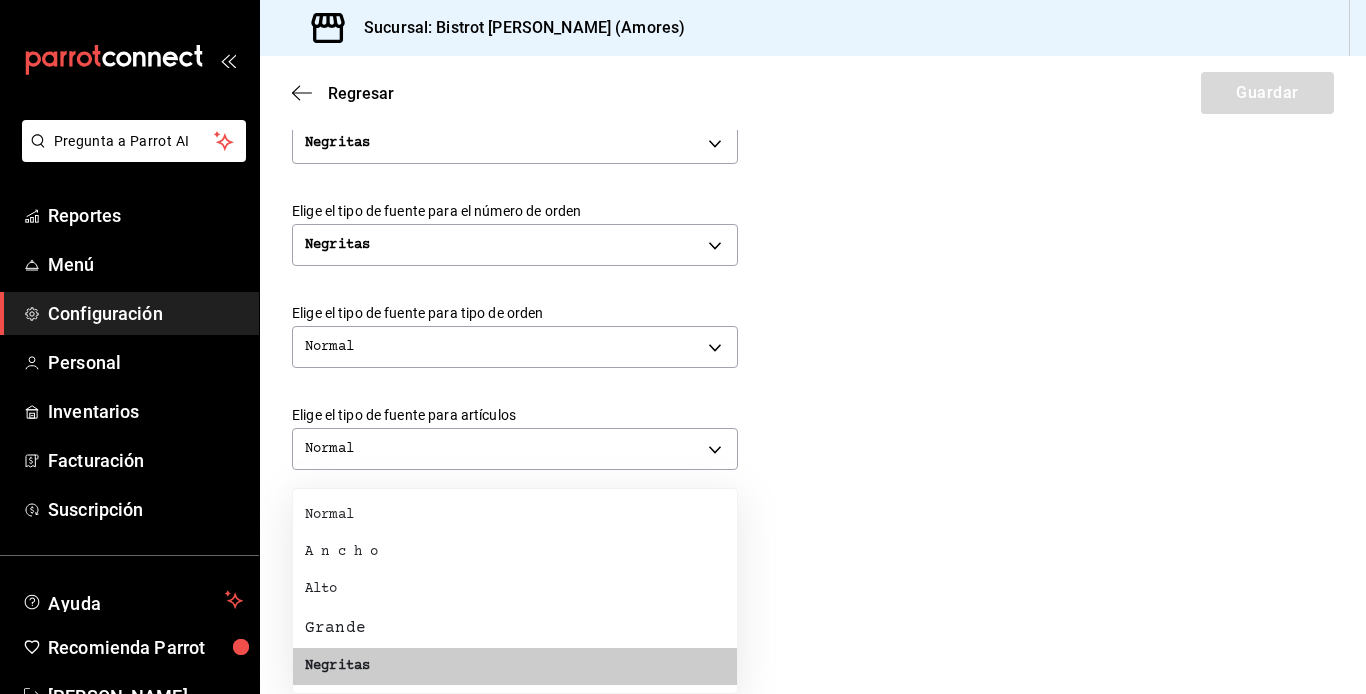 click on "Alto" at bounding box center (321, 589) 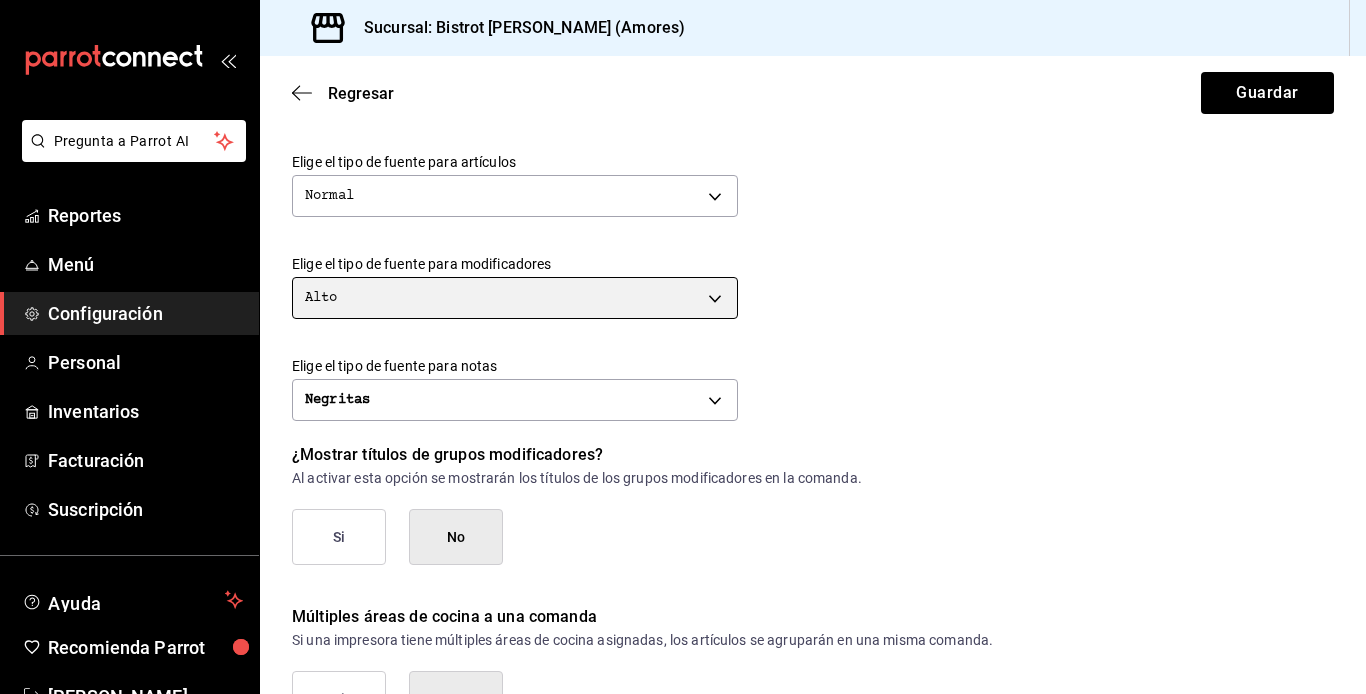 scroll, scrollTop: 861, scrollLeft: 0, axis: vertical 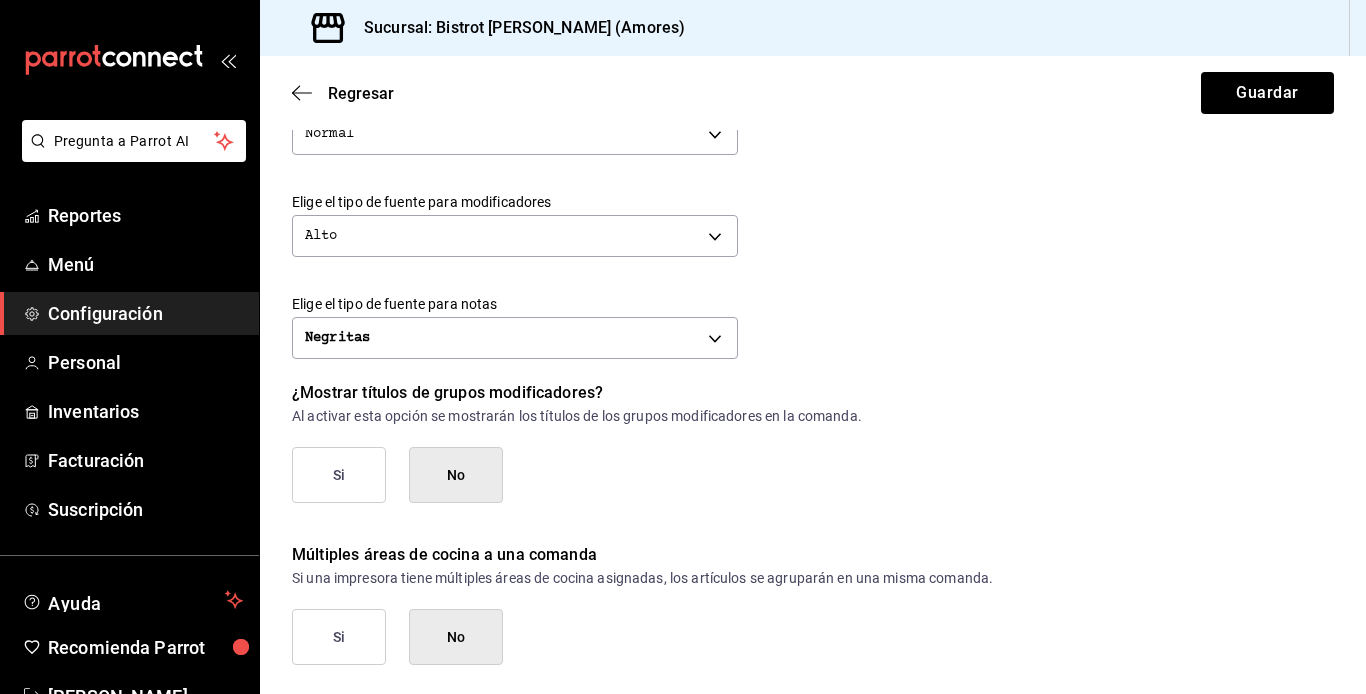 click on "No" at bounding box center (456, 475) 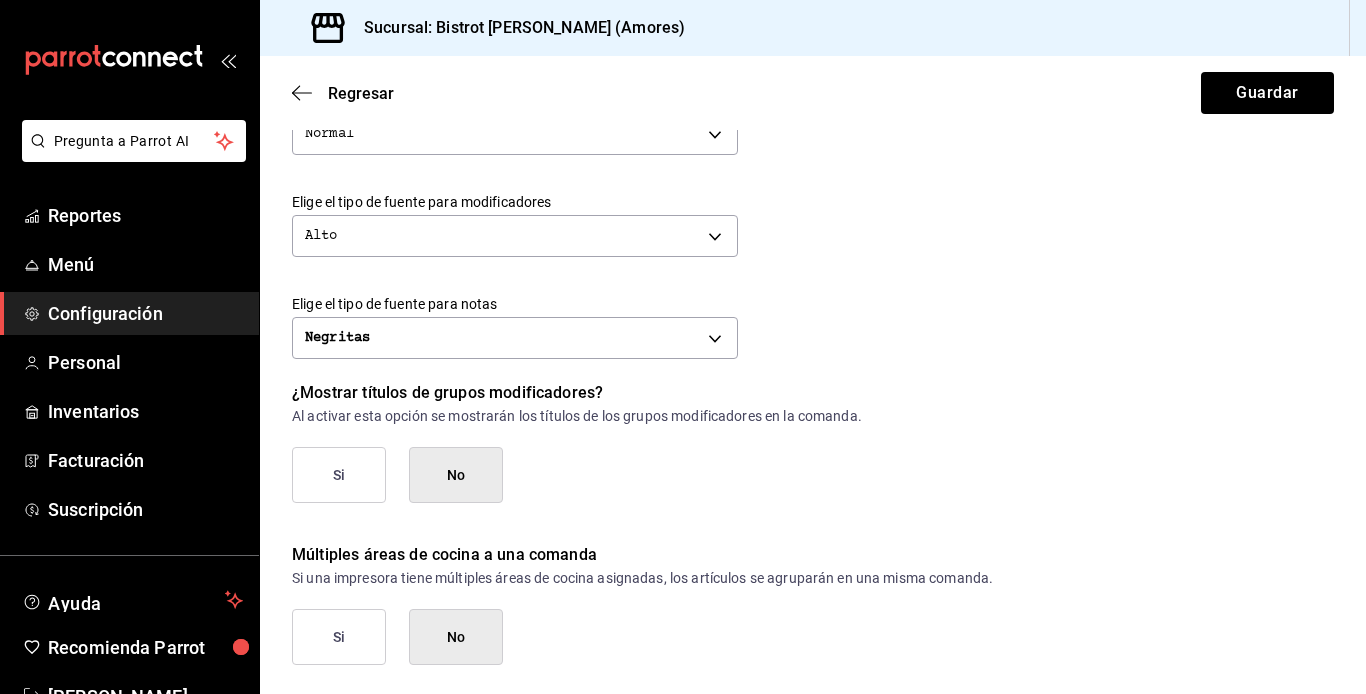 scroll, scrollTop: 904, scrollLeft: 0, axis: vertical 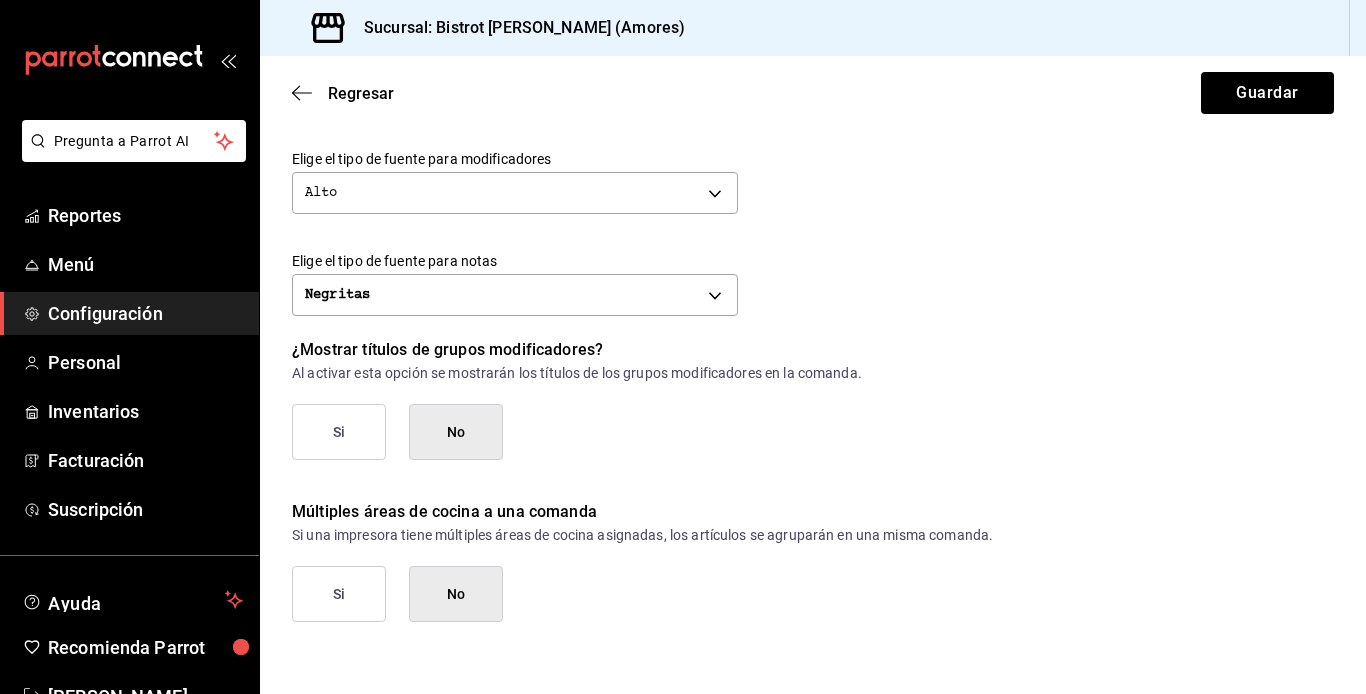 click on "No" at bounding box center (456, 594) 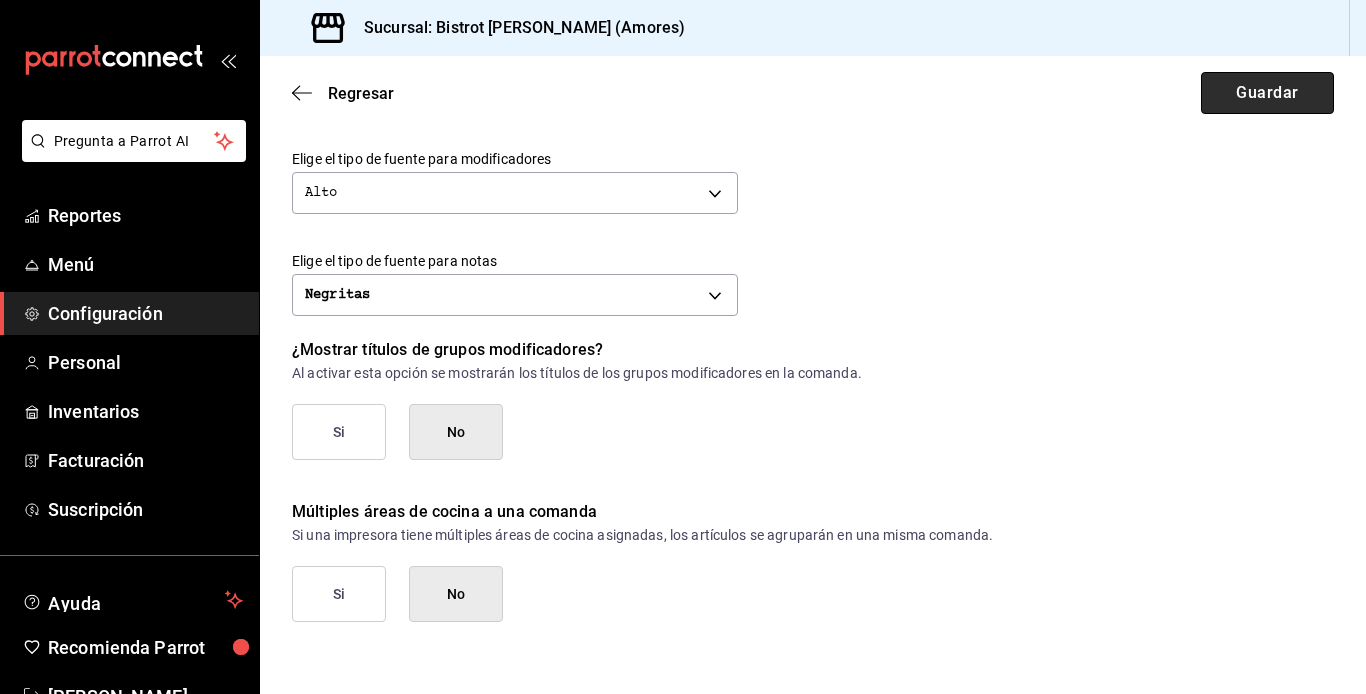 click on "Guardar" at bounding box center (1267, 93) 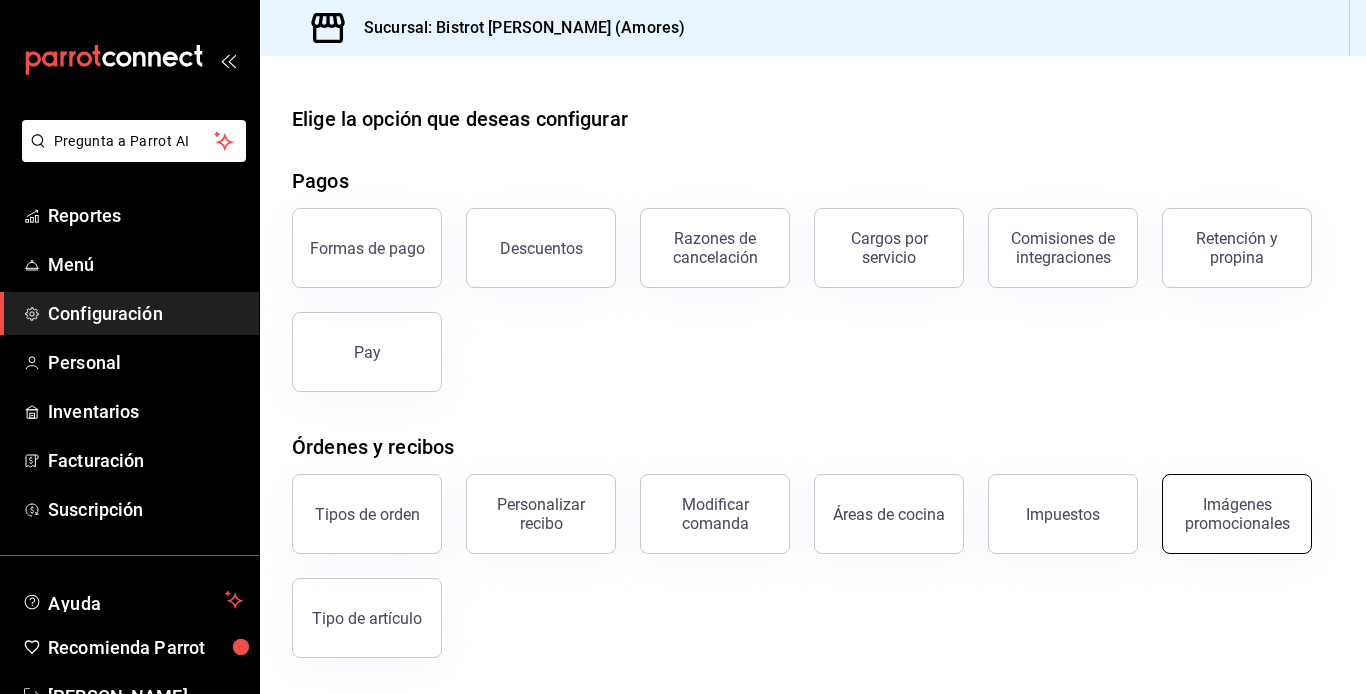 click on "Imágenes promocionales" at bounding box center [1237, 514] 